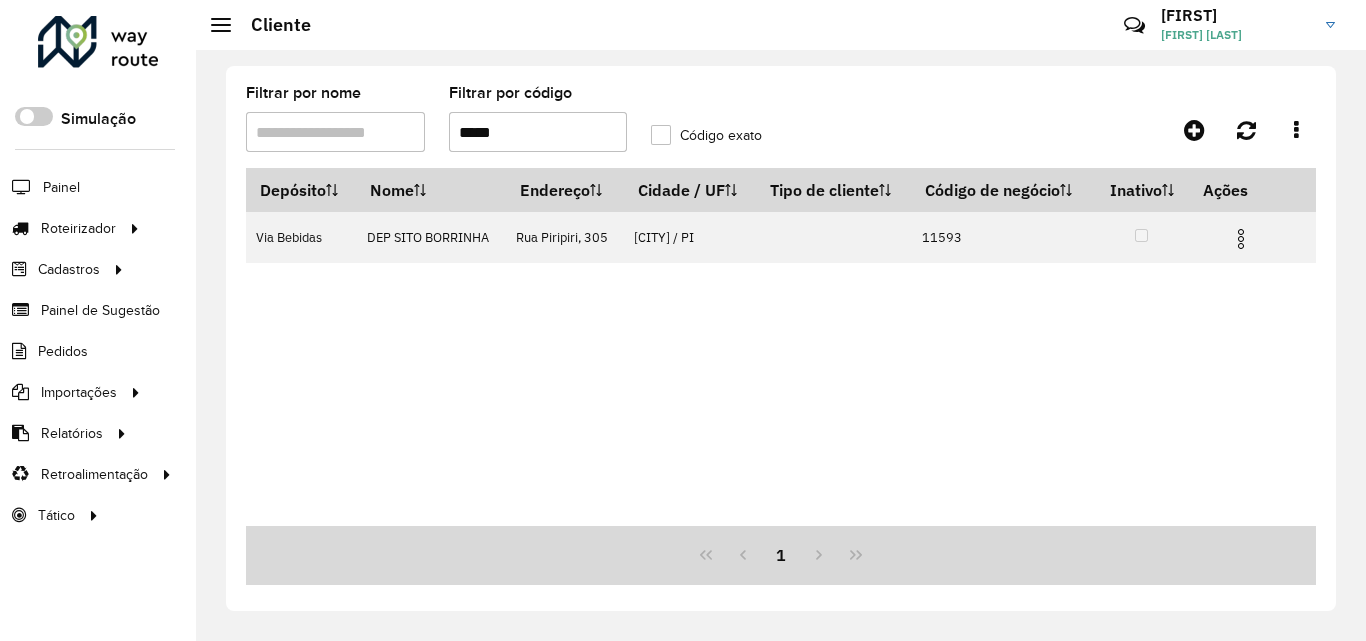 scroll, scrollTop: 0, scrollLeft: 0, axis: both 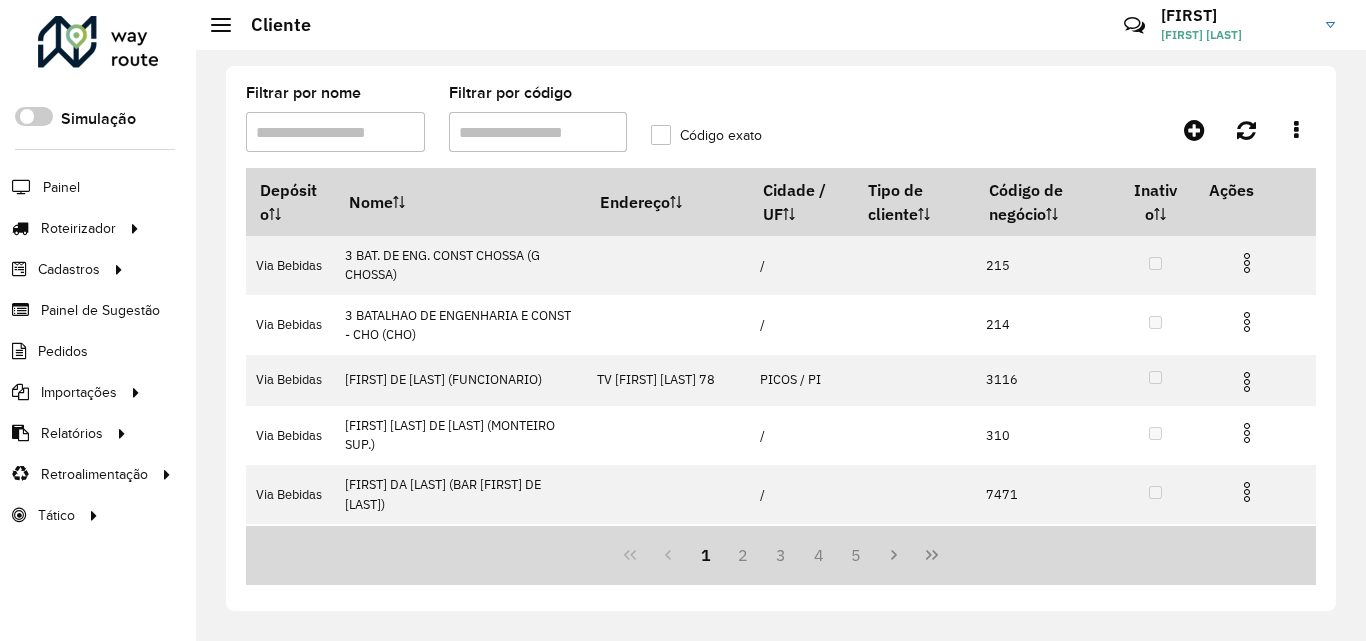 paste on "*****" 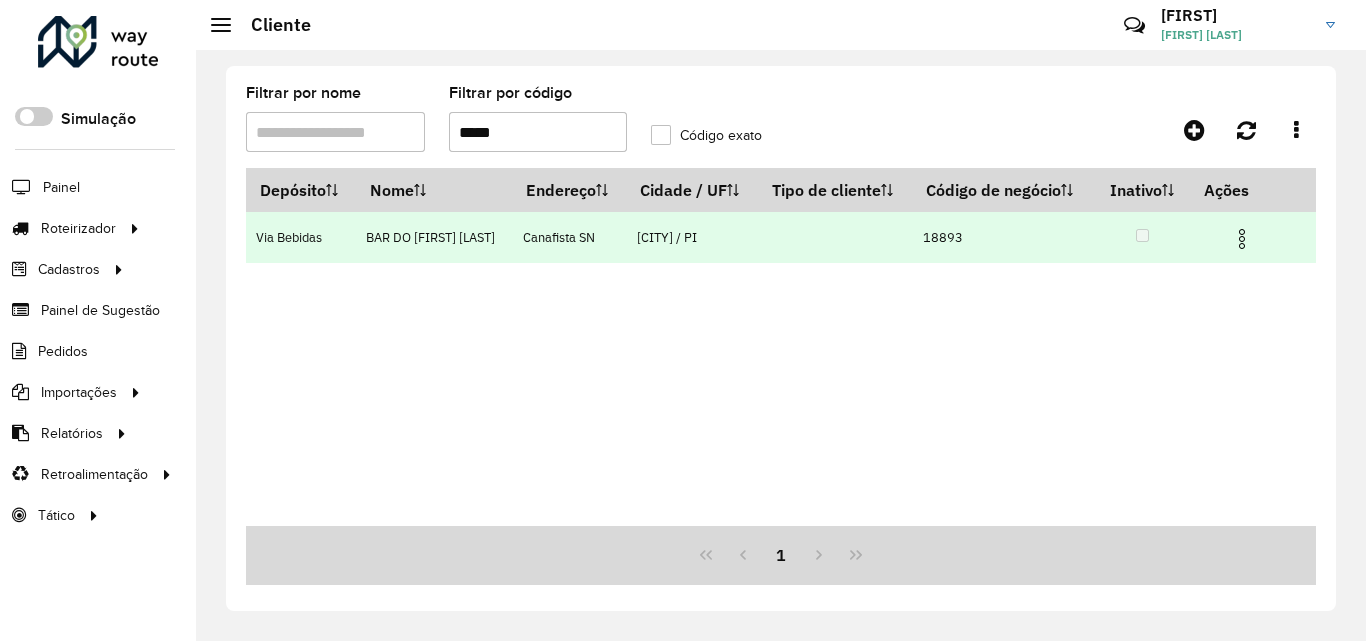 type on "*****" 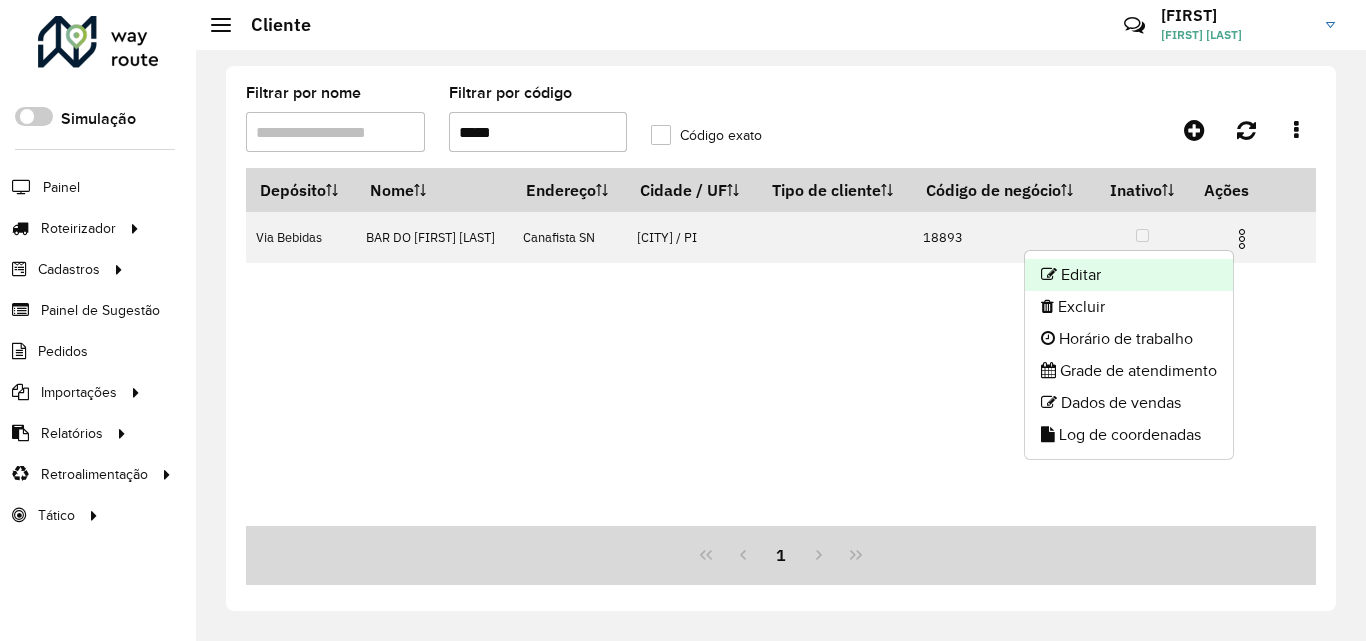 click on "Editar" 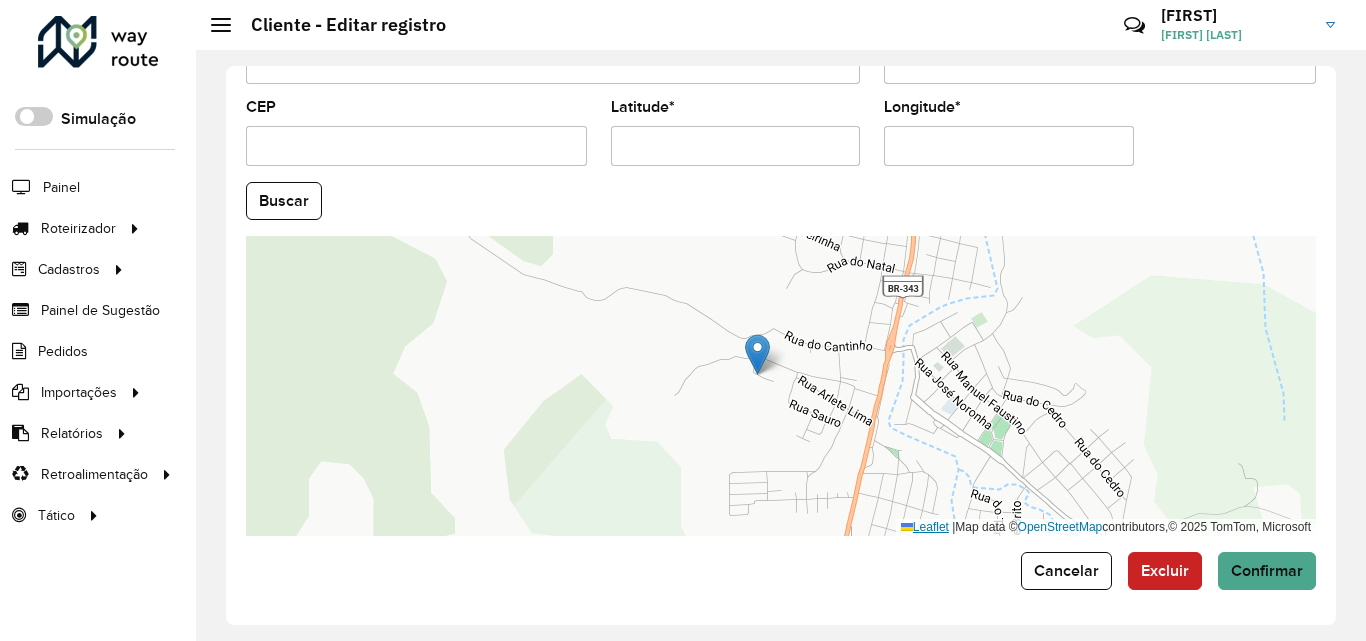 scroll, scrollTop: 847, scrollLeft: 0, axis: vertical 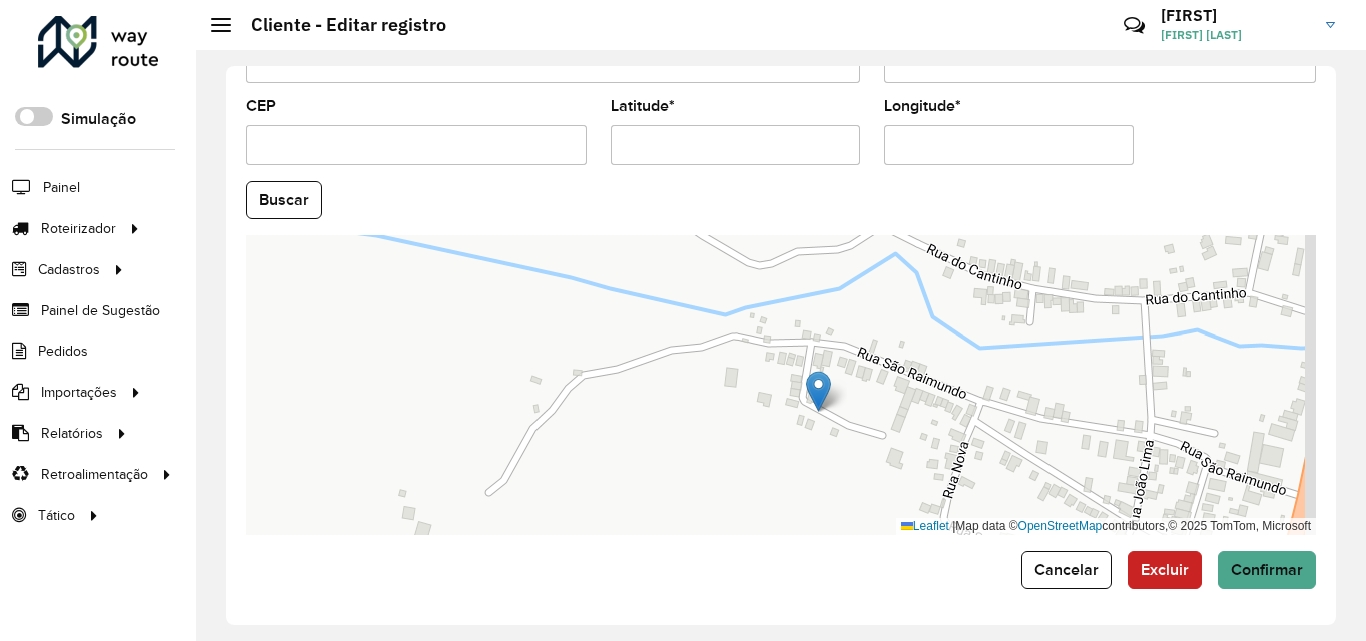 drag, startPoint x: 899, startPoint y: 313, endPoint x: 874, endPoint y: 415, distance: 105.01904 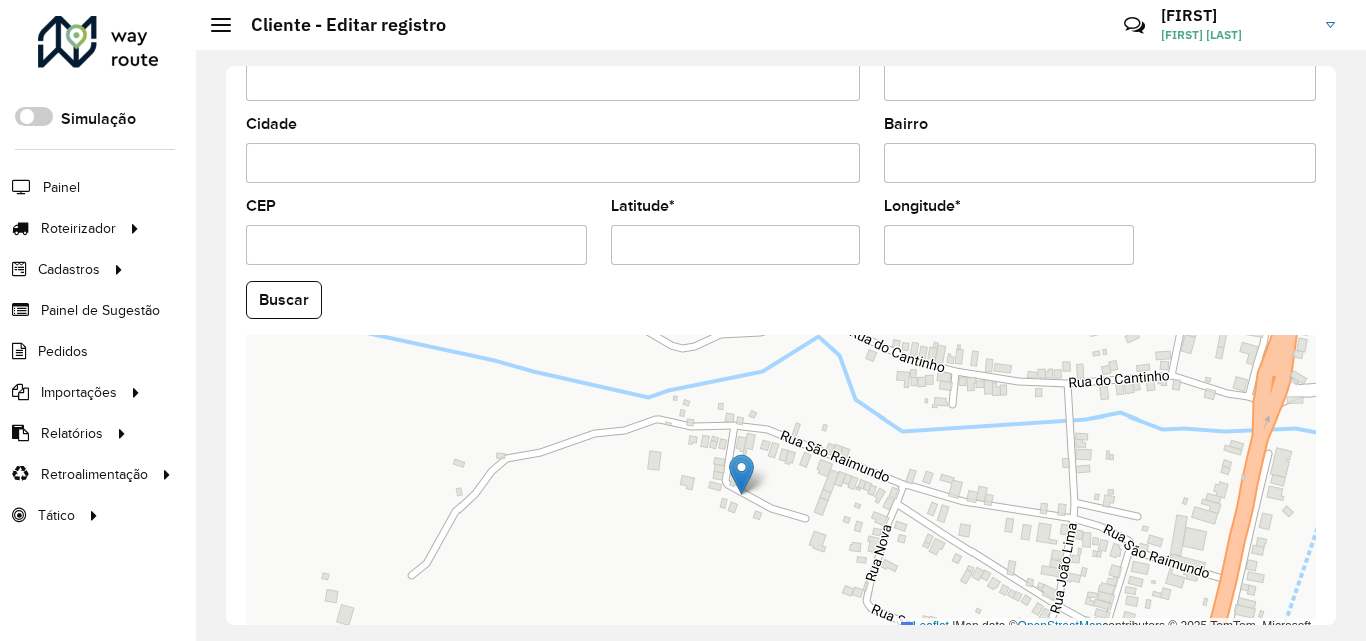 scroll, scrollTop: 847, scrollLeft: 0, axis: vertical 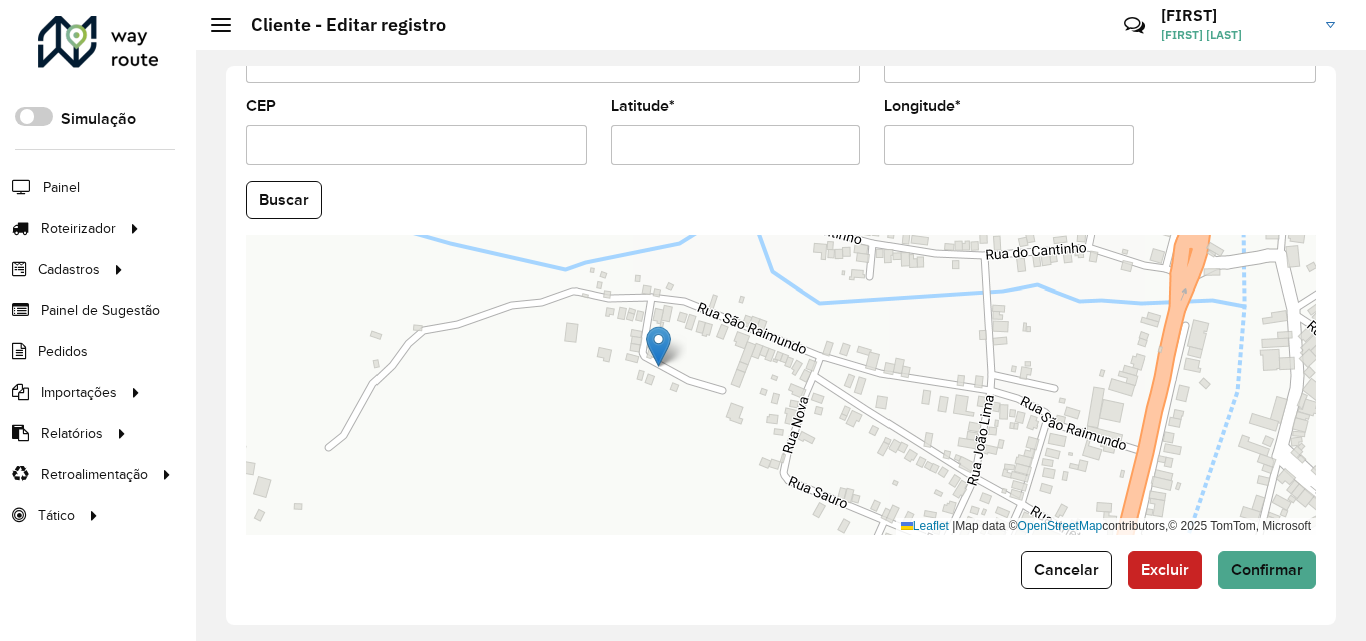 drag, startPoint x: 836, startPoint y: 469, endPoint x: 740, endPoint y: 419, distance: 108.24047 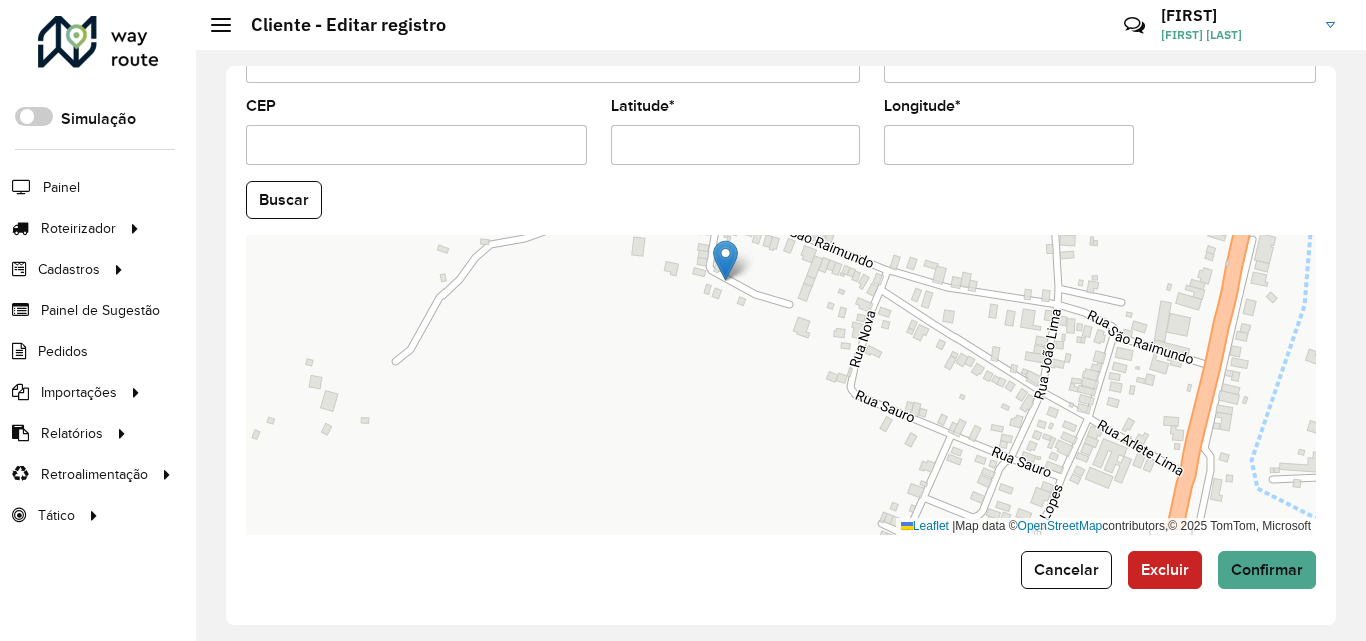 click on "Longitude  *" at bounding box center (1009, 145) 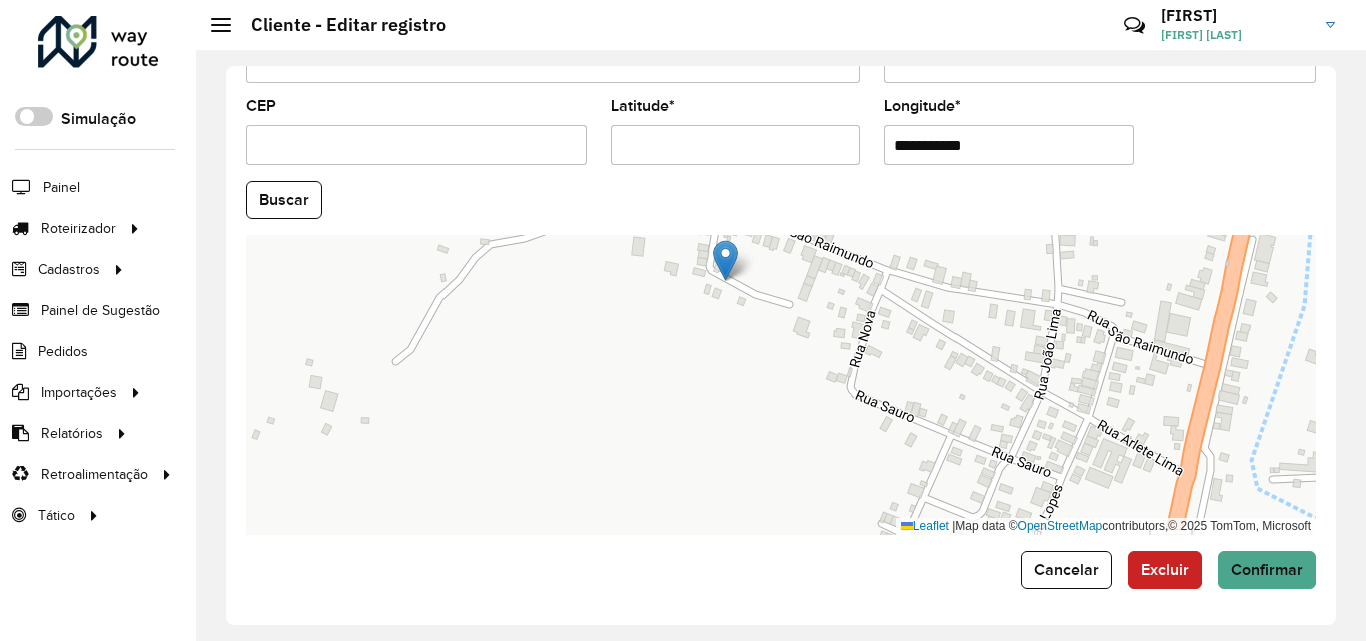 paste 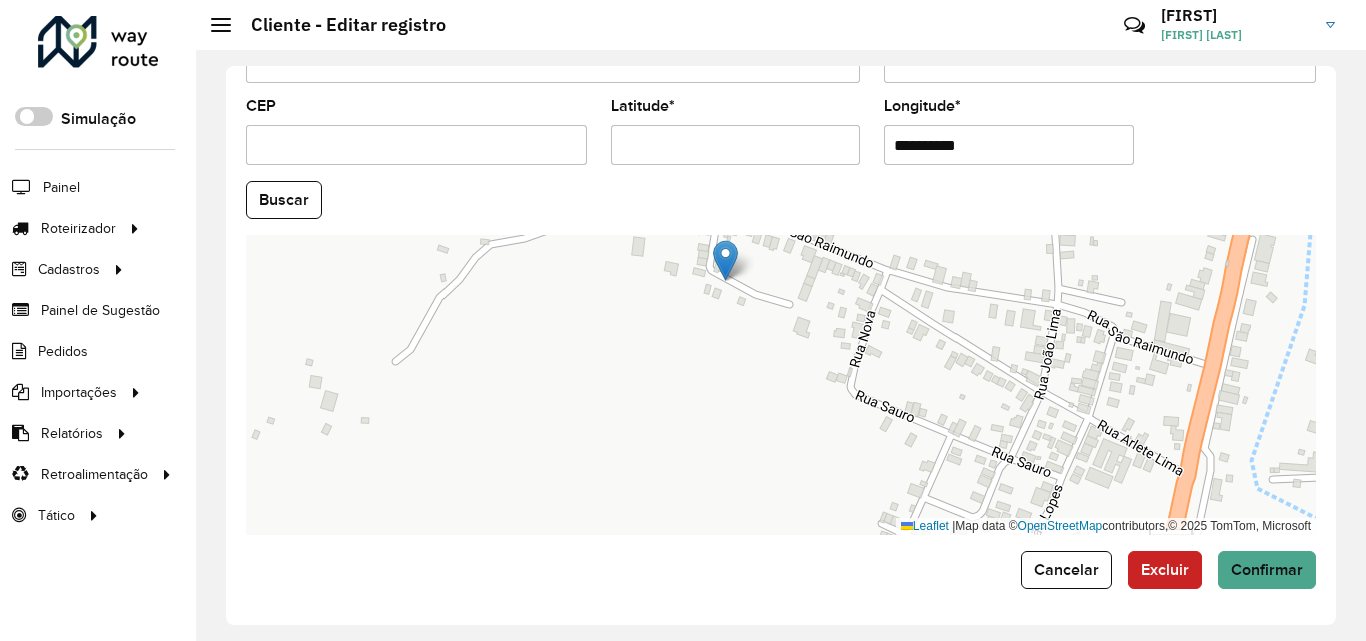 type on "**********" 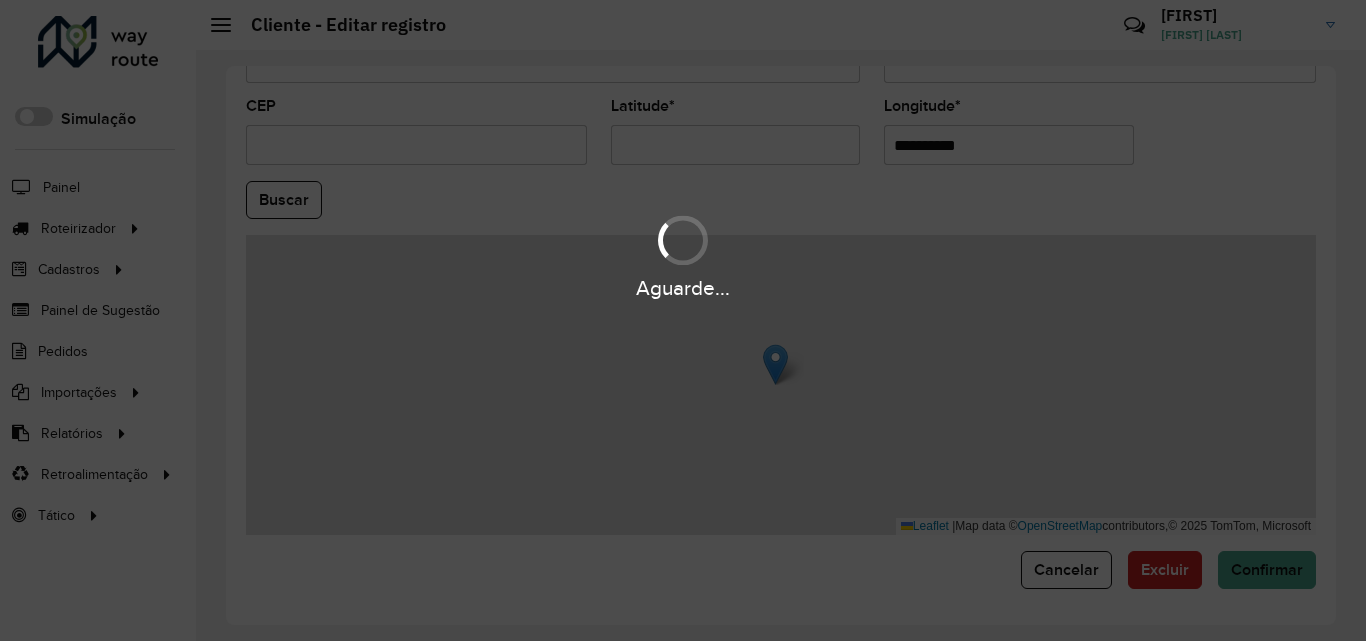 click on "Aguarde...  Pop-up bloqueado!  Seu navegador bloqueou automáticamente a abertura de uma nova janela.   Acesse as configurações e adicione o endereço do sistema a lista de permissão.   Fechar  Roteirizador AmbevTech Simulação Painel Roteirizador Entregas Vendas Cadastros Checkpoint Classificações de venda Cliente Condição de pagamento Consulta de setores Depósito Disponibilidade de veículos Fator tipo de produto Gabarito planner Grupo Rota Fator Tipo Produto Grupo de Depósito Grupo de rotas exclusiva Grupo de setores Jornada Jornada RN Layout integração Modelo Motorista Multi Depósito Painel de sugestão Parada Pedágio Perfil de Vendedor Ponto de apoio Ponto de apoio FAD Prioridade pedido Produto Restrição de Atendimento Planner Rodízio de placa Rota exclusiva FAD Rótulo Setor Setor Planner Tempo de parada de refeição Tipo de cliente Tipo de veículo Tipo de veículo RN Transportadora Usuário Vendedor Veículo Painel de Sugestão Pedidos Importações Classificação e volume de venda" at bounding box center [683, 320] 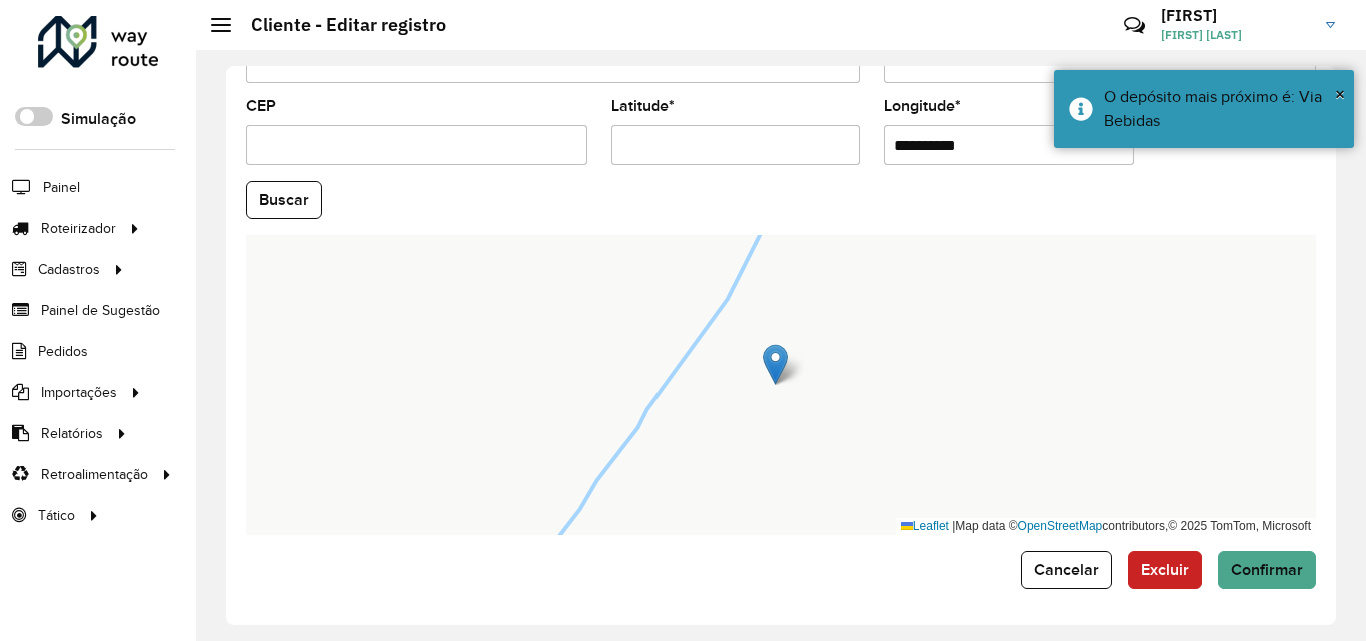 click on "Latitude  *" at bounding box center (736, 145) 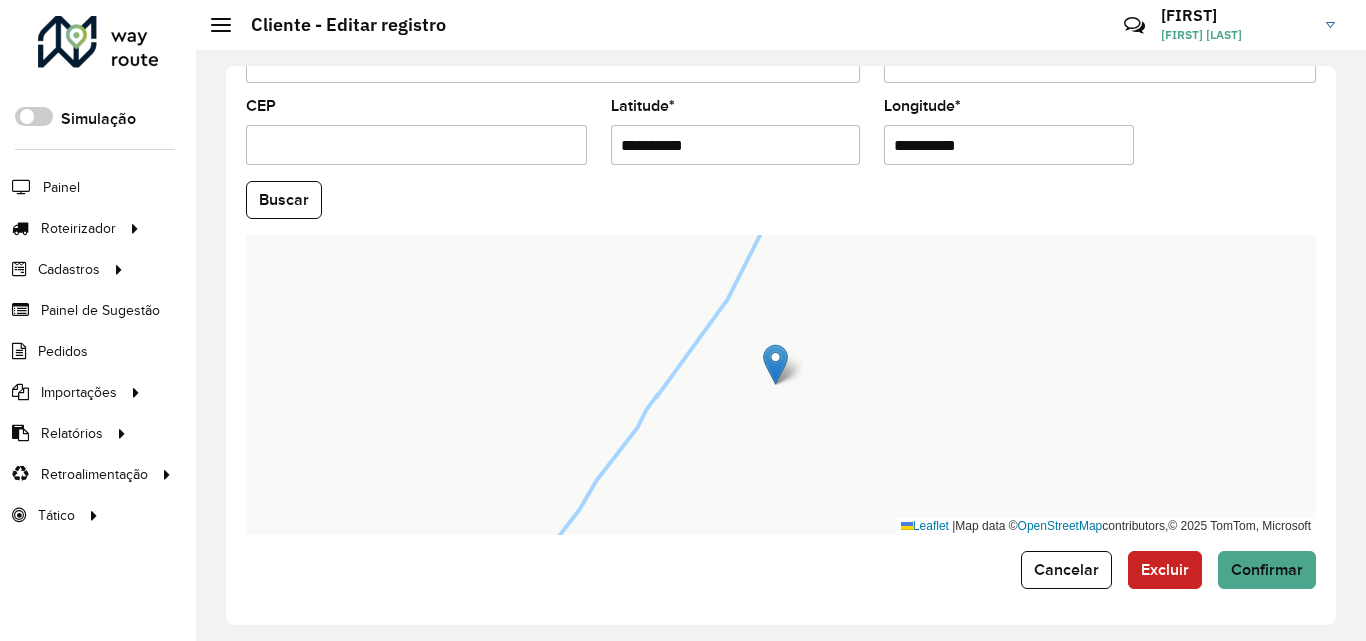 paste 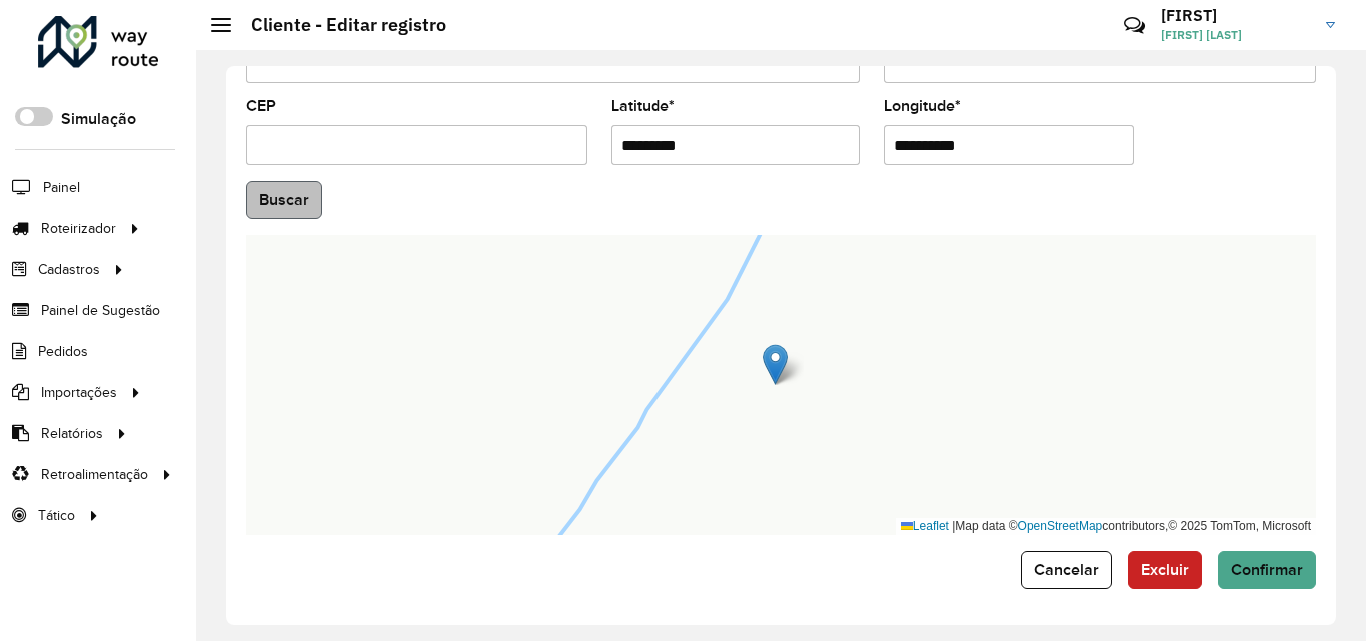 type on "*********" 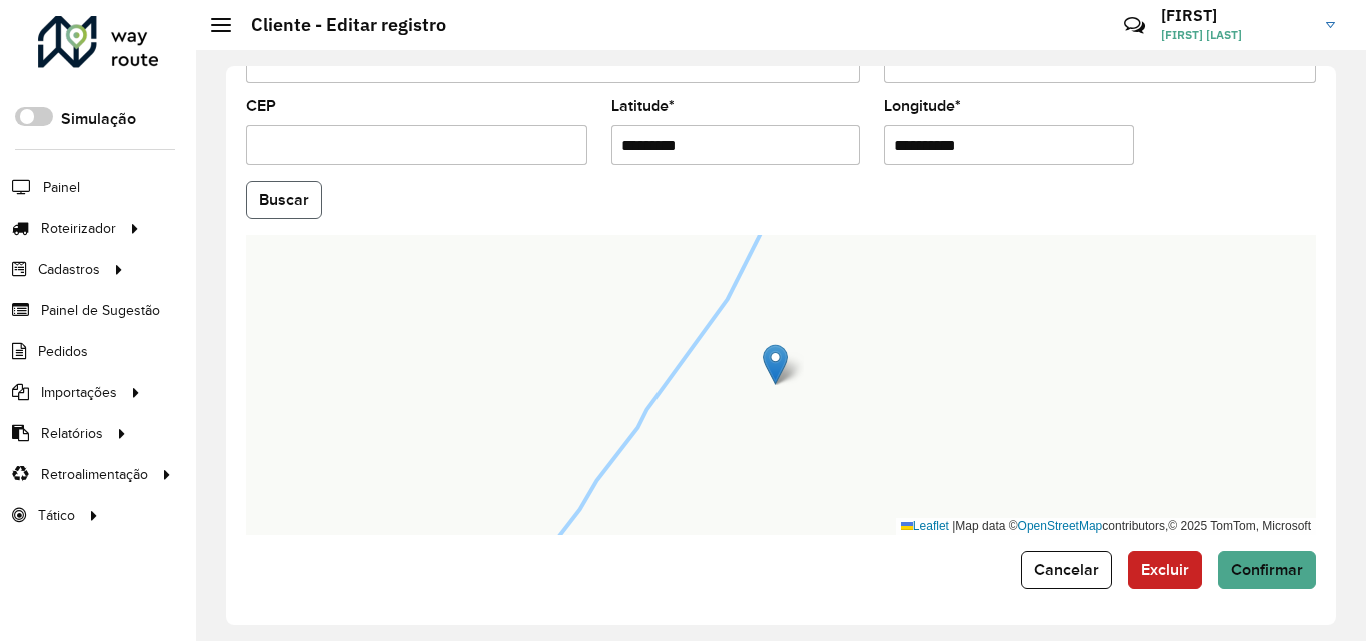 click on "Aguarde...  Pop-up bloqueado!  Seu navegador bloqueou automáticamente a abertura de uma nova janela.   Acesse as configurações e adicione o endereço do sistema a lista de permissão.   Fechar  Roteirizador AmbevTech Simulação Painel Roteirizador Entregas Vendas Cadastros Checkpoint Classificações de venda Cliente Condição de pagamento Consulta de setores Depósito Disponibilidade de veículos Fator tipo de produto Gabarito planner Grupo Rota Fator Tipo Produto Grupo de Depósito Grupo de rotas exclusiva Grupo de setores Jornada Jornada RN Layout integração Modelo Motorista Multi Depósito Painel de sugestão Parada Pedágio Perfil de Vendedor Ponto de apoio Ponto de apoio FAD Prioridade pedido Produto Restrição de Atendimento Planner Rodízio de placa Rota exclusiva FAD Rótulo Setor Setor Planner Tempo de parada de refeição Tipo de cliente Tipo de veículo Tipo de veículo RN Transportadora Usuário Vendedor Veículo Painel de Sugestão Pedidos Importações Classificação e volume de venda" at bounding box center [683, 320] 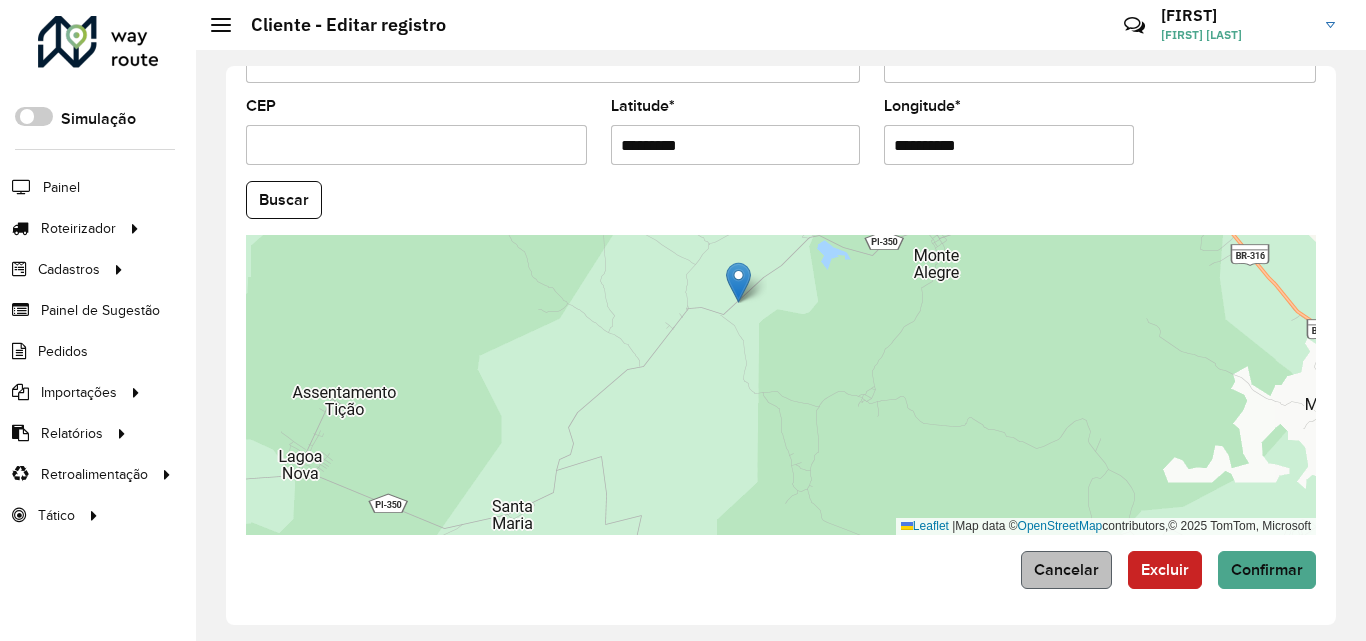 type 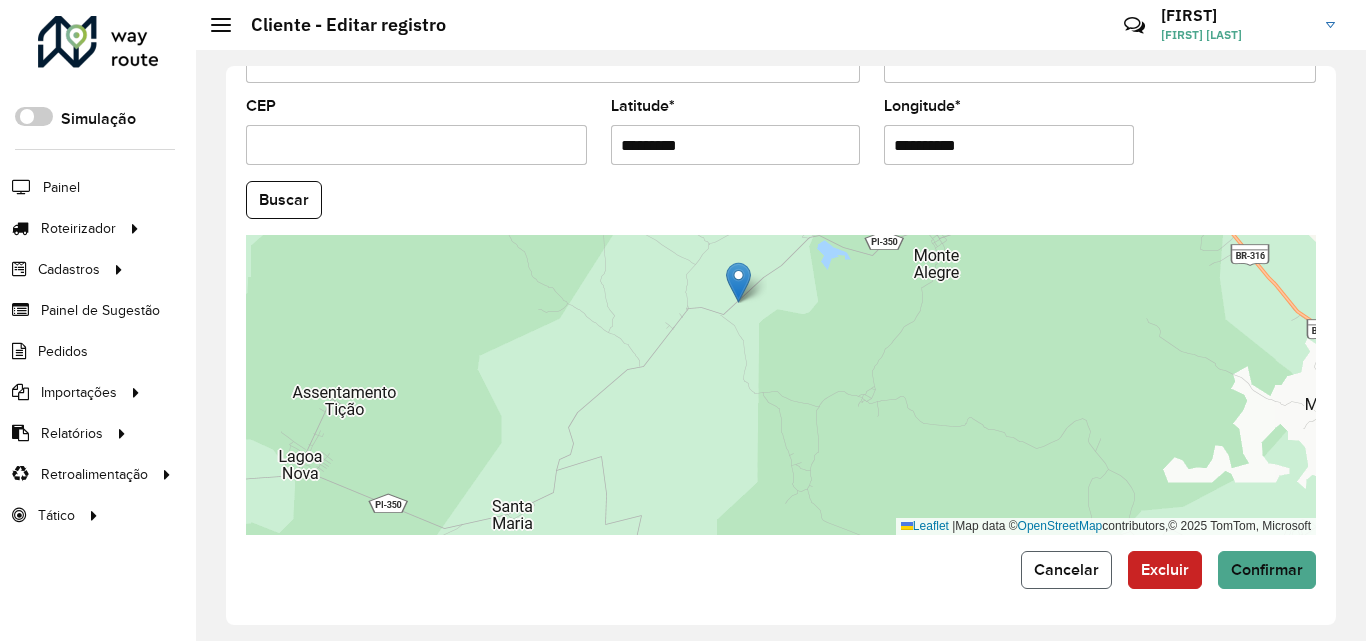 click on "Cancelar" 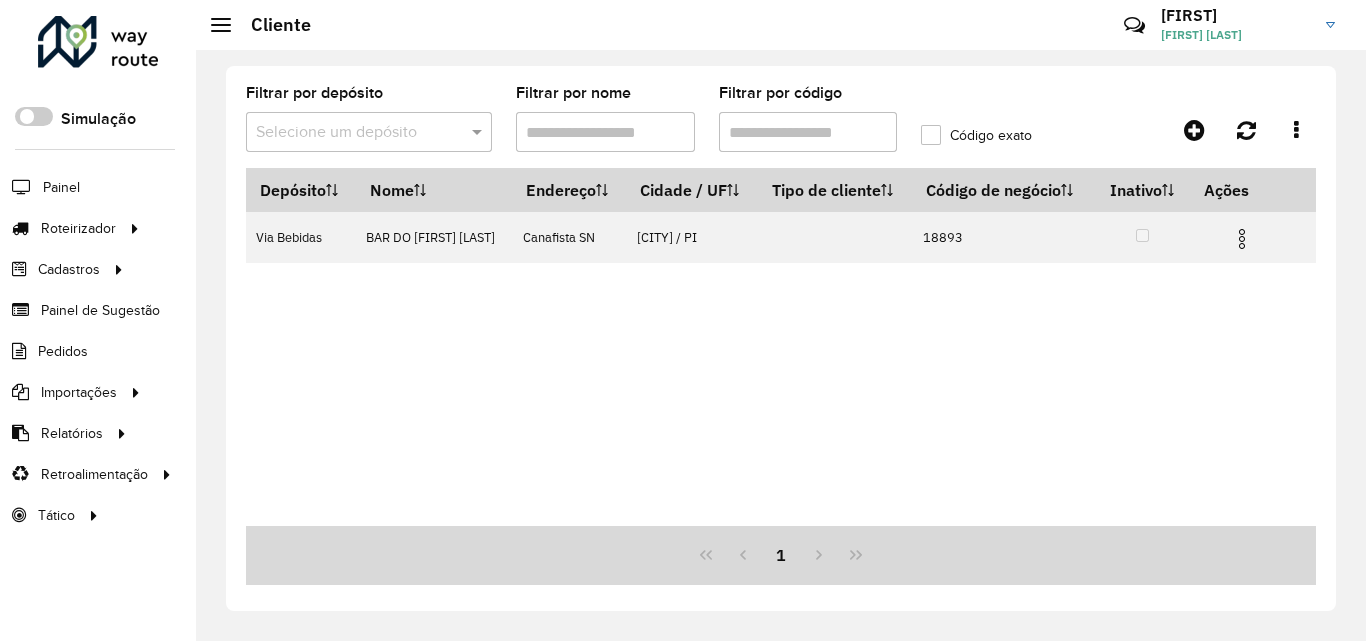 click on "Filtrar por código" at bounding box center [808, 132] 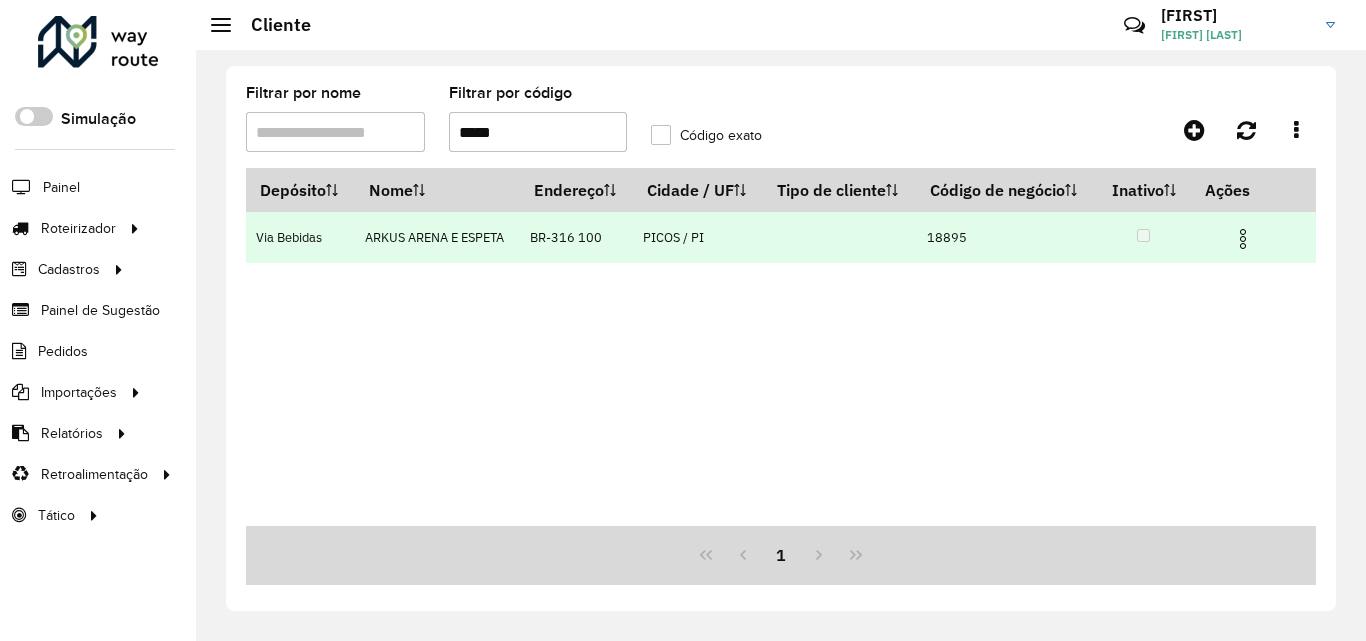 type on "*****" 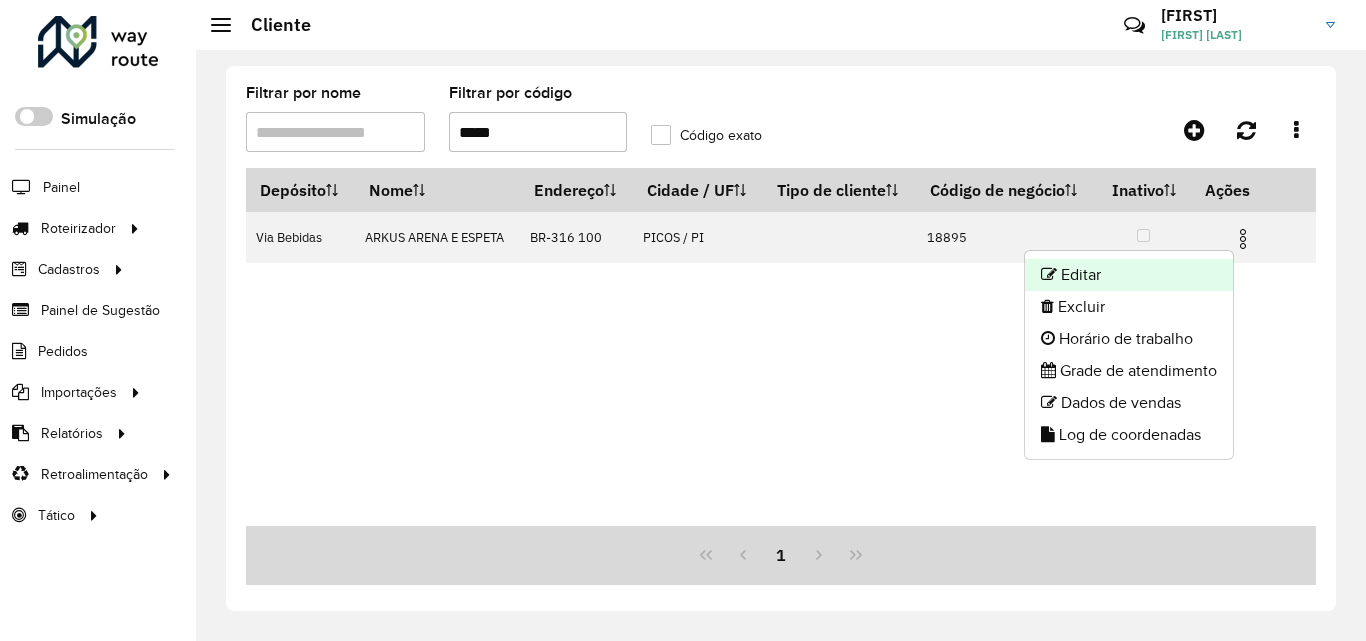 click on "Editar" 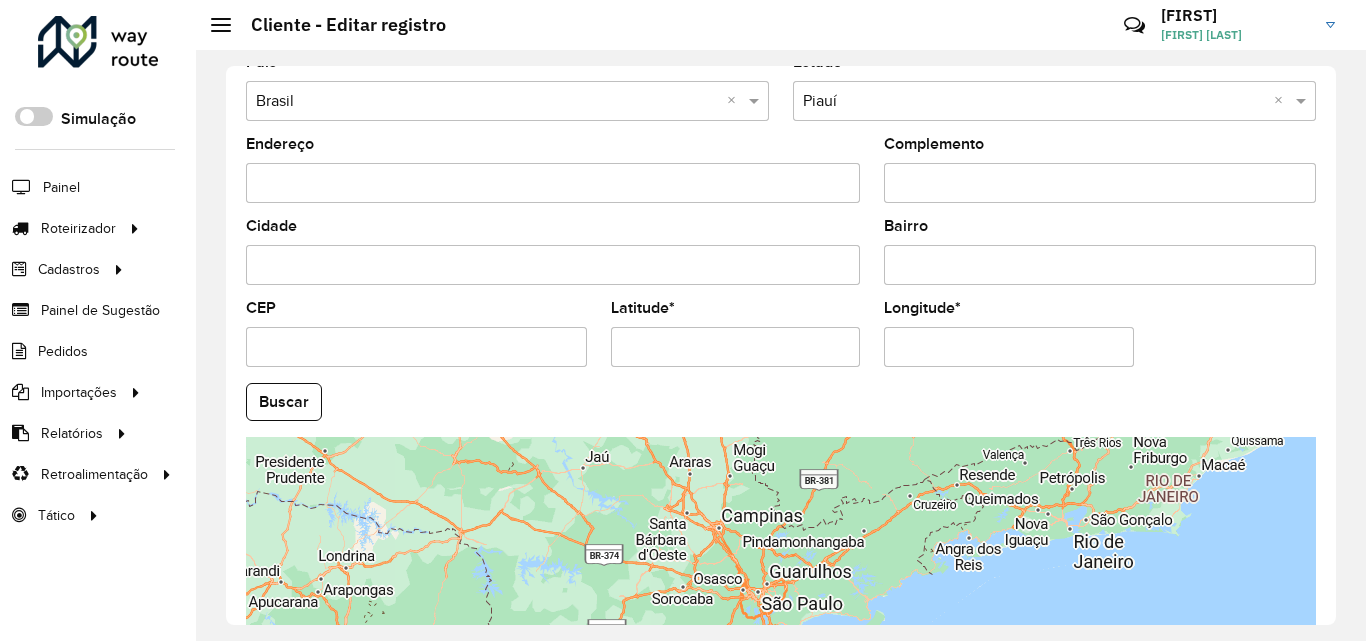 scroll, scrollTop: 700, scrollLeft: 0, axis: vertical 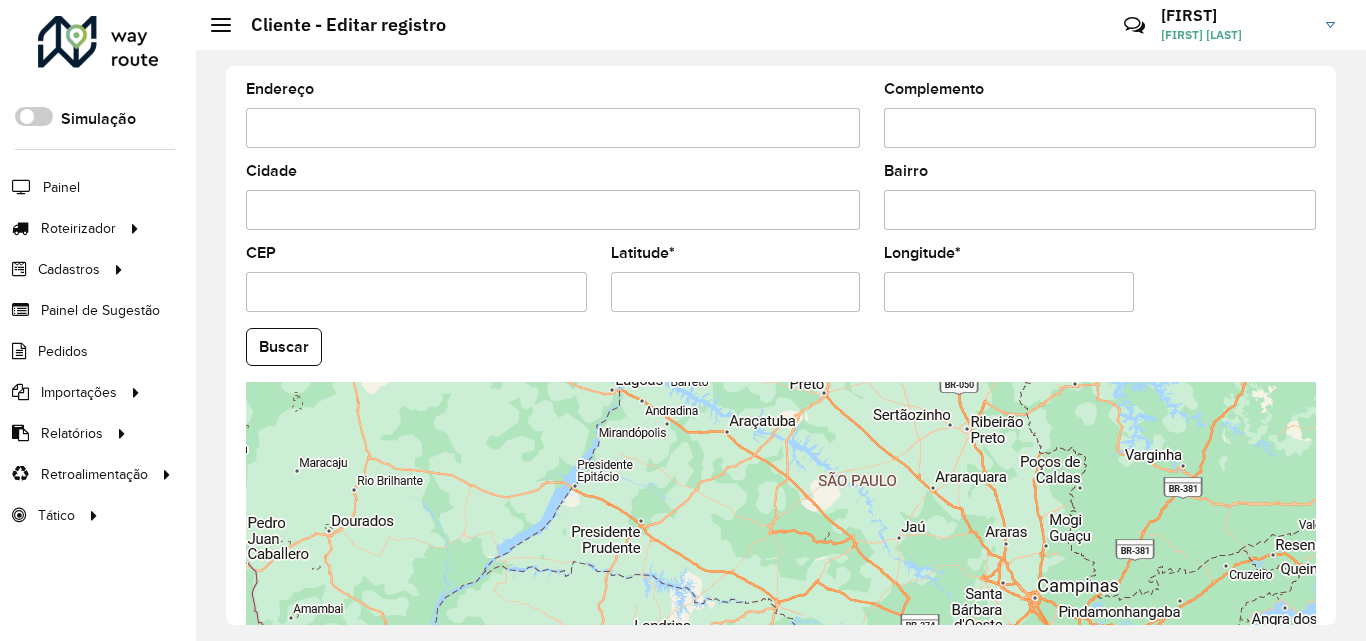 click on "Longitude  *" at bounding box center (1009, 292) 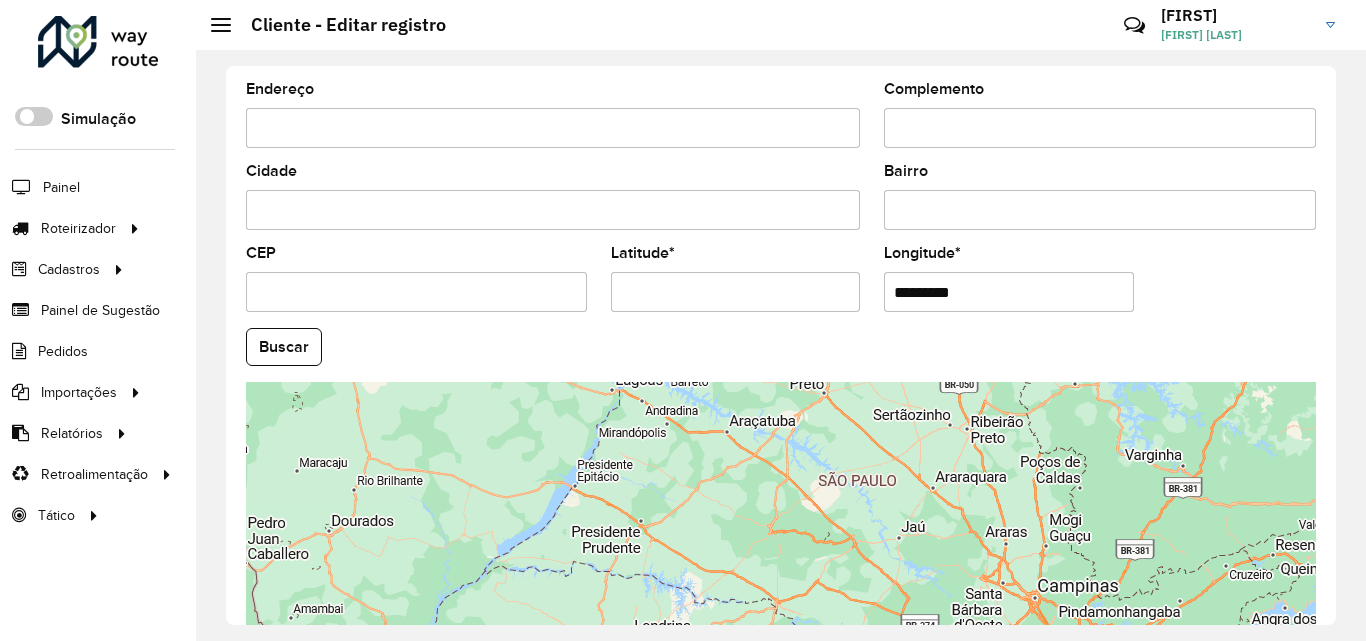type on "*" 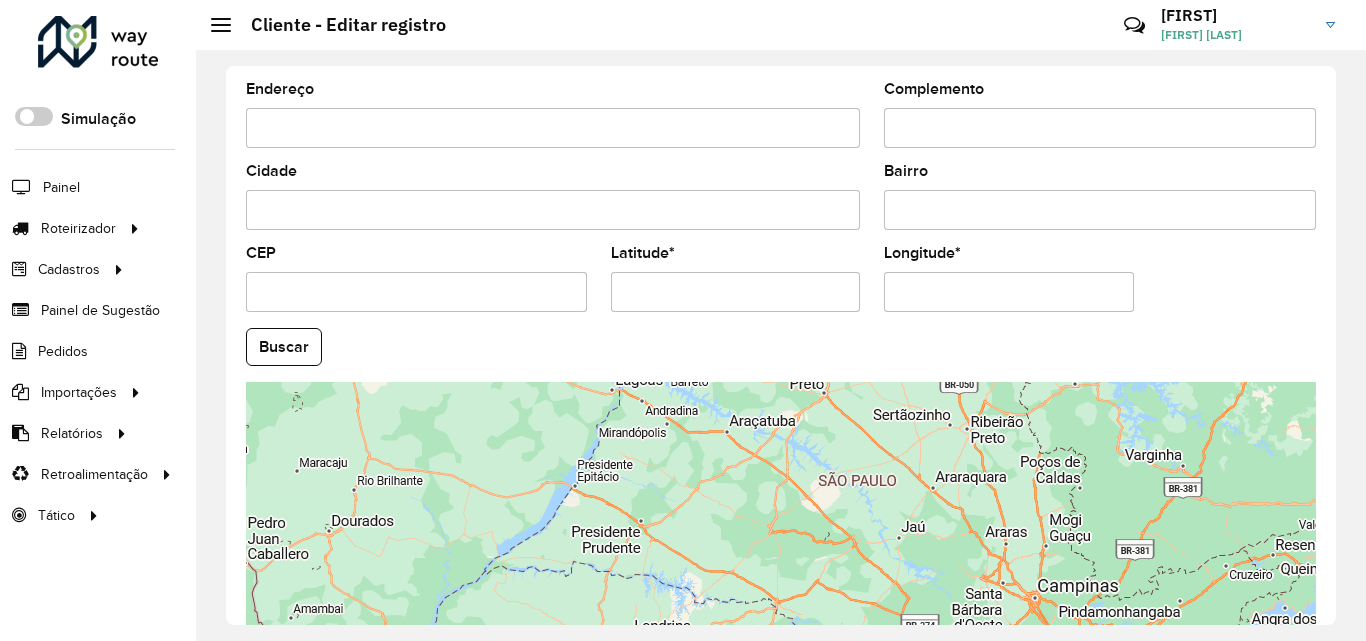 type 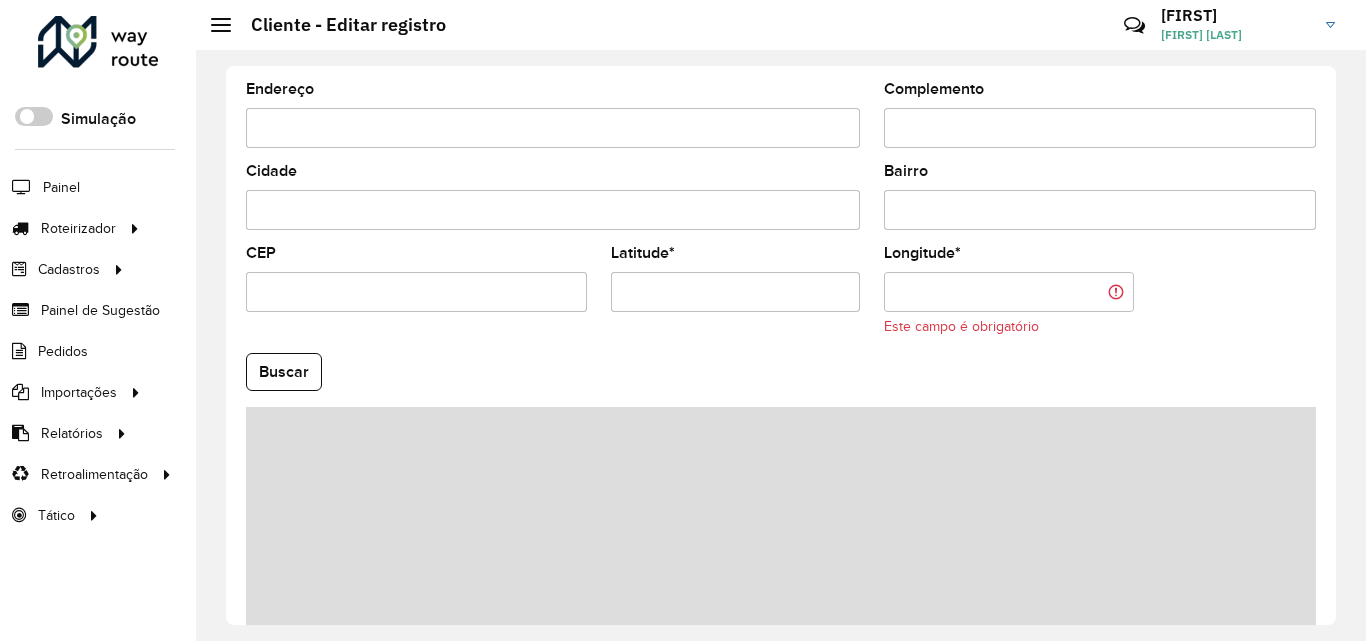 click on "Aguarde...  Pop-up bloqueado!  Seu navegador bloqueou automáticamente a abertura de uma nova janela.   Acesse as configurações e adicione o endereço do sistema a lista de permissão.   Fechar  Roteirizador AmbevTech Simulação Painel Roteirizador Entregas Vendas Cadastros Checkpoint Classificações de venda Cliente Condição de pagamento Consulta de setores Depósito Disponibilidade de veículos Fator tipo de produto Gabarito planner Grupo Rota Fator Tipo Produto Grupo de Depósito Grupo de rotas exclusiva Grupo de setores Jornada Jornada RN Layout integração Modelo Motorista Multi Depósito Painel de sugestão Parada Pedágio Perfil de Vendedor Ponto de apoio Ponto de apoio FAD Prioridade pedido Produto Restrição de Atendimento Planner Rodízio de placa Rota exclusiva FAD Rótulo Setor Setor Planner Tempo de parada de refeição Tipo de cliente Tipo de veículo Tipo de veículo RN Transportadora Usuário Vendedor Veículo Painel de Sugestão Pedidos Importações Classificação e volume de venda" at bounding box center (683, 320) 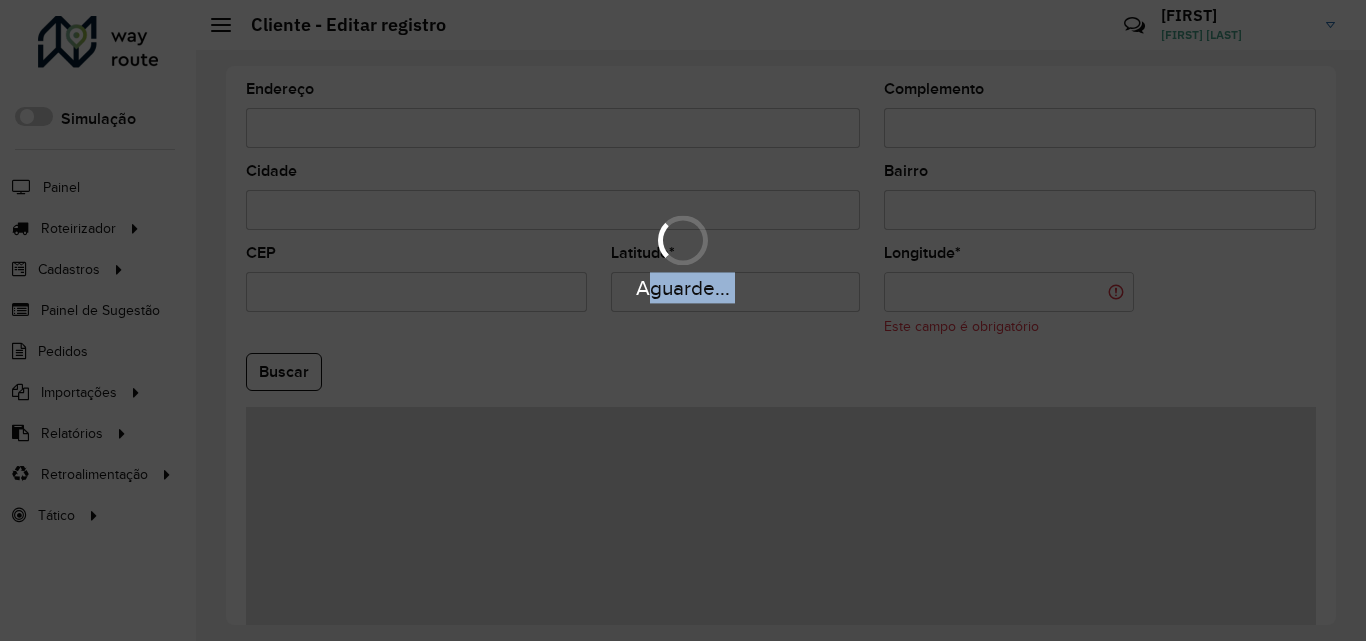 click on "Aguarde..." at bounding box center (683, 288) 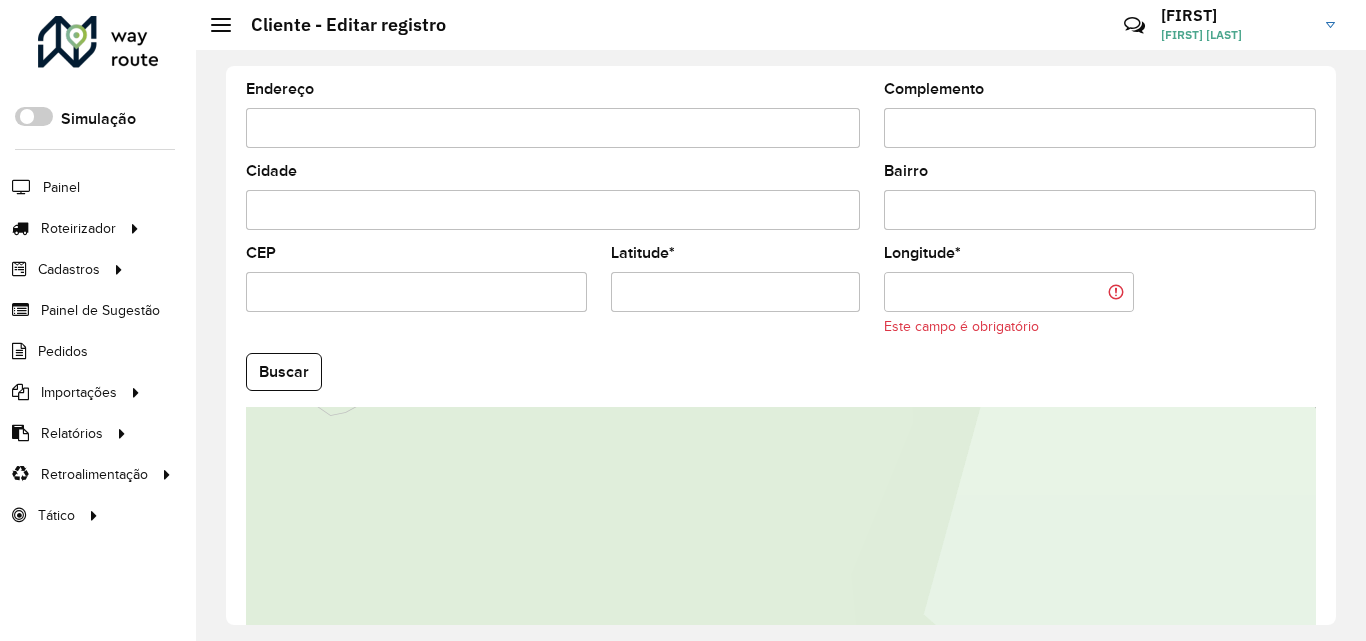 click on "Latitude  *" at bounding box center [736, 292] 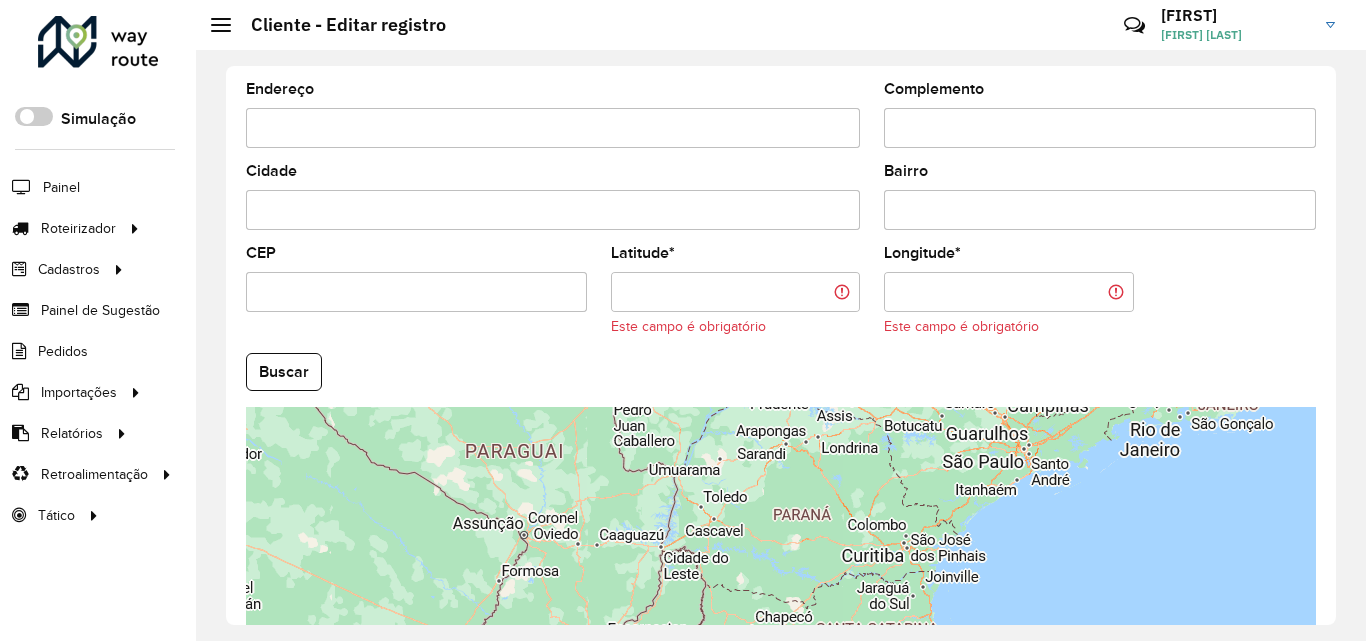 paste on "********" 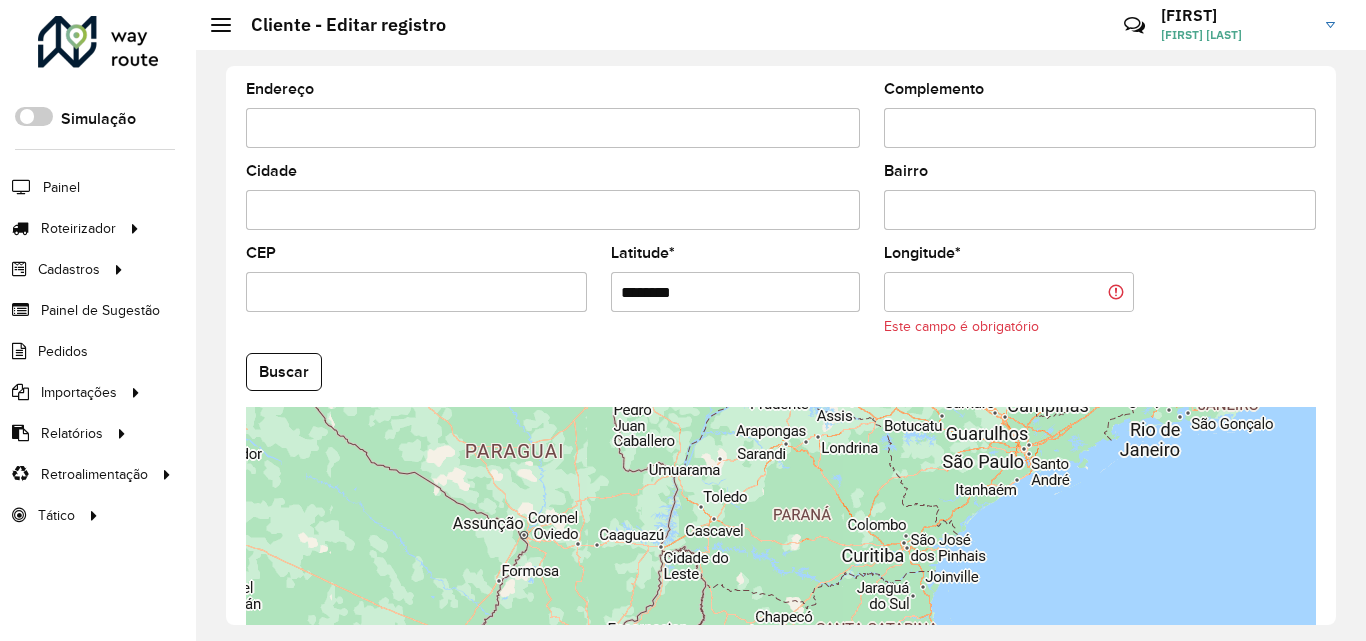 type on "********" 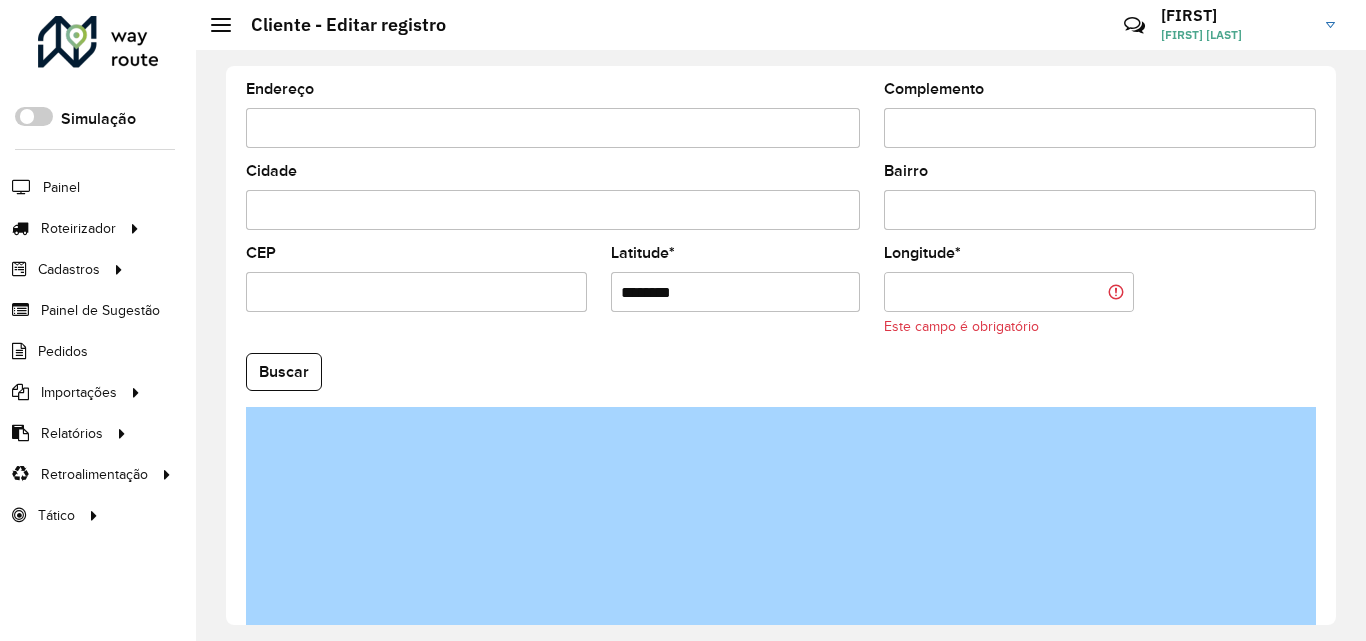 paste on "*********" 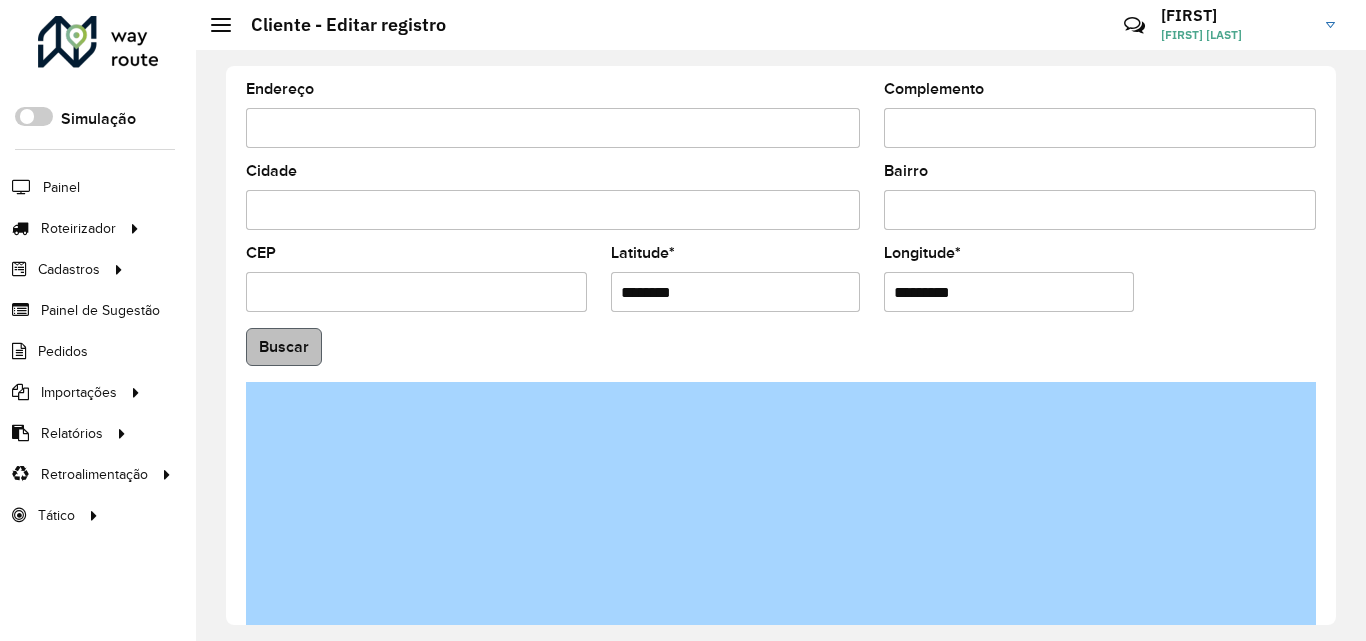 type on "*********" 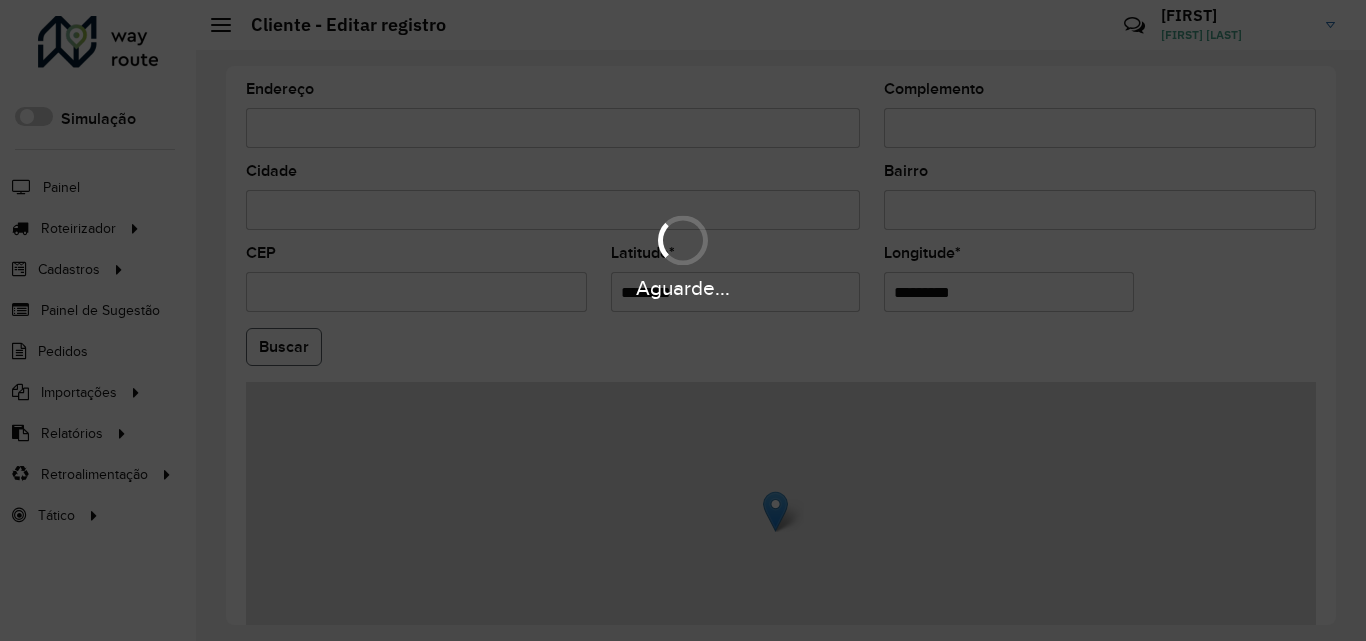 click on "Aguarde...  Pop-up bloqueado!  Seu navegador bloqueou automáticamente a abertura de uma nova janela.   Acesse as configurações e adicione o endereço do sistema a lista de permissão.   Fechar  Roteirizador AmbevTech Simulação Painel Roteirizador Entregas Vendas Cadastros Checkpoint Classificações de venda Cliente Condição de pagamento Consulta de setores Depósito Disponibilidade de veículos Fator tipo de produto Gabarito planner Grupo Rota Fator Tipo Produto Grupo de Depósito Grupo de rotas exclusiva Grupo de setores Jornada Jornada RN Layout integração Modelo Motorista Multi Depósito Painel de sugestão Parada Pedágio Perfil de Vendedor Ponto de apoio Ponto de apoio FAD Prioridade pedido Produto Restrição de Atendimento Planner Rodízio de placa Rota exclusiva FAD Rótulo Setor Setor Planner Tempo de parada de refeição Tipo de cliente Tipo de veículo Tipo de veículo RN Transportadora Usuário Vendedor Veículo Painel de Sugestão Pedidos Importações Classificação e volume de venda" at bounding box center [683, 320] 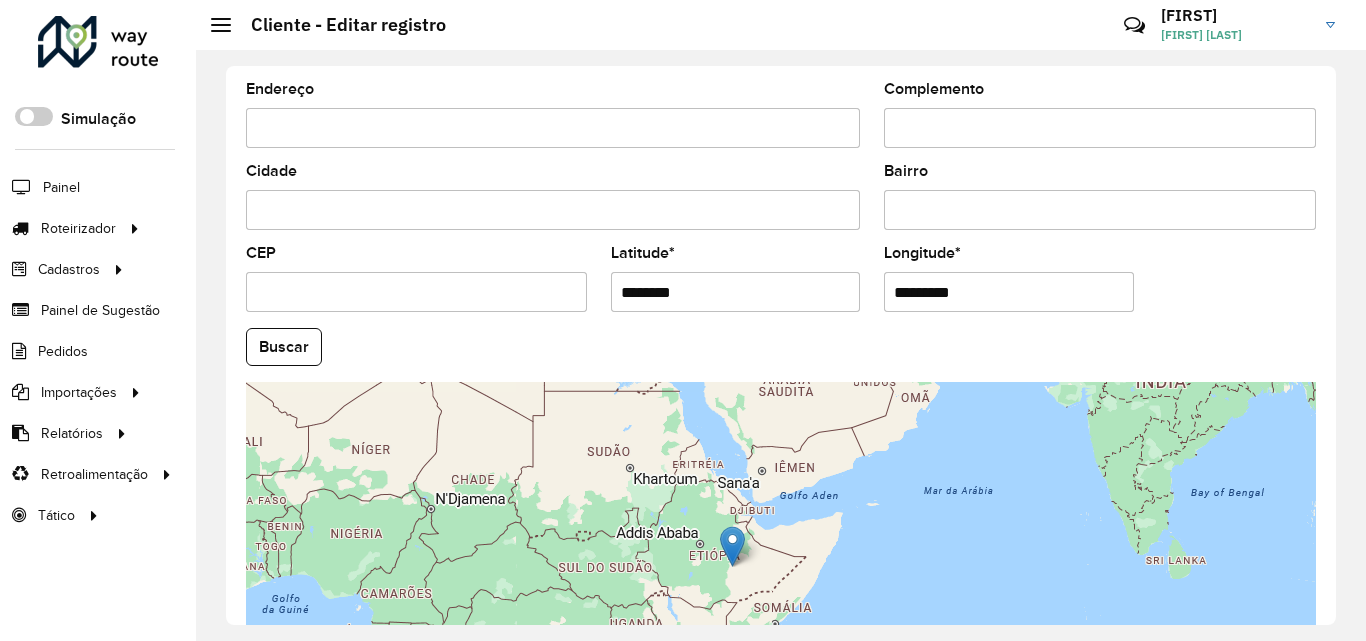 click on "*********" at bounding box center (1009, 292) 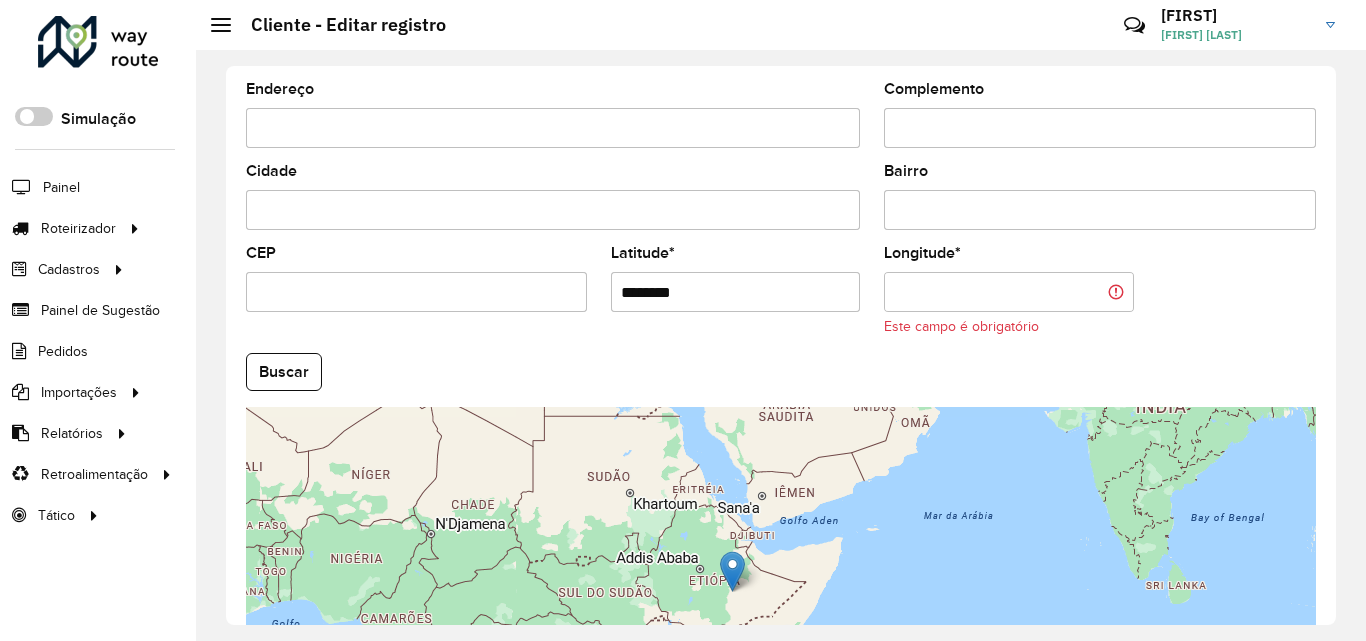 type 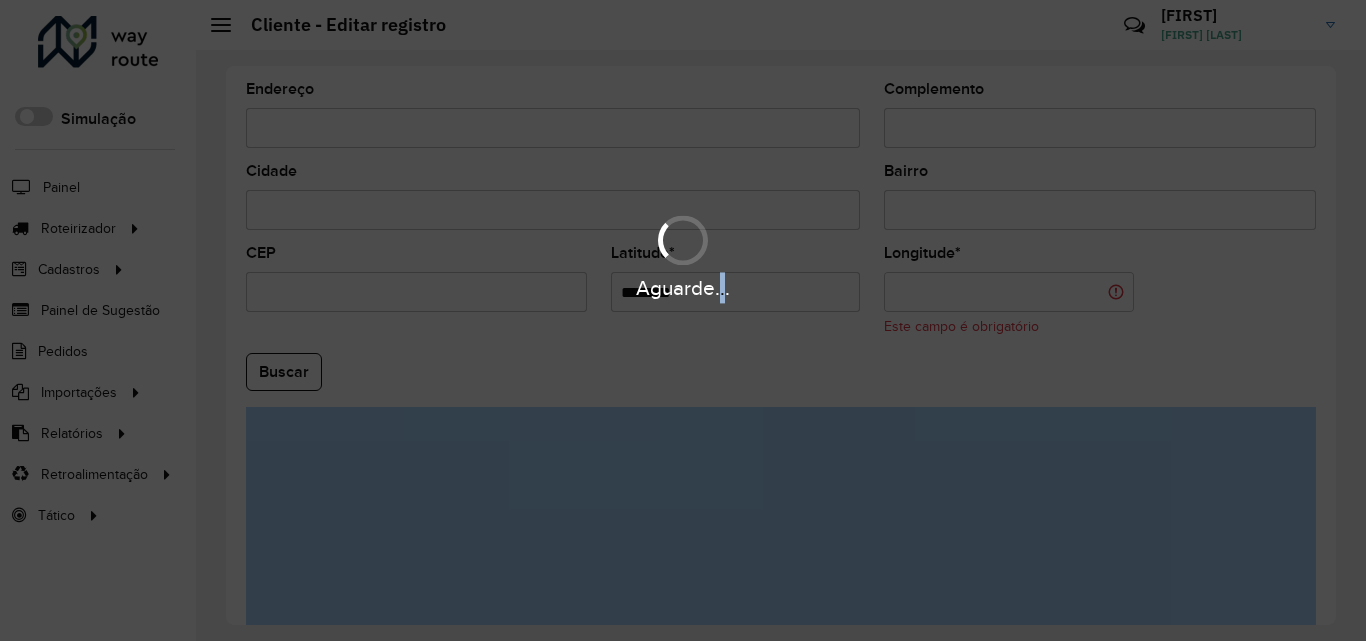 click on "Aguarde..." at bounding box center (683, 288) 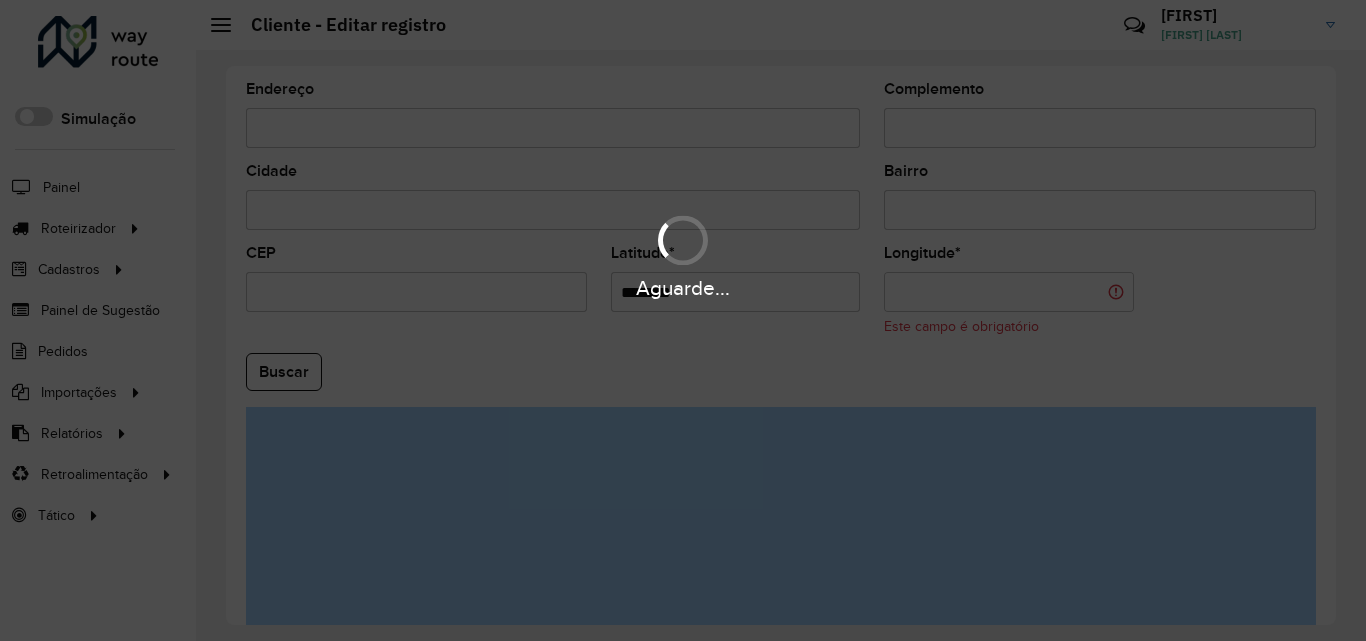 click on "Aguarde..." at bounding box center [683, 320] 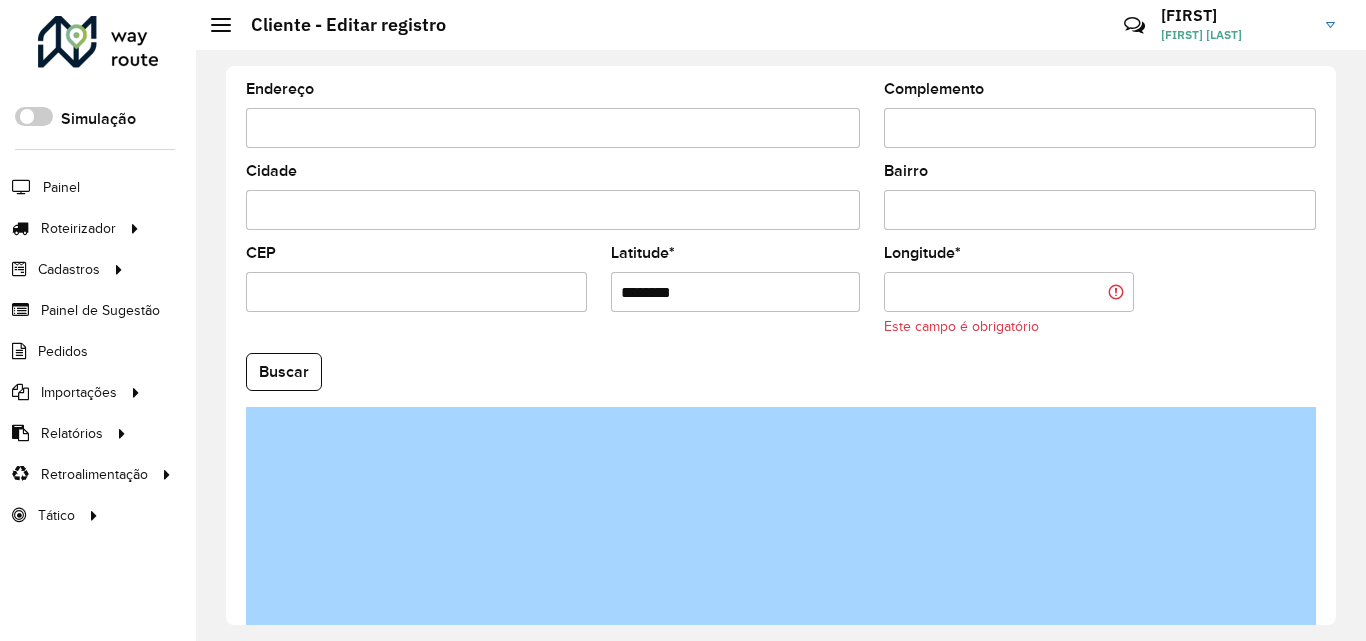 click on "********" at bounding box center [736, 292] 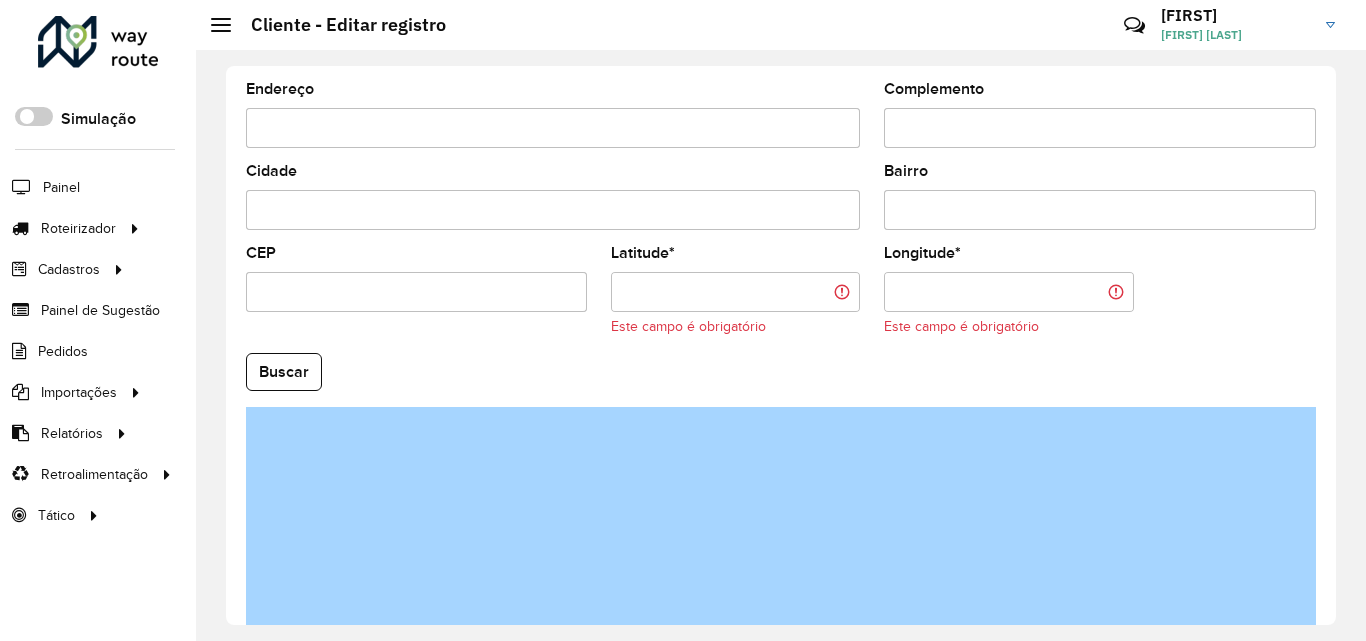 type 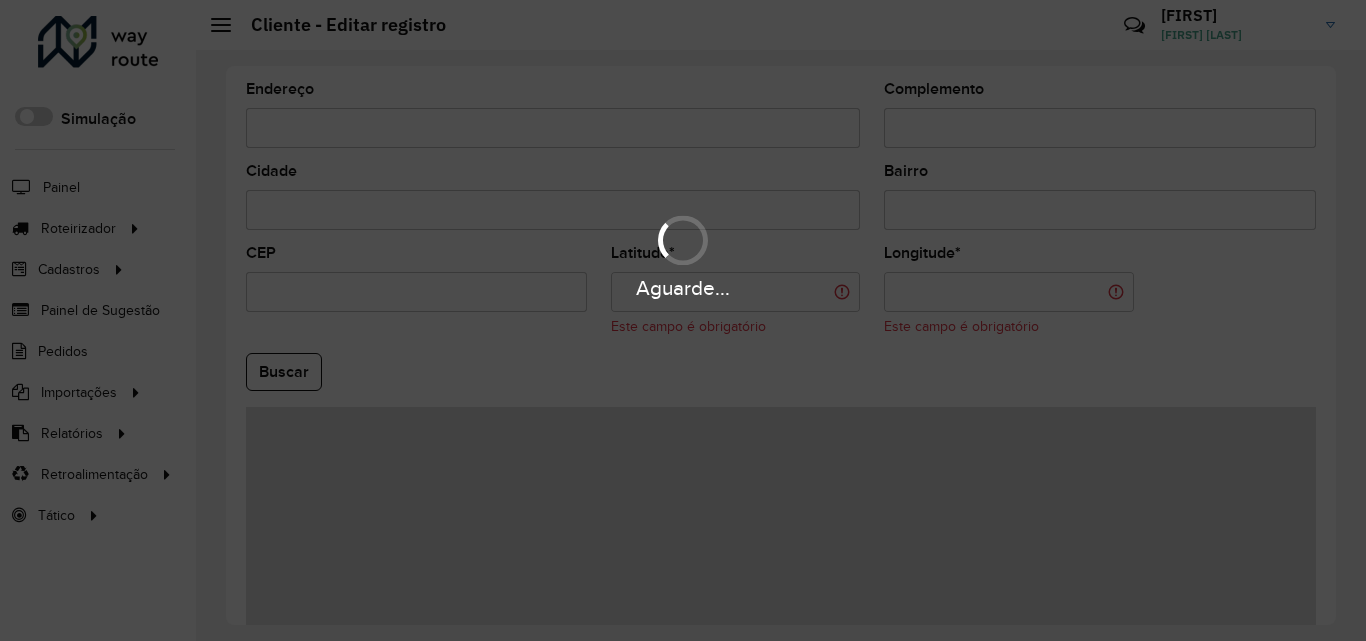 click on "Aguarde...  Pop-up bloqueado!  Seu navegador bloqueou automáticamente a abertura de uma nova janela.   Acesse as configurações e adicione o endereço do sistema a lista de permissão.   Fechar  Roteirizador AmbevTech Simulação Painel Roteirizador Entregas Vendas Cadastros Checkpoint Classificações de venda Cliente Condição de pagamento Consulta de setores Depósito Disponibilidade de veículos Fator tipo de produto Gabarito planner Grupo Rota Fator Tipo Produto Grupo de Depósito Grupo de rotas exclusiva Grupo de setores Jornada Jornada RN Layout integração Modelo Motorista Multi Depósito Painel de sugestão Parada Pedágio Perfil de Vendedor Ponto de apoio Ponto de apoio FAD Prioridade pedido Produto Restrição de Atendimento Planner Rodízio de placa Rota exclusiva FAD Rótulo Setor Setor Planner Tempo de parada de refeição Tipo de cliente Tipo de veículo Tipo de veículo RN Transportadora Usuário Vendedor Veículo Painel de Sugestão Pedidos Importações Classificação e volume de venda" at bounding box center (683, 320) 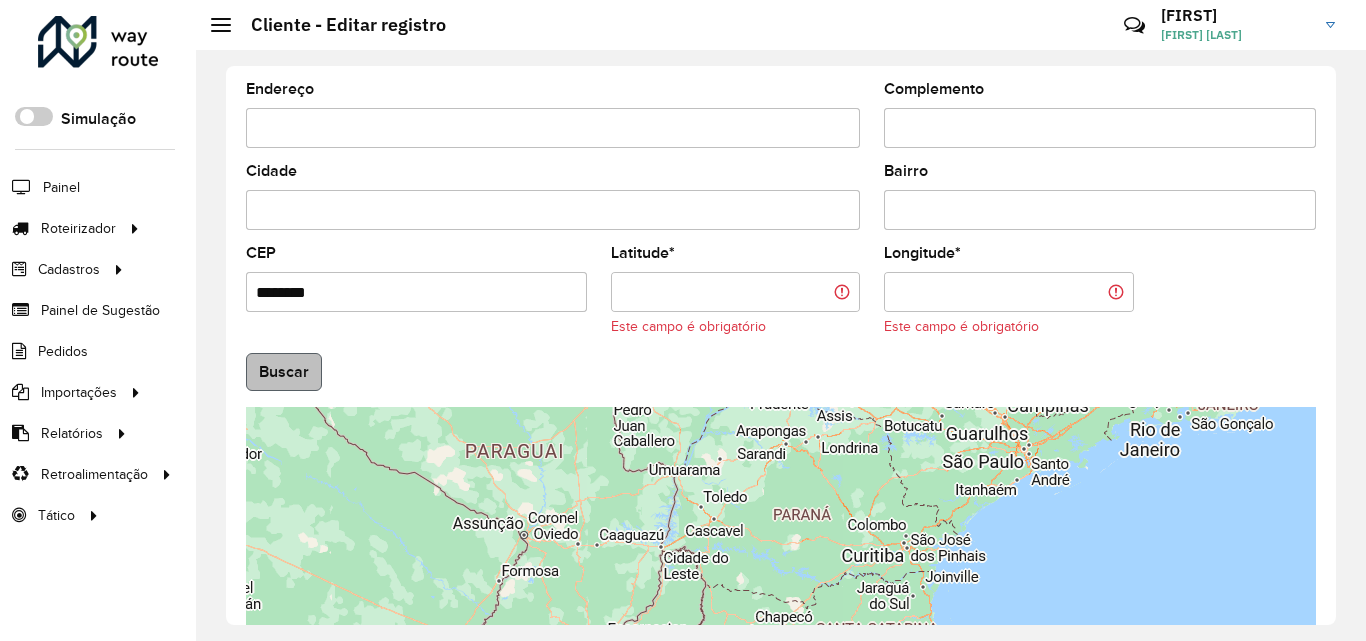 type on "********" 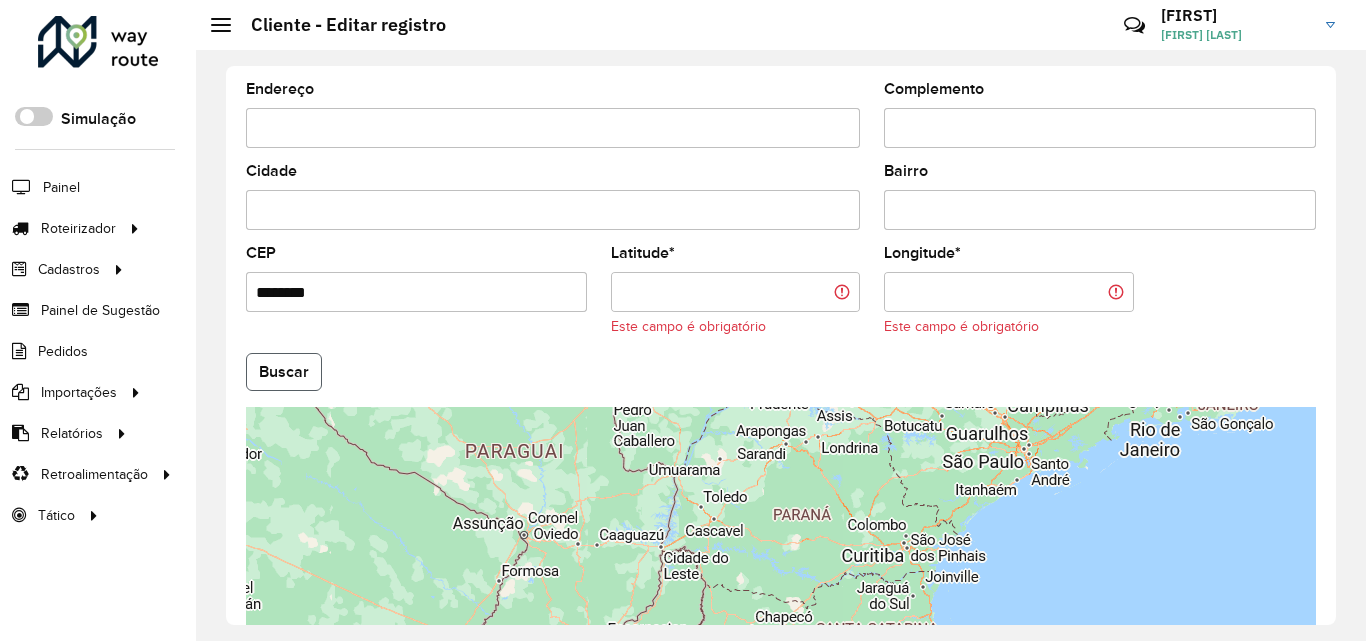 click on "Buscar" 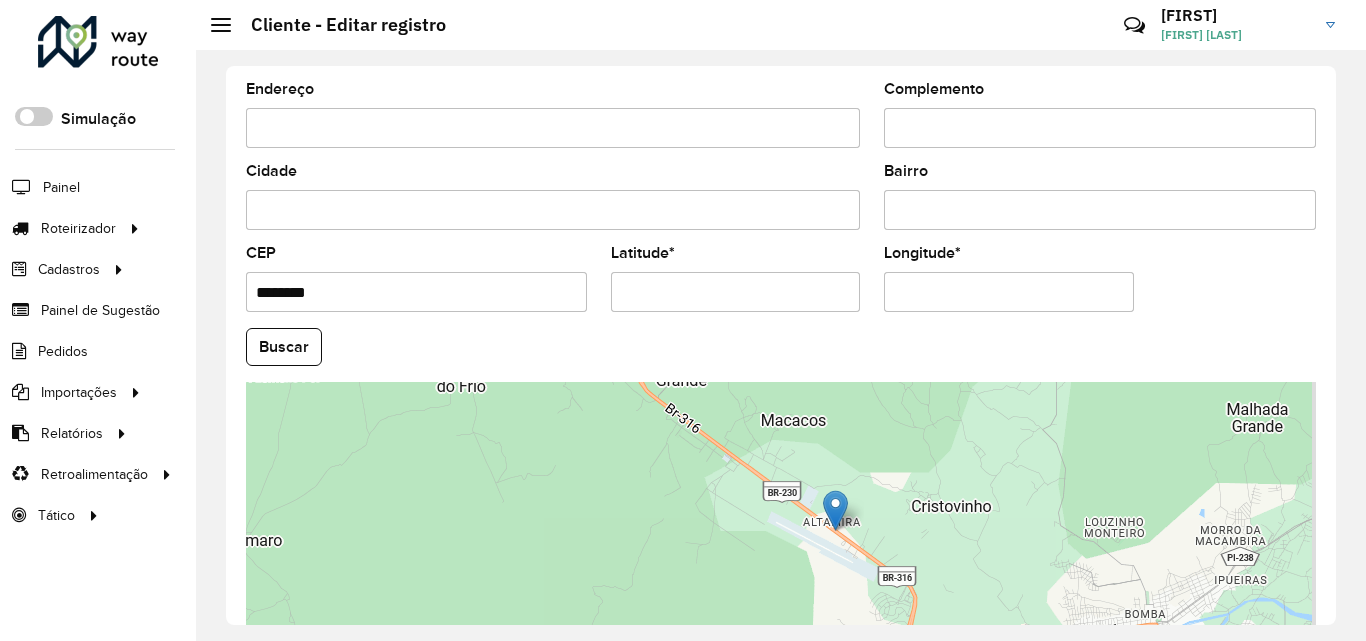 scroll, scrollTop: 757, scrollLeft: 0, axis: vertical 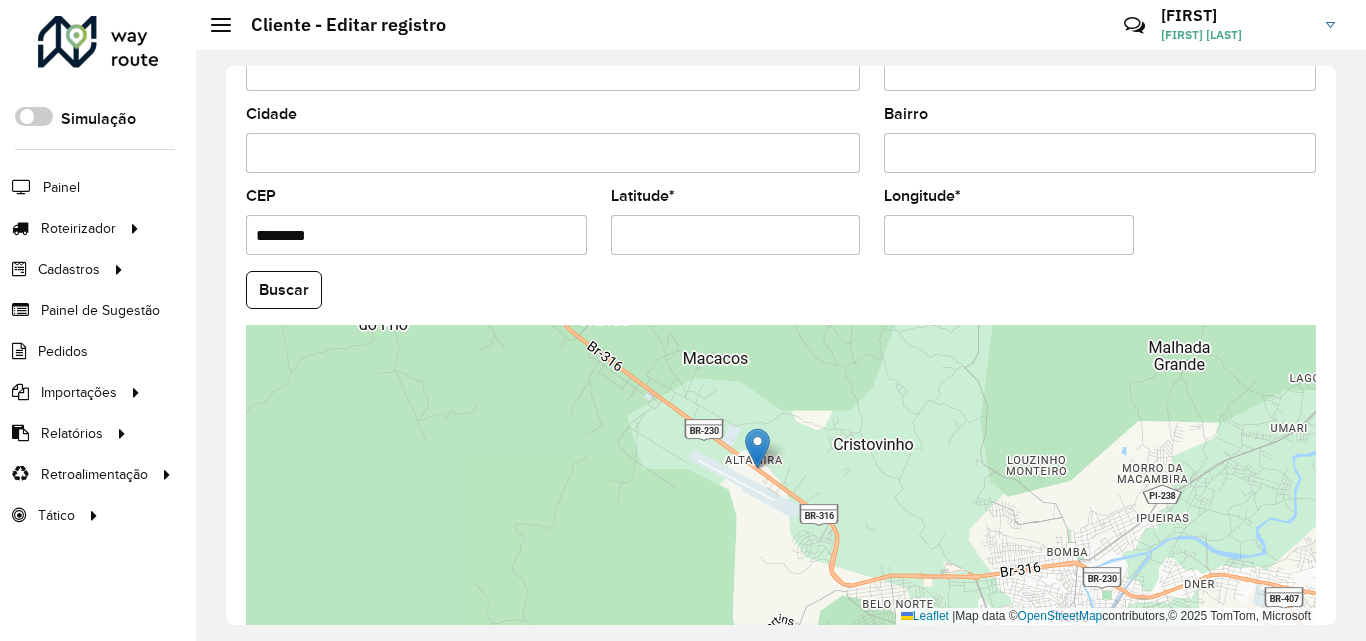 drag, startPoint x: 764, startPoint y: 560, endPoint x: 693, endPoint y: 475, distance: 110.751976 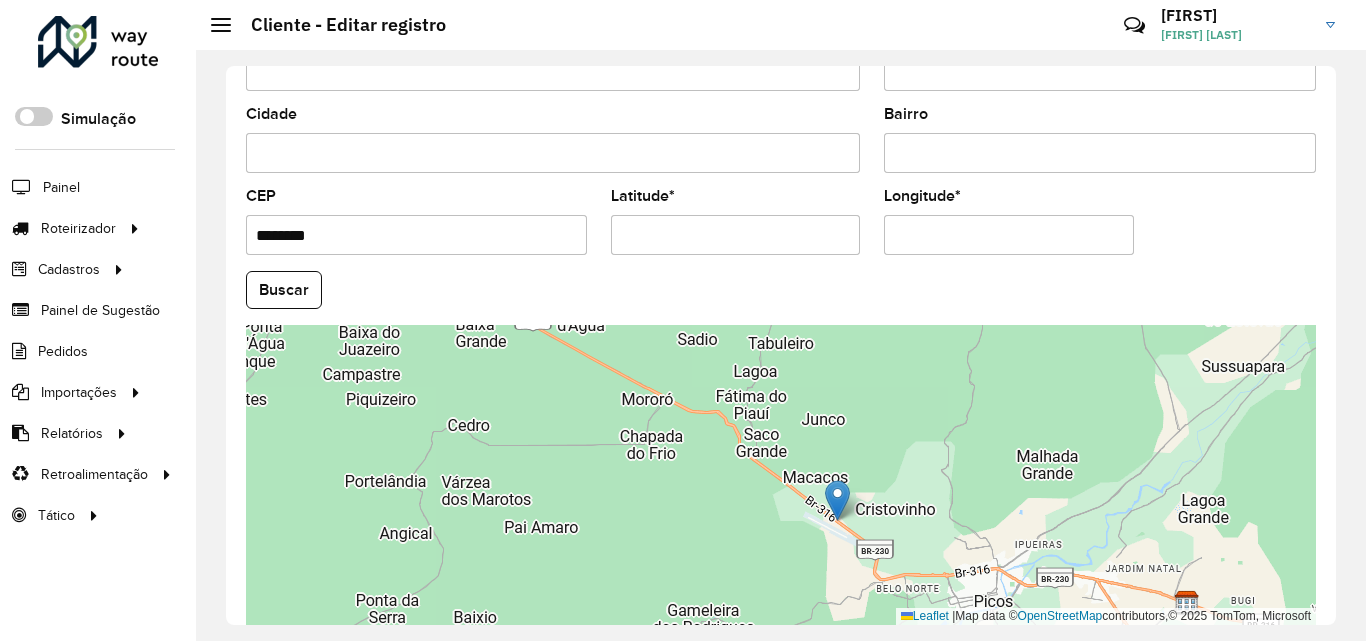 drag, startPoint x: 1072, startPoint y: 587, endPoint x: 1057, endPoint y: 580, distance: 16.552946 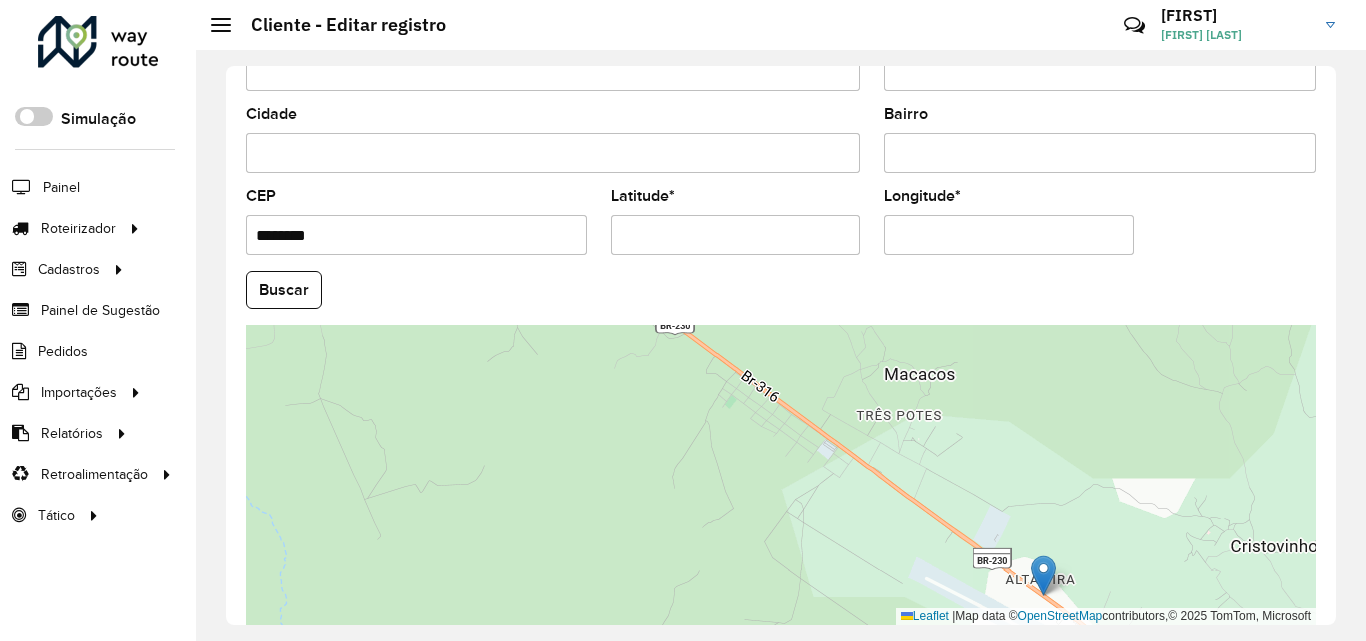 drag, startPoint x: 736, startPoint y: 426, endPoint x: 730, endPoint y: 409, distance: 18.027756 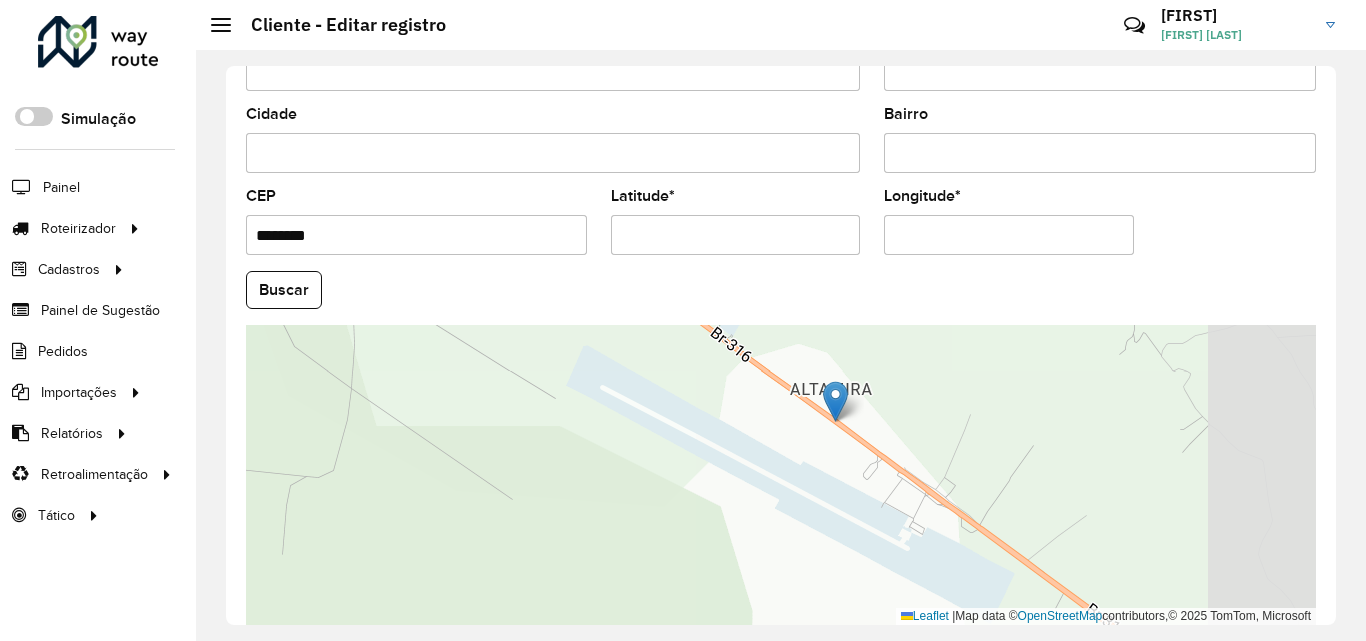 drag, startPoint x: 917, startPoint y: 498, endPoint x: 708, endPoint y: 302, distance: 286.52573 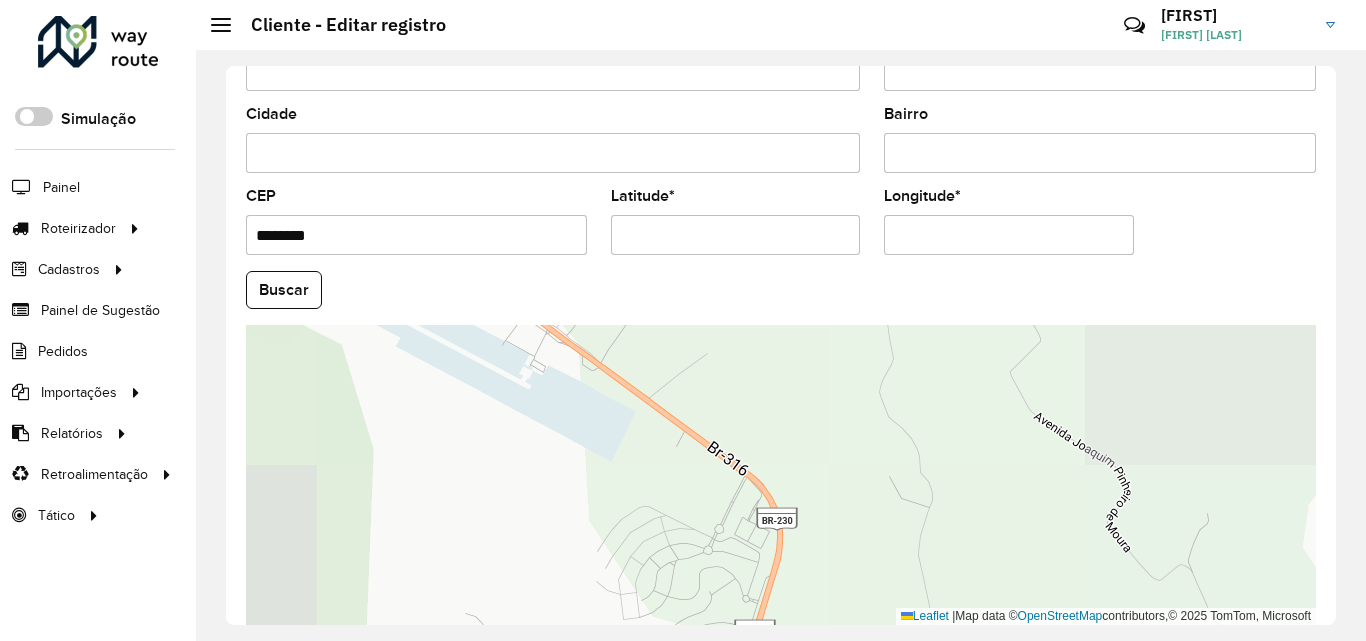 drag, startPoint x: 1015, startPoint y: 527, endPoint x: 636, endPoint y: 365, distance: 412.17108 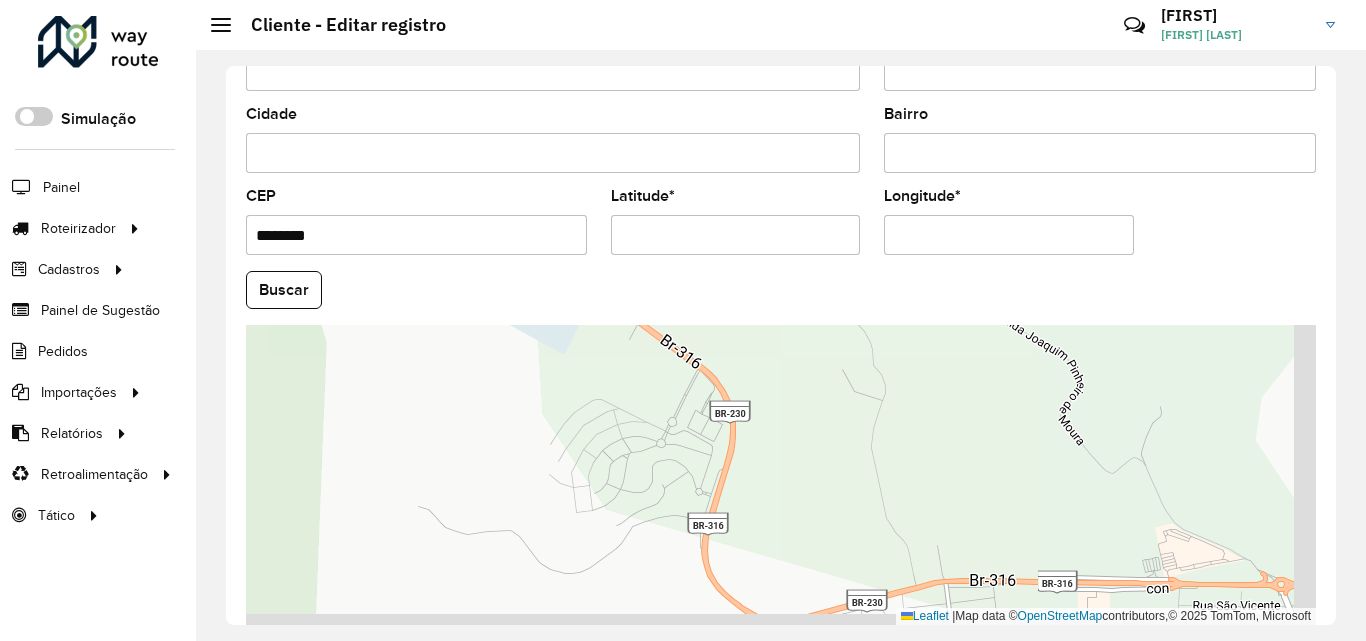 drag, startPoint x: 791, startPoint y: 548, endPoint x: 743, endPoint y: 437, distance: 120.93387 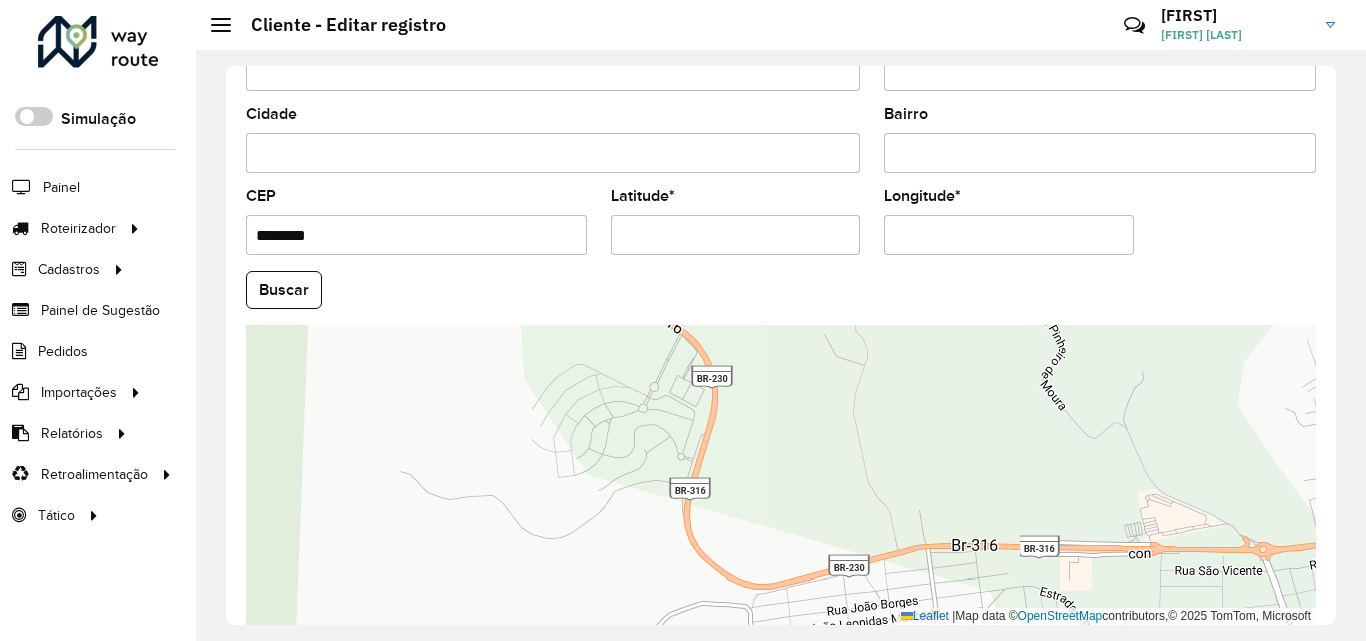 click on "Leaflet   |  Map data ©  OpenStreetMap  contributors,© 2025 TomTom, Microsoft" at bounding box center [781, 475] 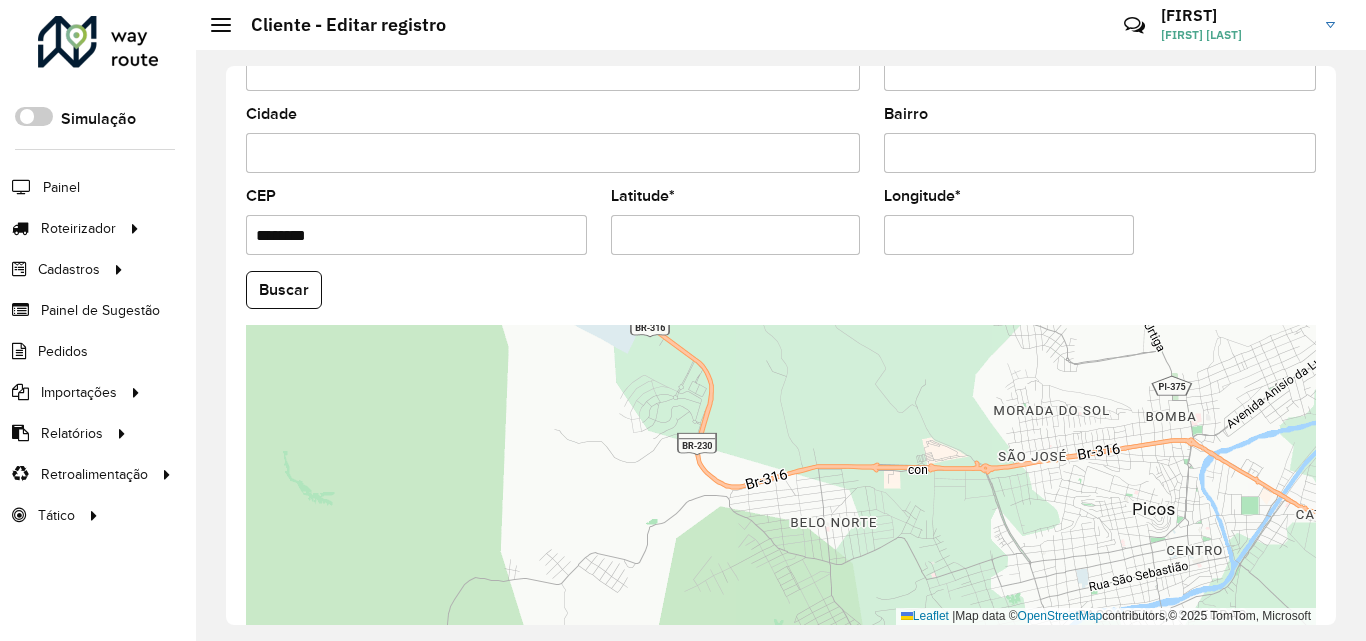 scroll, scrollTop: 657, scrollLeft: 0, axis: vertical 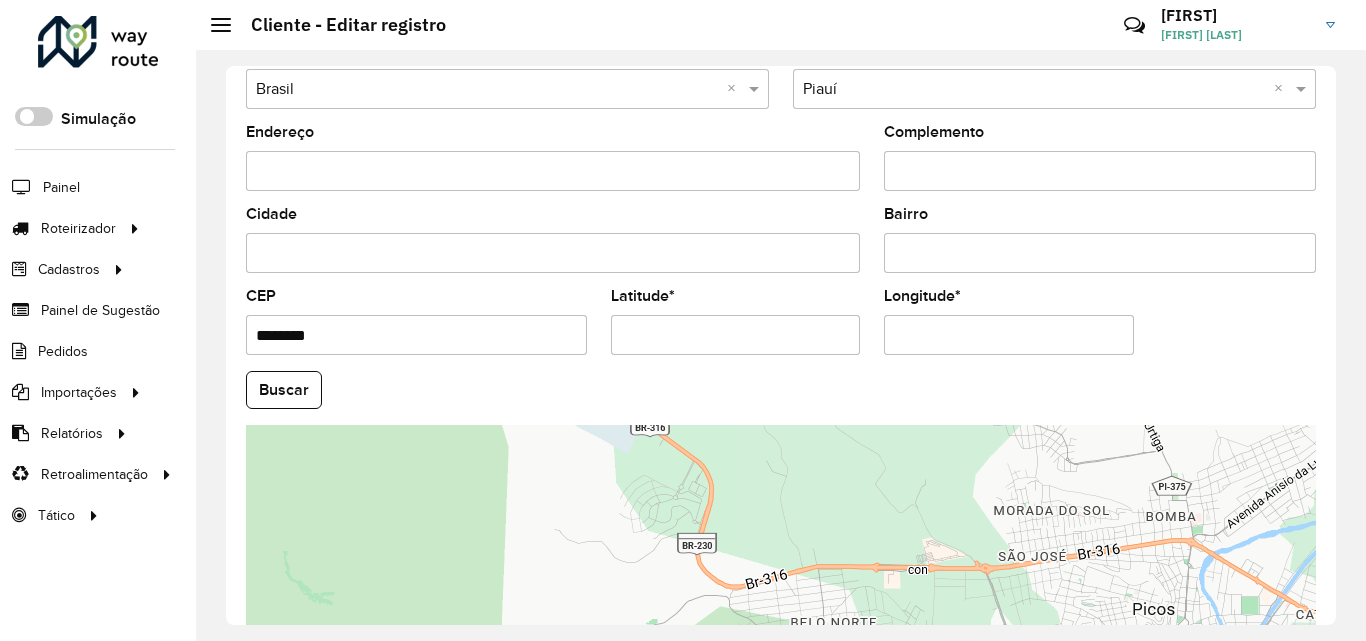 click on "Endereço" at bounding box center [553, 171] 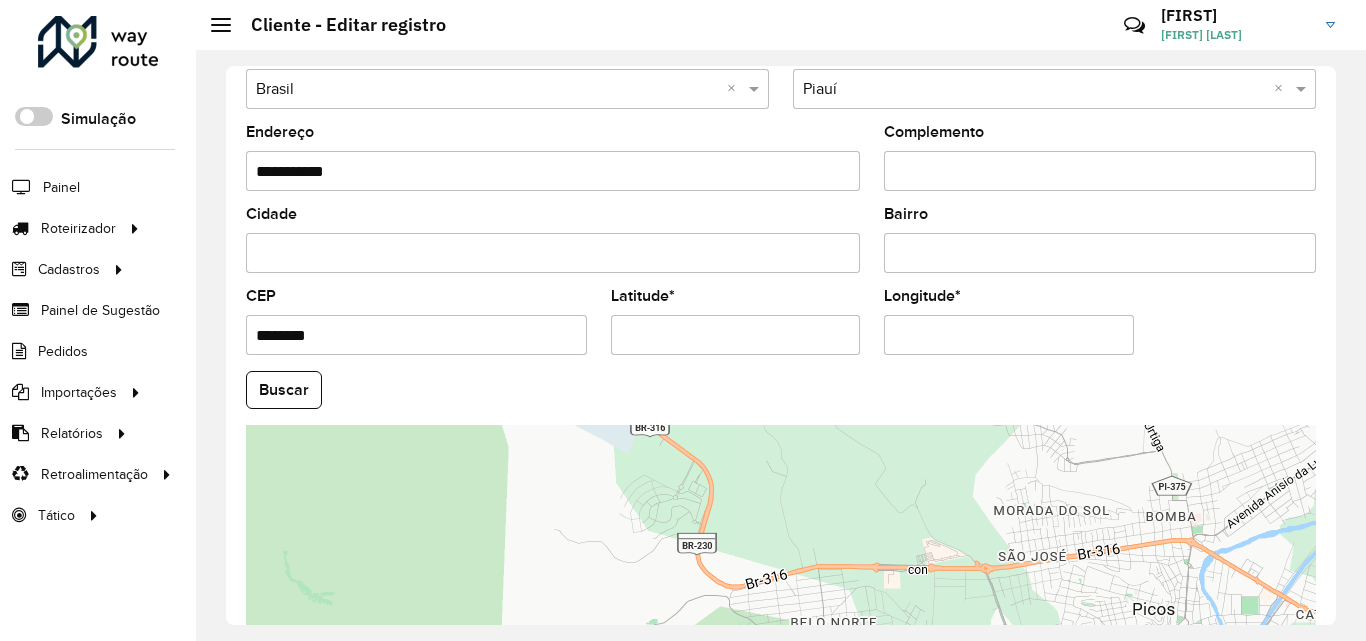 click on "Latitude  *" at bounding box center [736, 335] 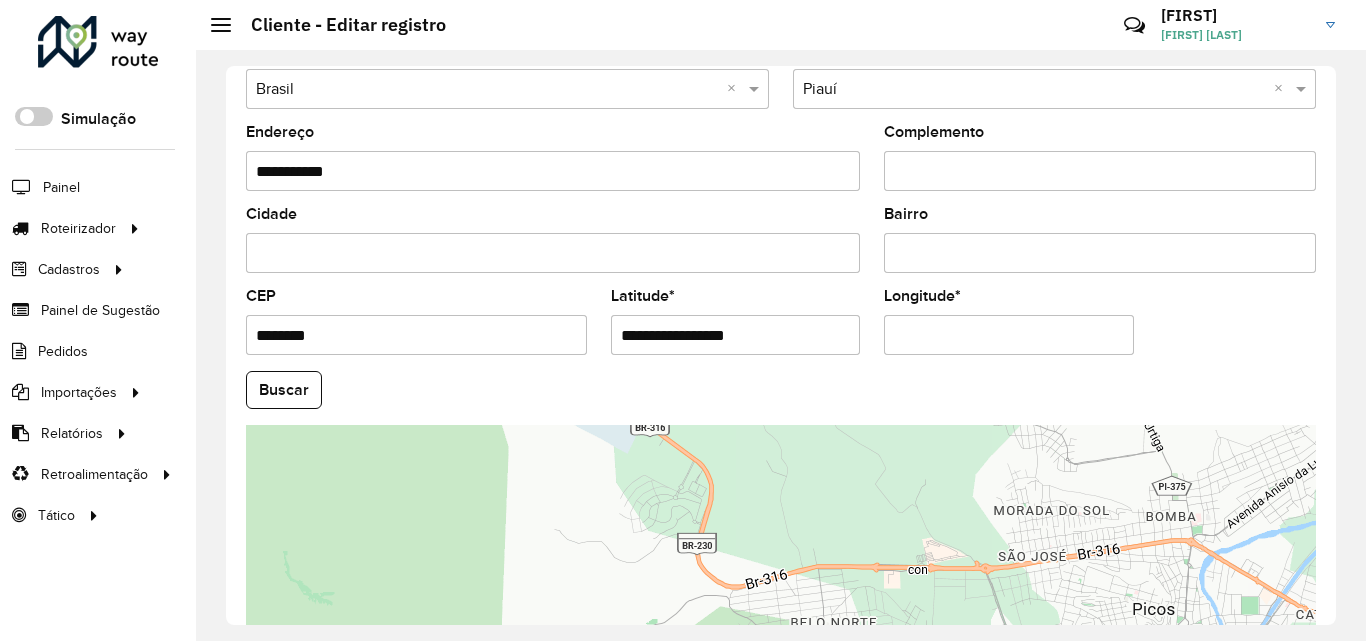 paste on "**********" 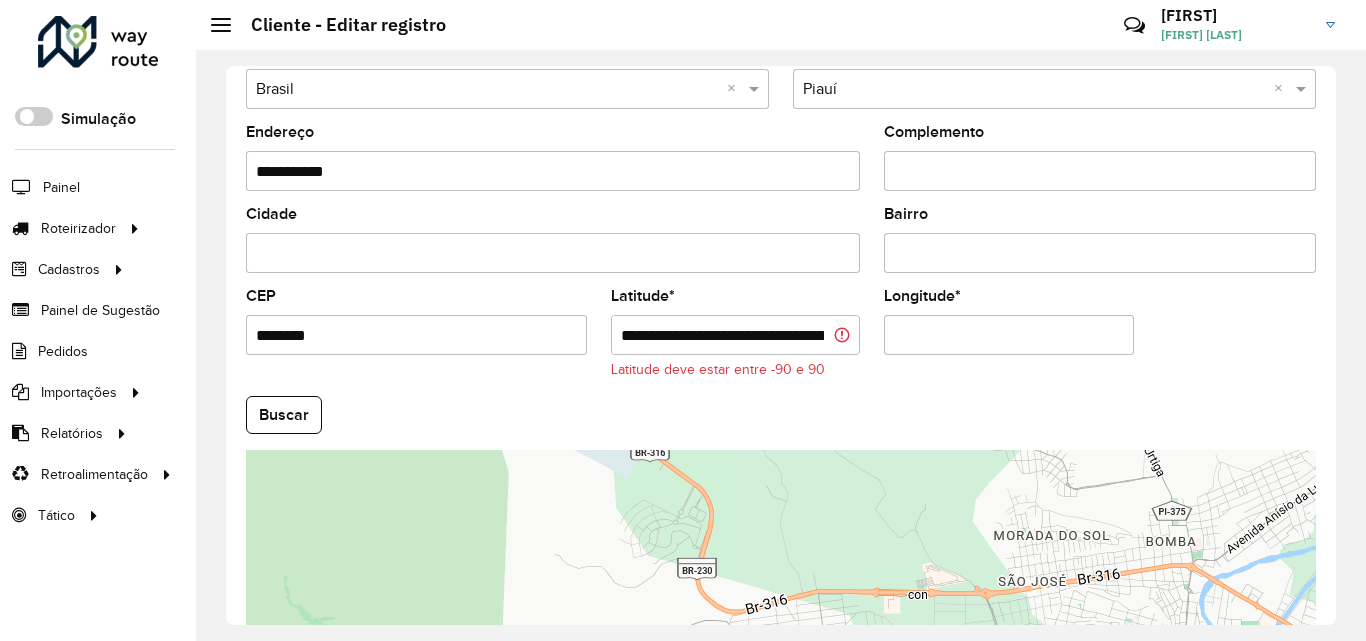 scroll, scrollTop: 0, scrollLeft: 106, axis: horizontal 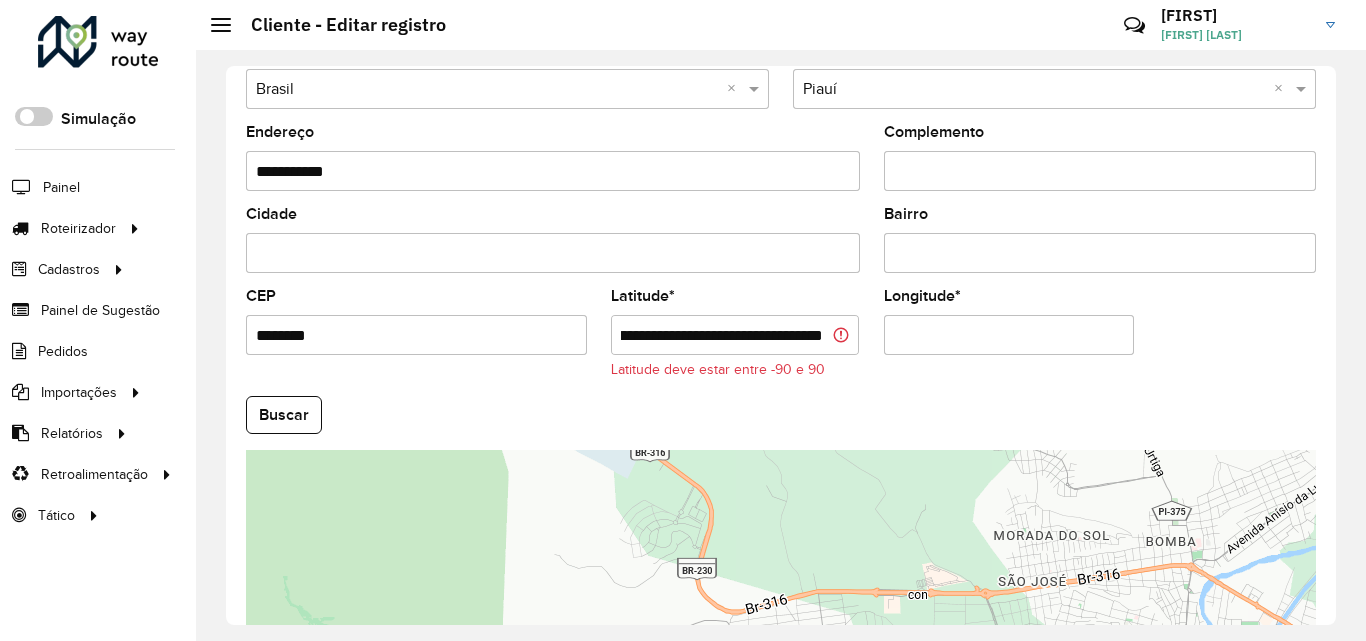drag, startPoint x: 674, startPoint y: 335, endPoint x: 920, endPoint y: 333, distance: 246.00813 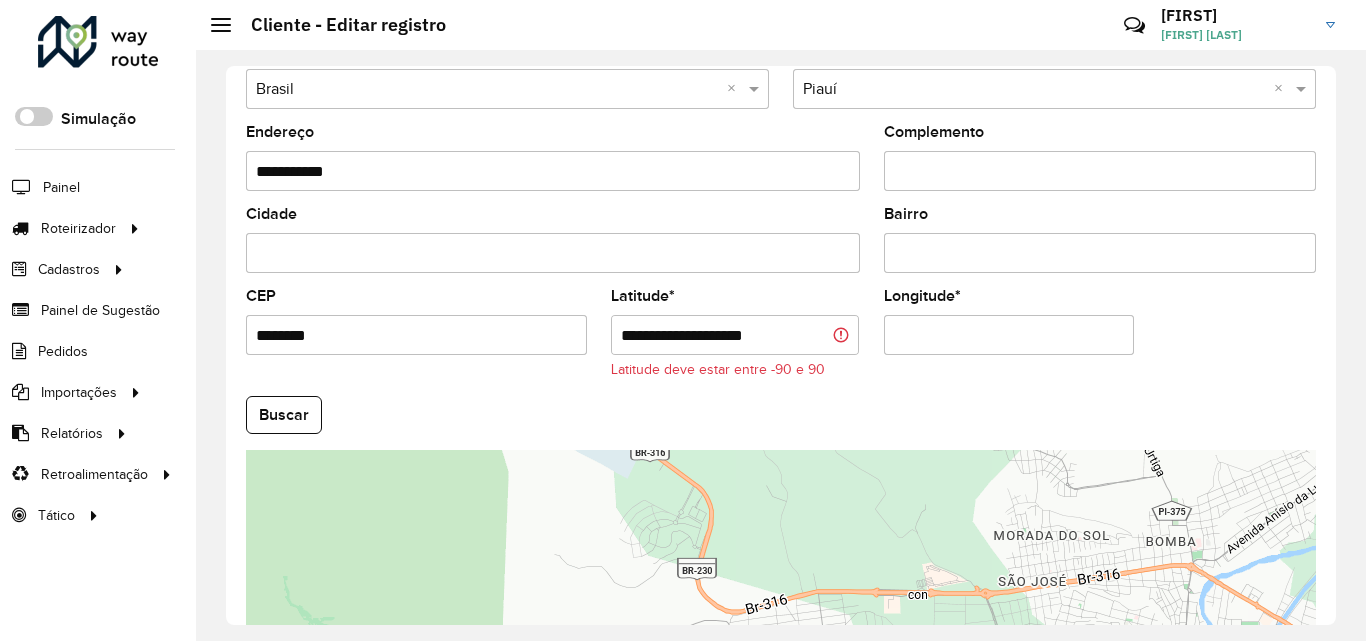 scroll, scrollTop: 0, scrollLeft: 0, axis: both 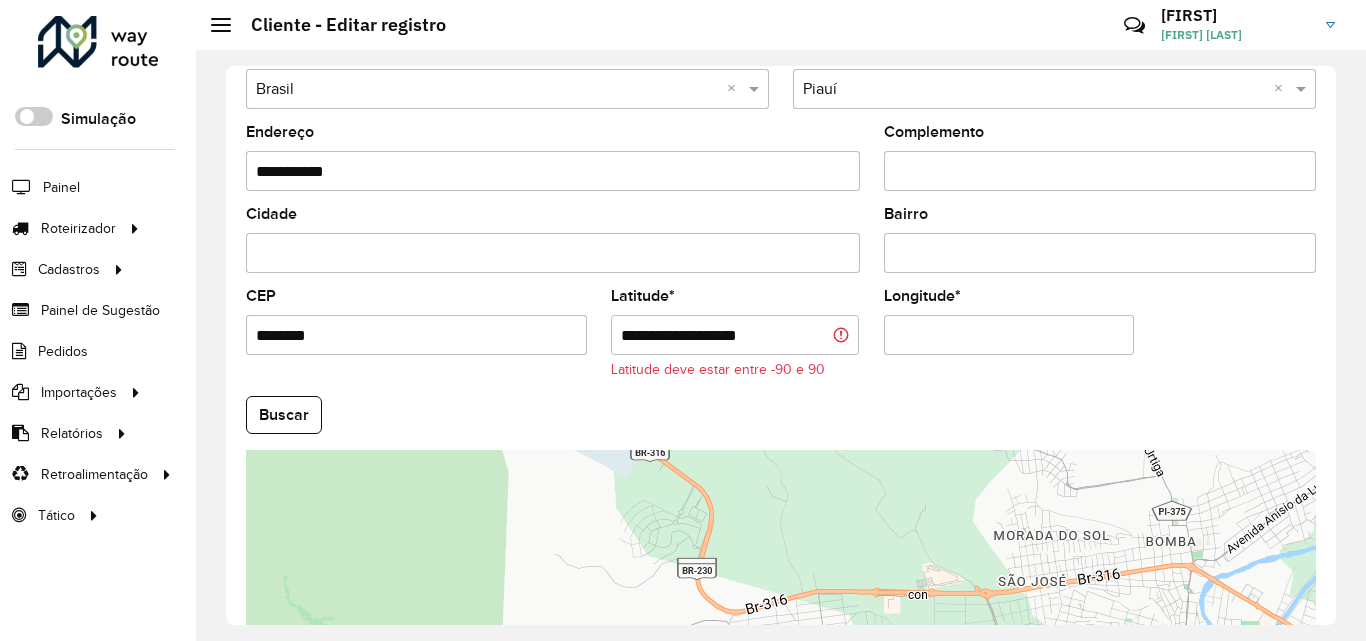 type on "**********" 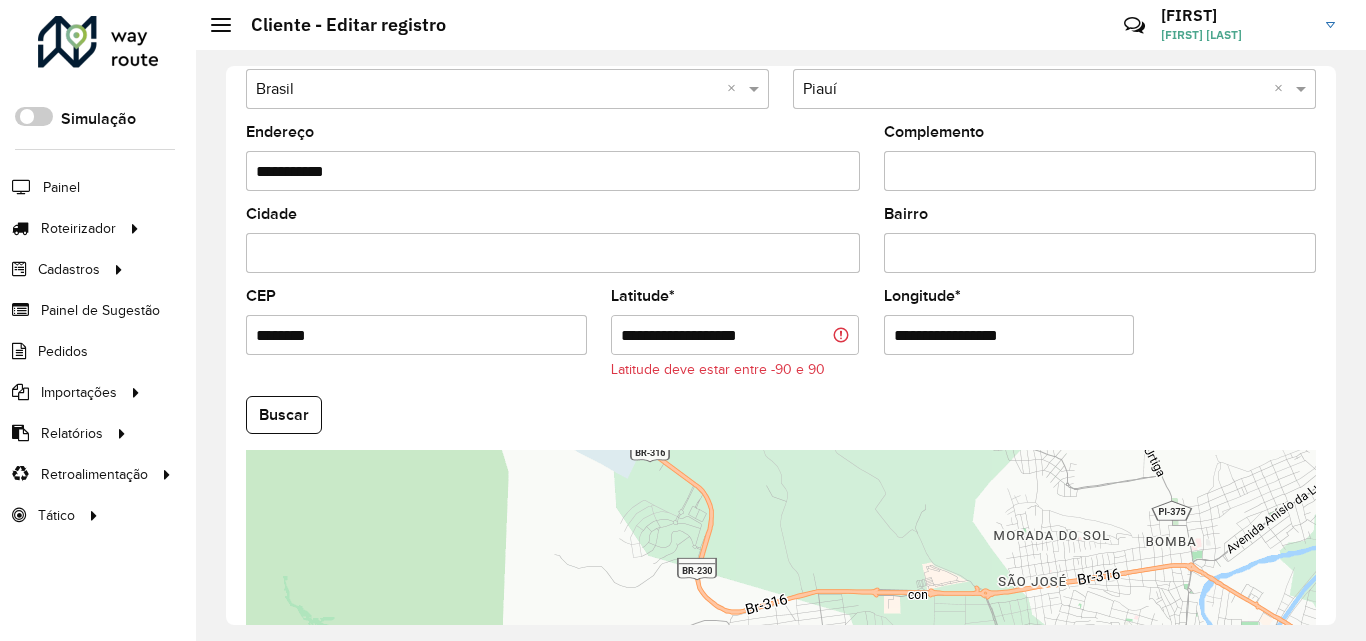 paste on "**********" 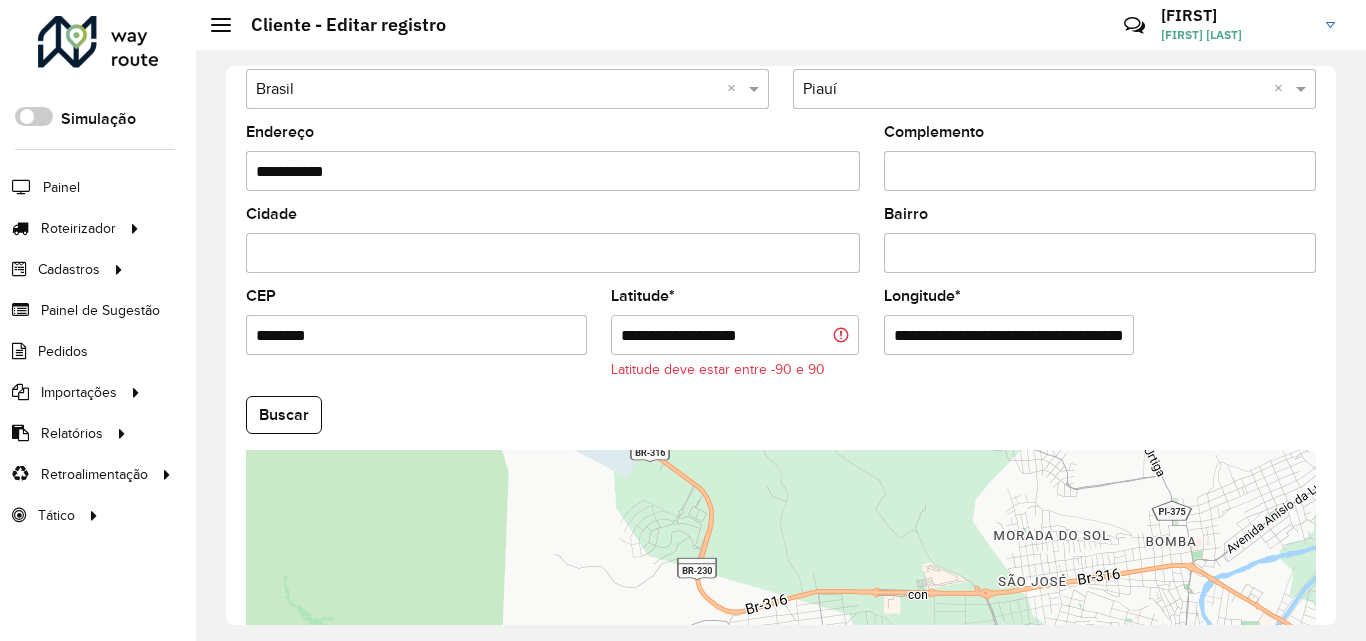 scroll, scrollTop: 0, scrollLeft: 106, axis: horizontal 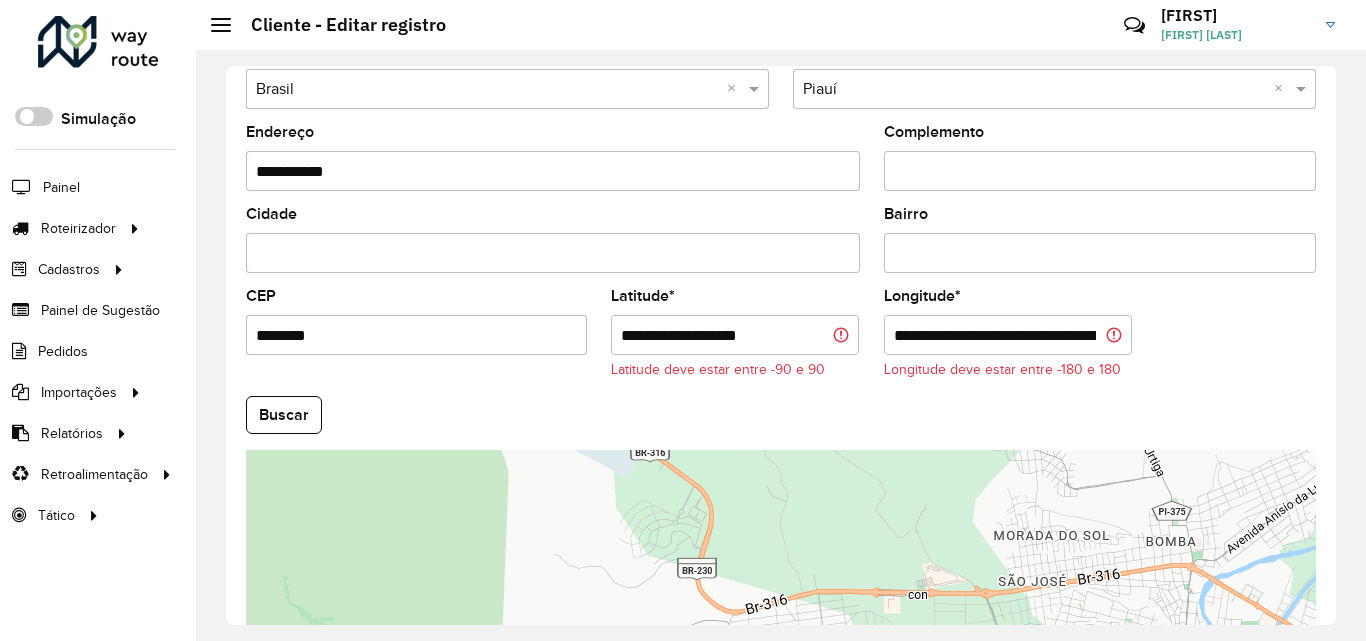 drag, startPoint x: 953, startPoint y: 334, endPoint x: 834, endPoint y: 334, distance: 119 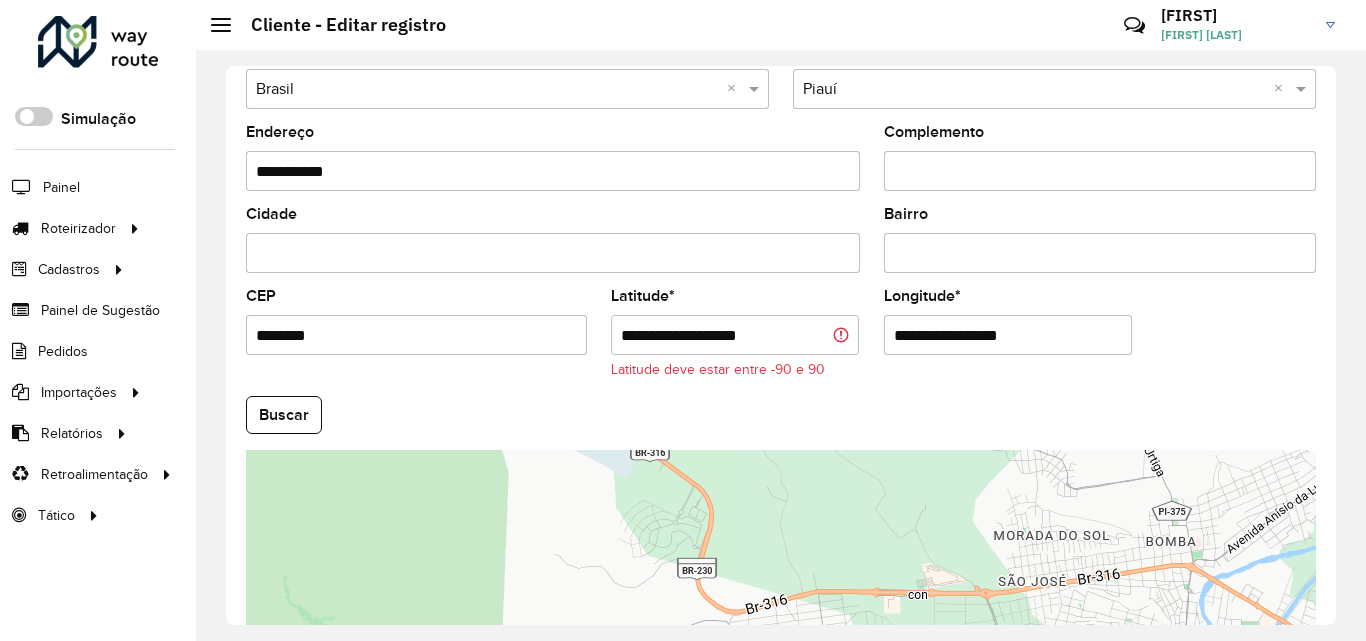 click on "**********" at bounding box center (1008, 335) 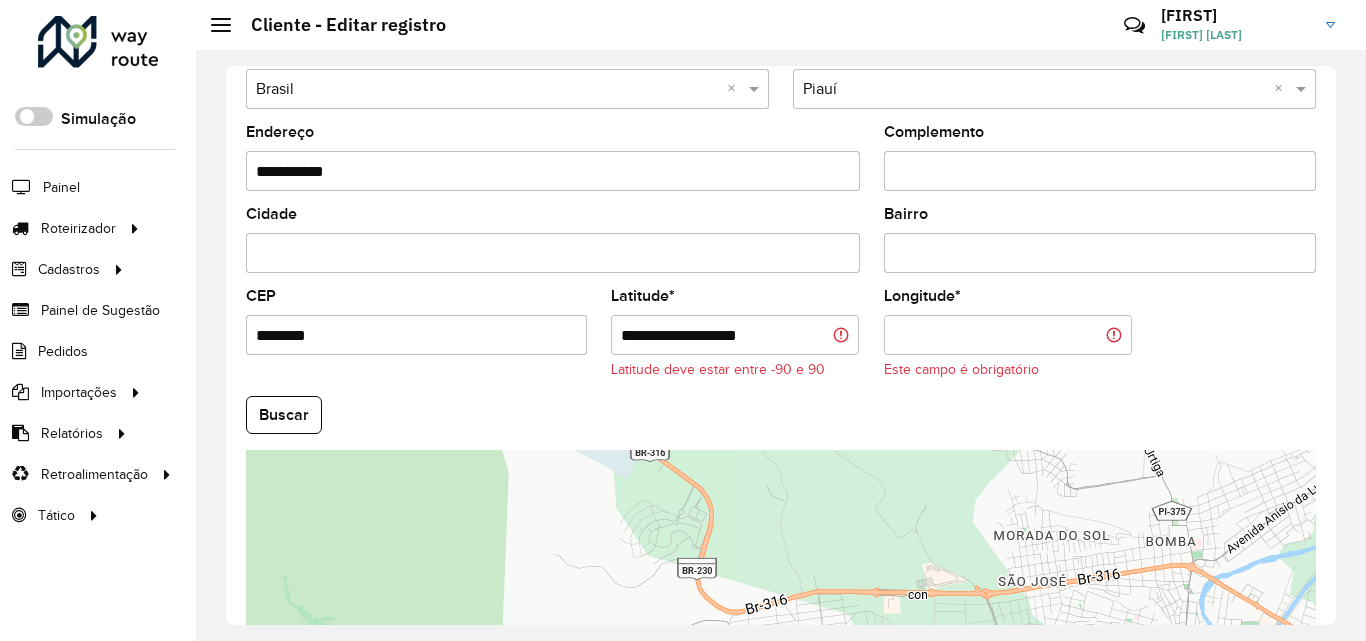 type 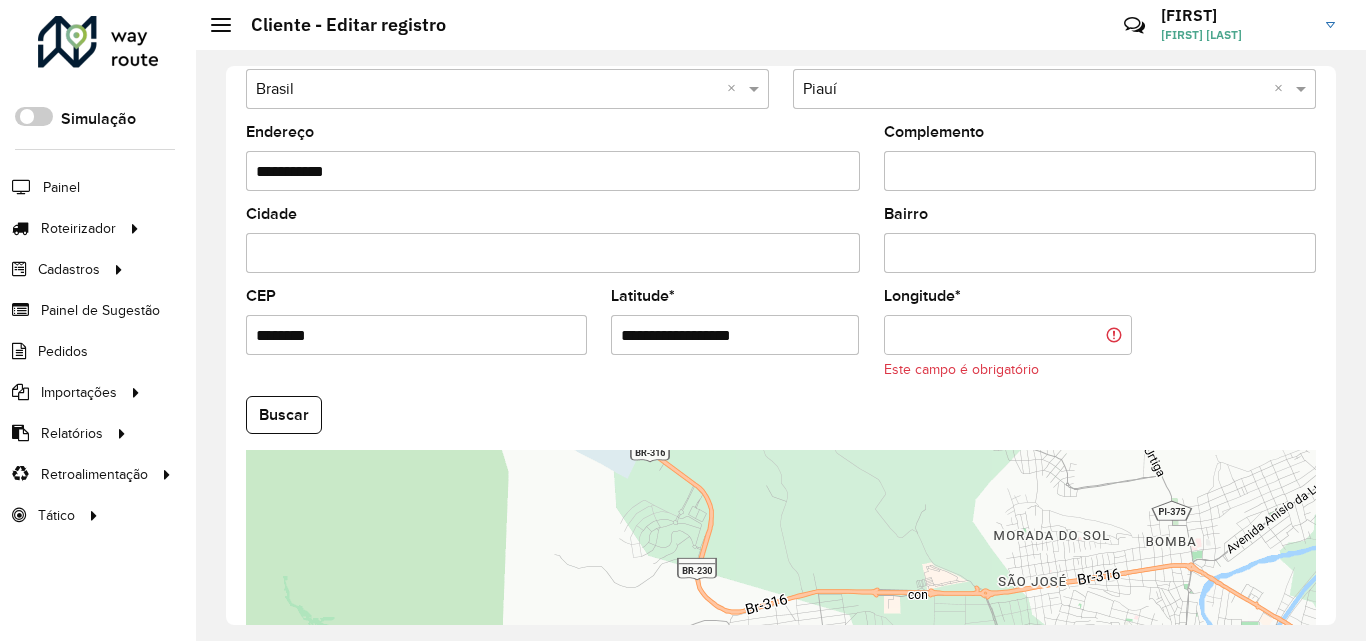 type on "**********" 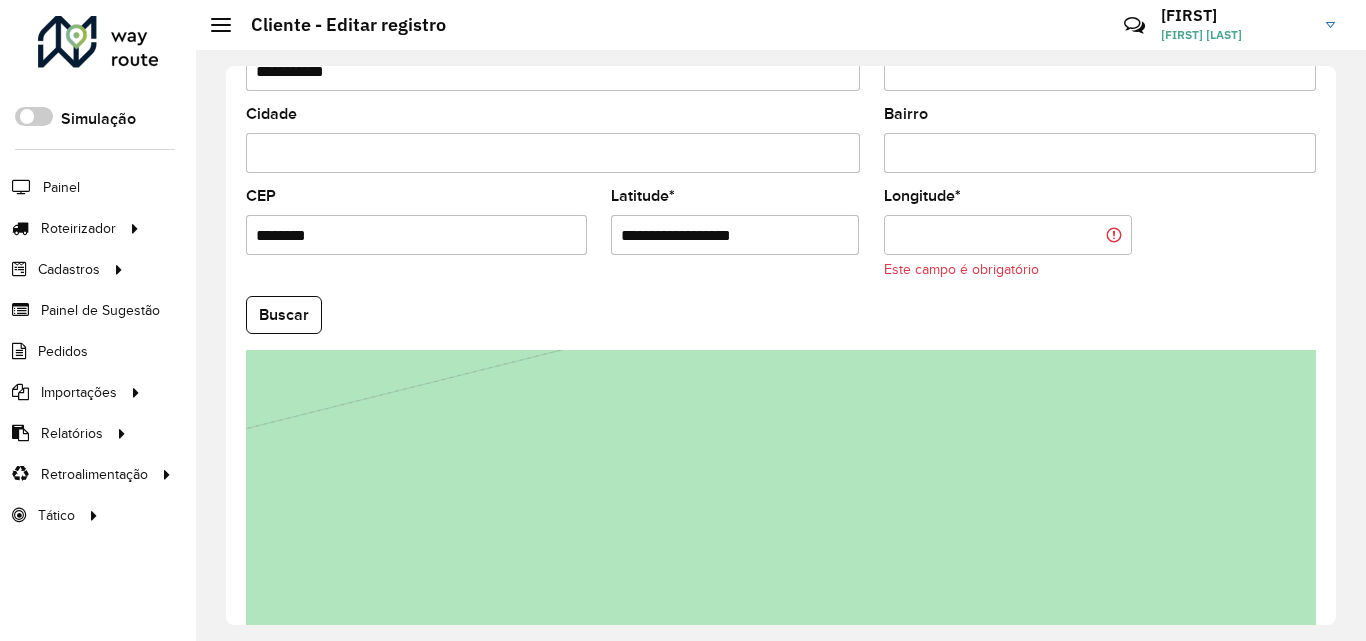 scroll, scrollTop: 872, scrollLeft: 0, axis: vertical 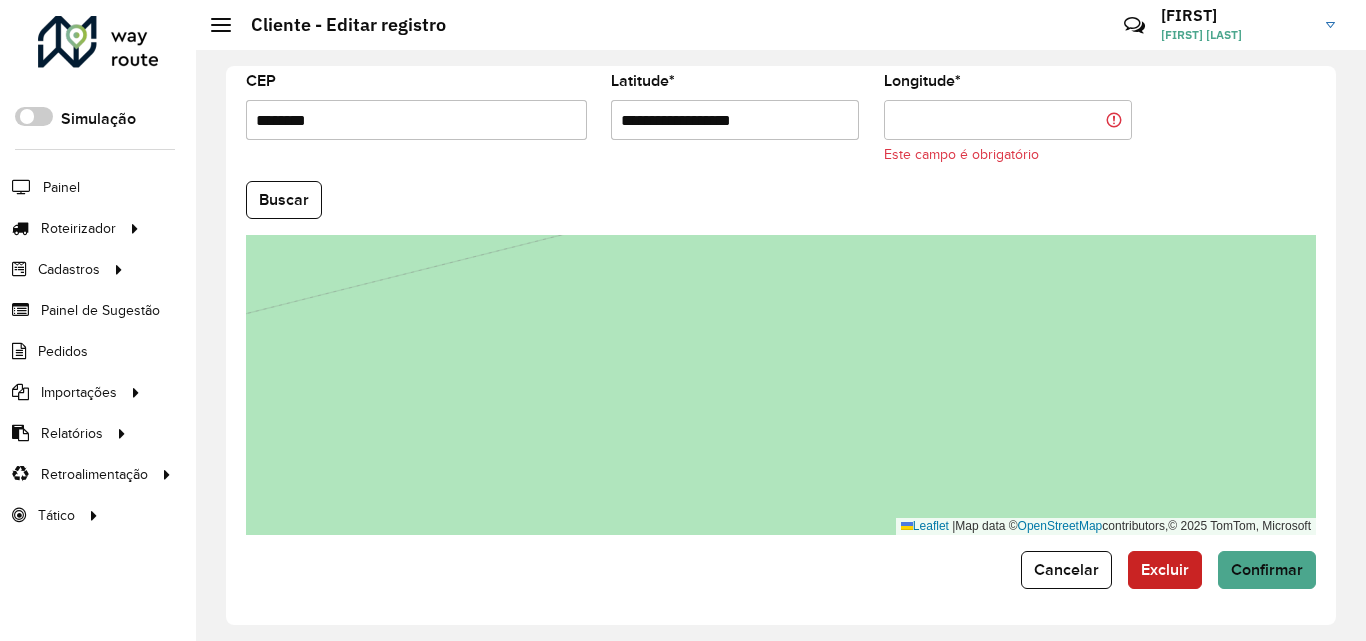 click on "**********" at bounding box center (735, 120) 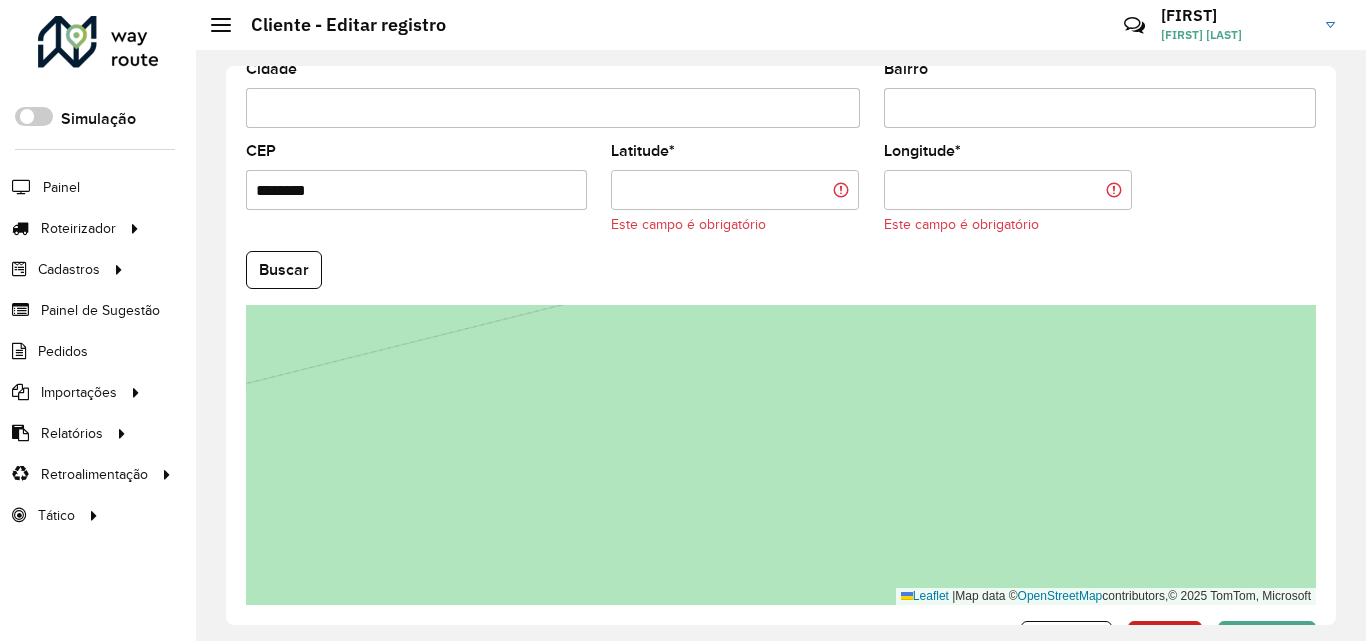scroll, scrollTop: 772, scrollLeft: 0, axis: vertical 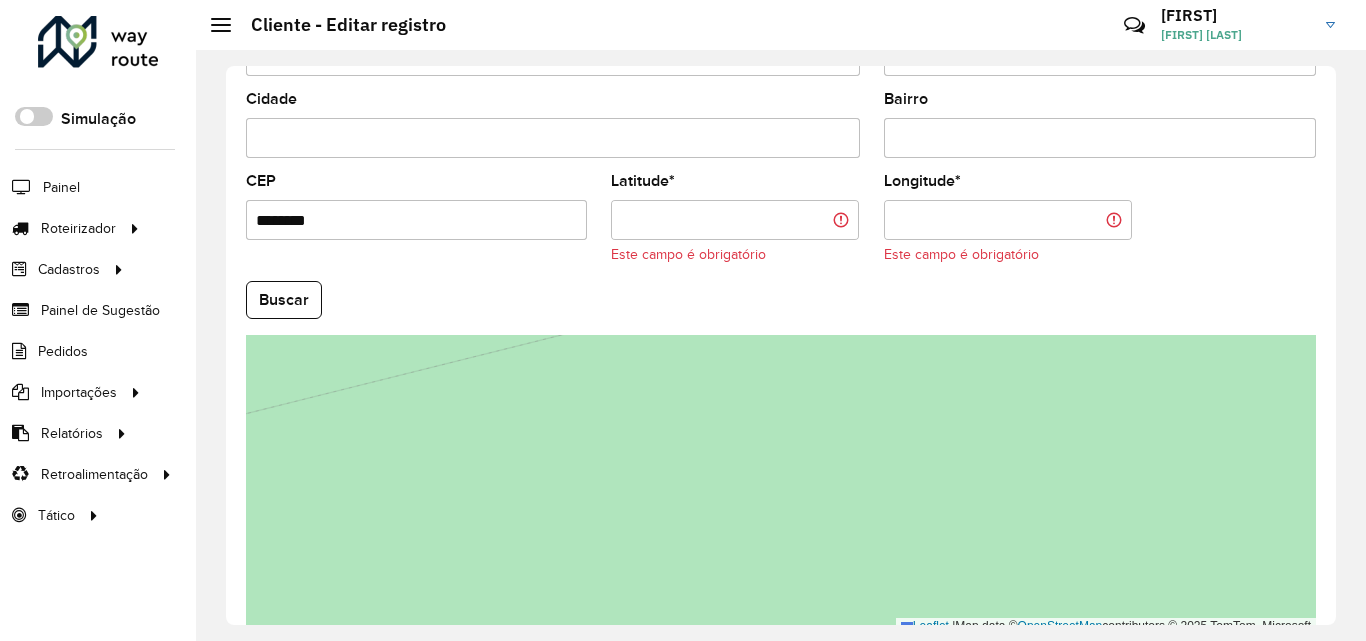click on "Aguarde...  Pop-up bloqueado!  Seu navegador bloqueou automáticamente a abertura de uma nova janela.   Acesse as configurações e adicione o endereço do sistema a lista de permissão.   Fechar  Roteirizador AmbevTech Simulação Painel Roteirizador Entregas Vendas Cadastros Checkpoint Classificações de venda Cliente Condição de pagamento Consulta de setores Depósito Disponibilidade de veículos Fator tipo de produto Gabarito planner Grupo Rota Fator Tipo Produto Grupo de Depósito Grupo de rotas exclusiva Grupo de setores Jornada Jornada RN Layout integração Modelo Motorista Multi Depósito Painel de sugestão Parada Pedágio Perfil de Vendedor Ponto de apoio Ponto de apoio FAD Prioridade pedido Produto Restrição de Atendimento Planner Rodízio de placa Rota exclusiva FAD Rótulo Setor Setor Planner Tempo de parada de refeição Tipo de cliente Tipo de veículo Tipo de veículo RN Transportadora Usuário Vendedor Veículo Painel de Sugestão Pedidos Importações Classificação e volume de venda" at bounding box center [683, 320] 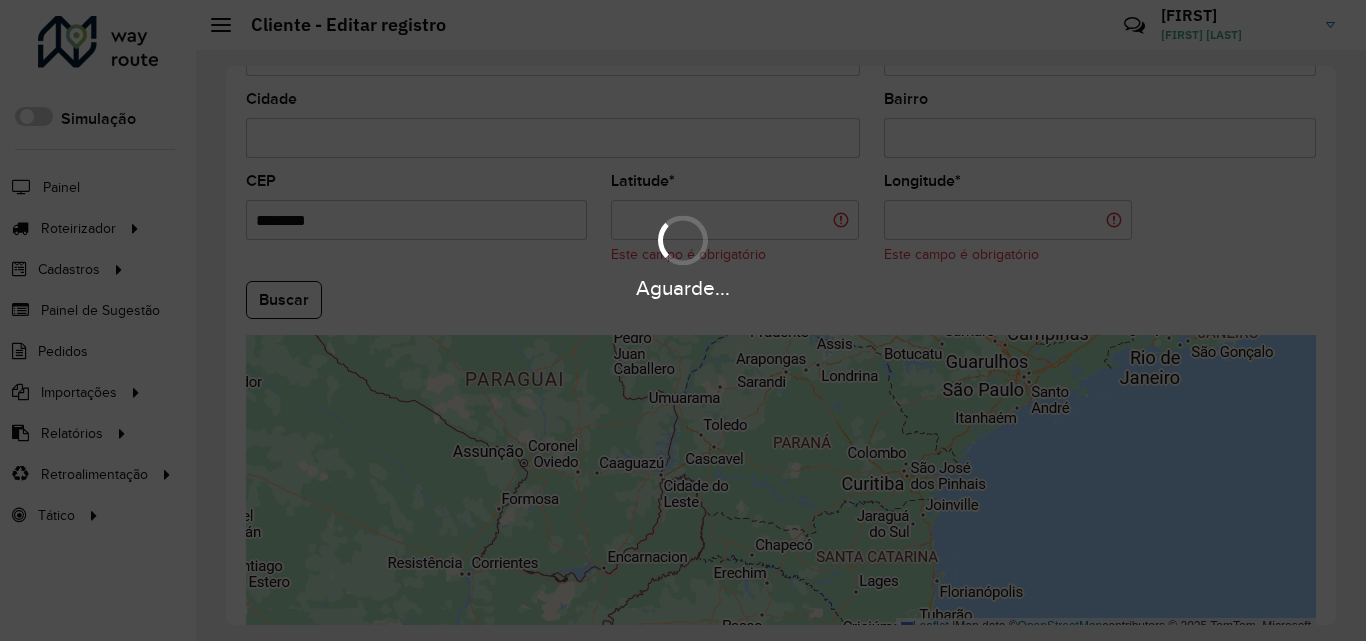 drag, startPoint x: 827, startPoint y: 427, endPoint x: 823, endPoint y: 544, distance: 117.06836 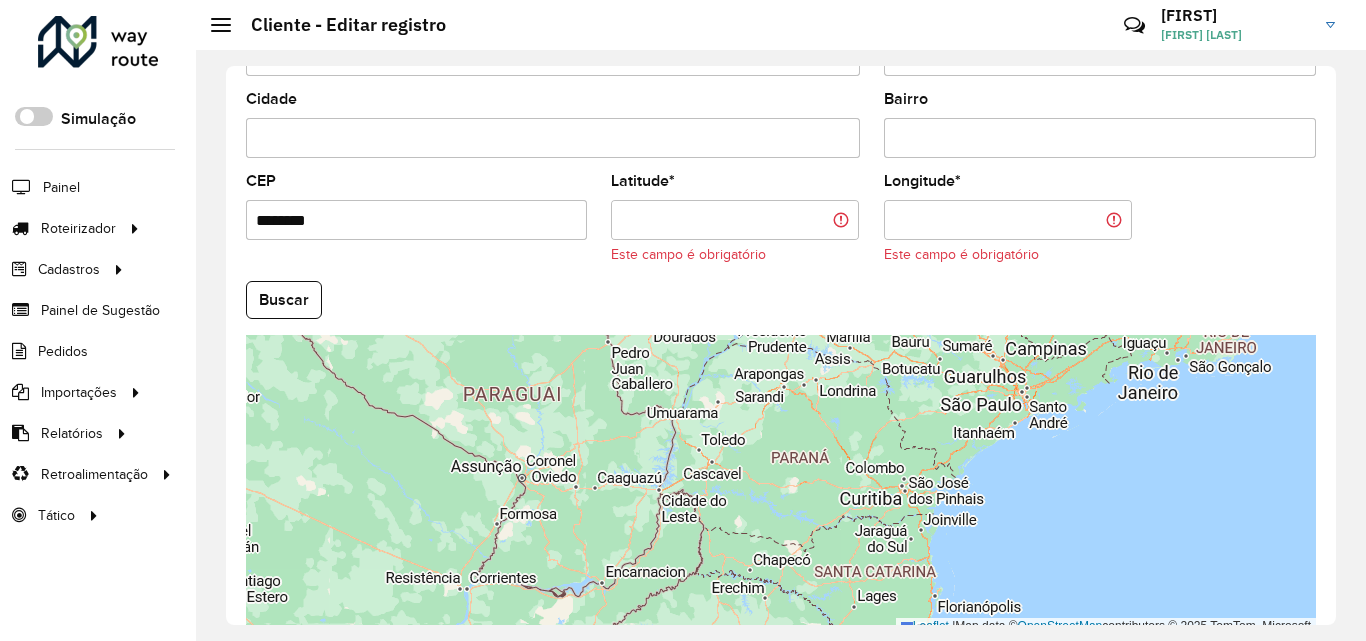 scroll, scrollTop: 782, scrollLeft: 0, axis: vertical 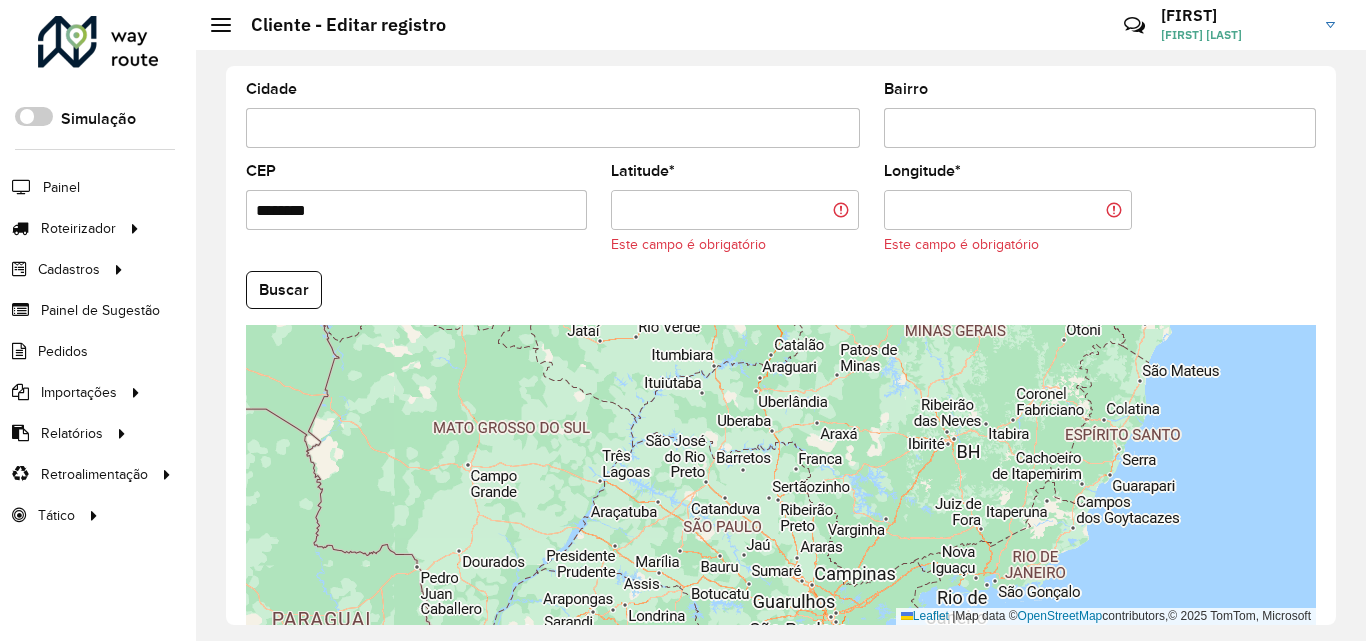 drag, startPoint x: 833, startPoint y: 430, endPoint x: 632, endPoint y: 680, distance: 320.78186 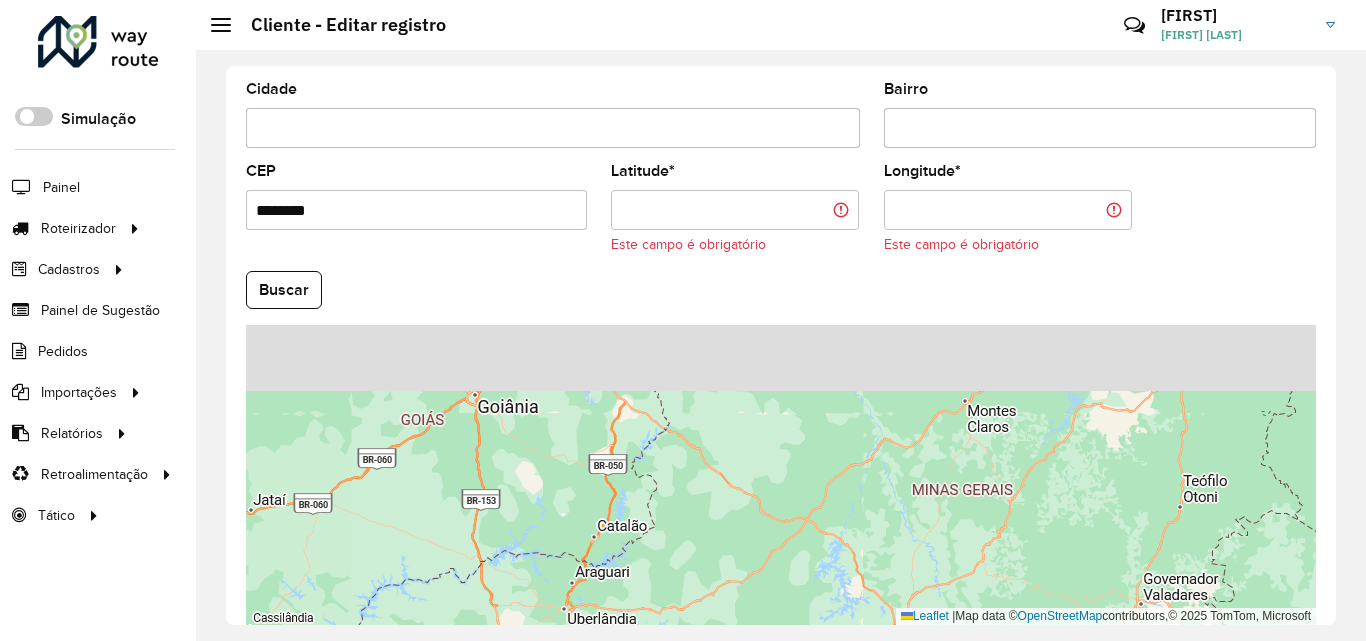 drag, startPoint x: 1012, startPoint y: 374, endPoint x: 843, endPoint y: 680, distance: 349.56686 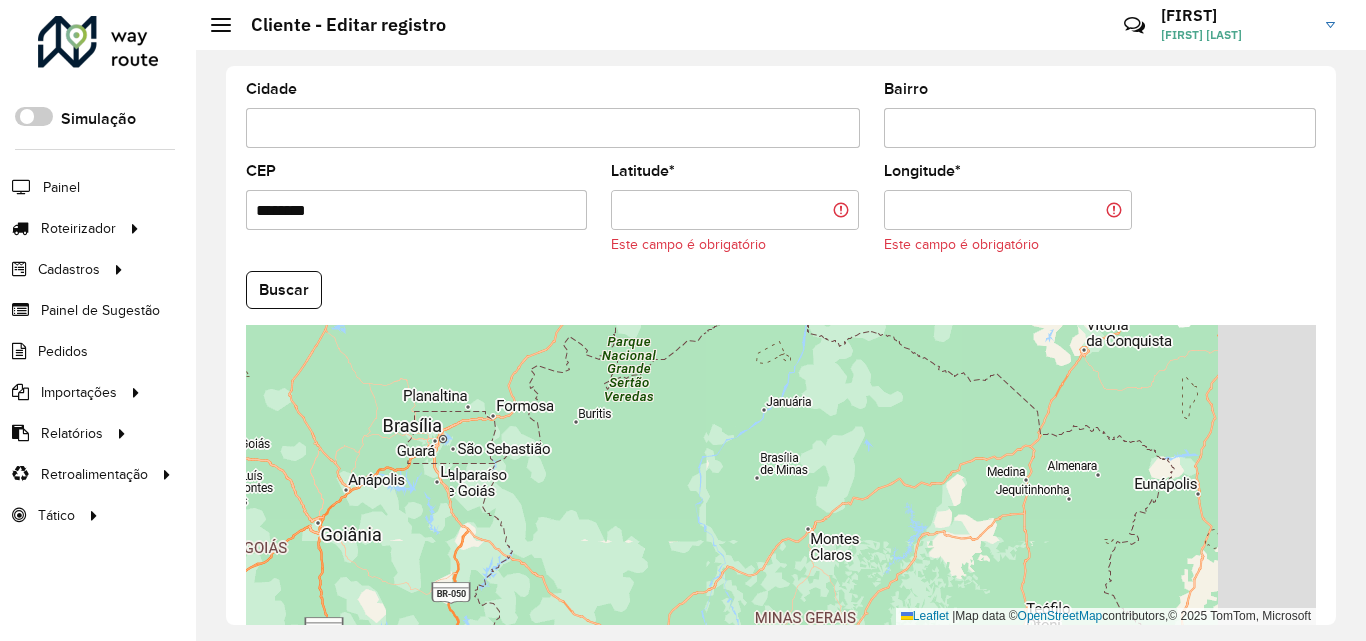 drag, startPoint x: 929, startPoint y: 529, endPoint x: 615, endPoint y: 680, distance: 348.42072 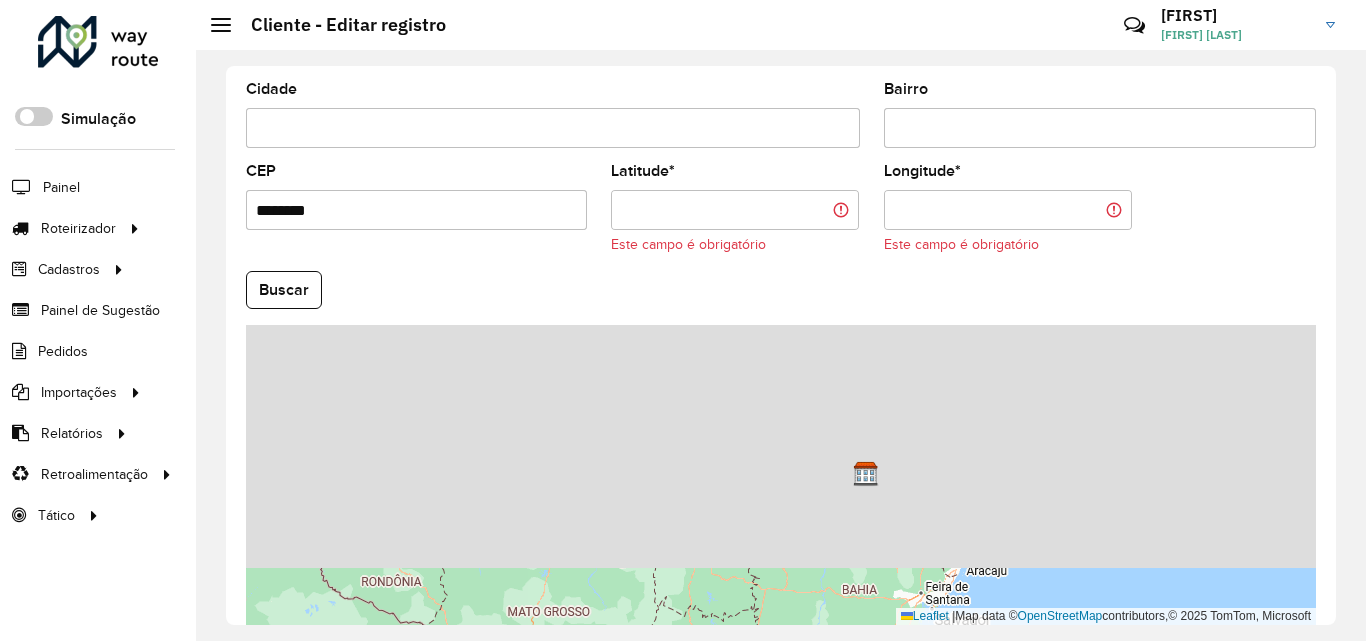 drag, startPoint x: 800, startPoint y: 378, endPoint x: 800, endPoint y: 662, distance: 284 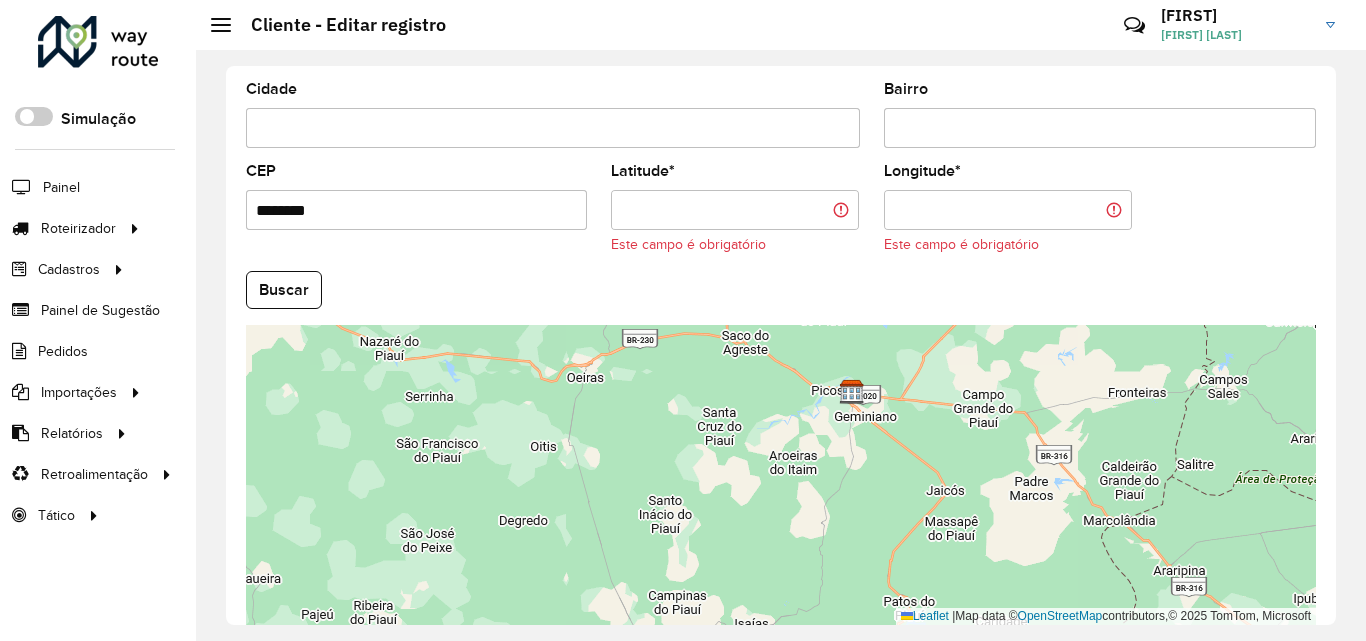 click at bounding box center (852, 392) 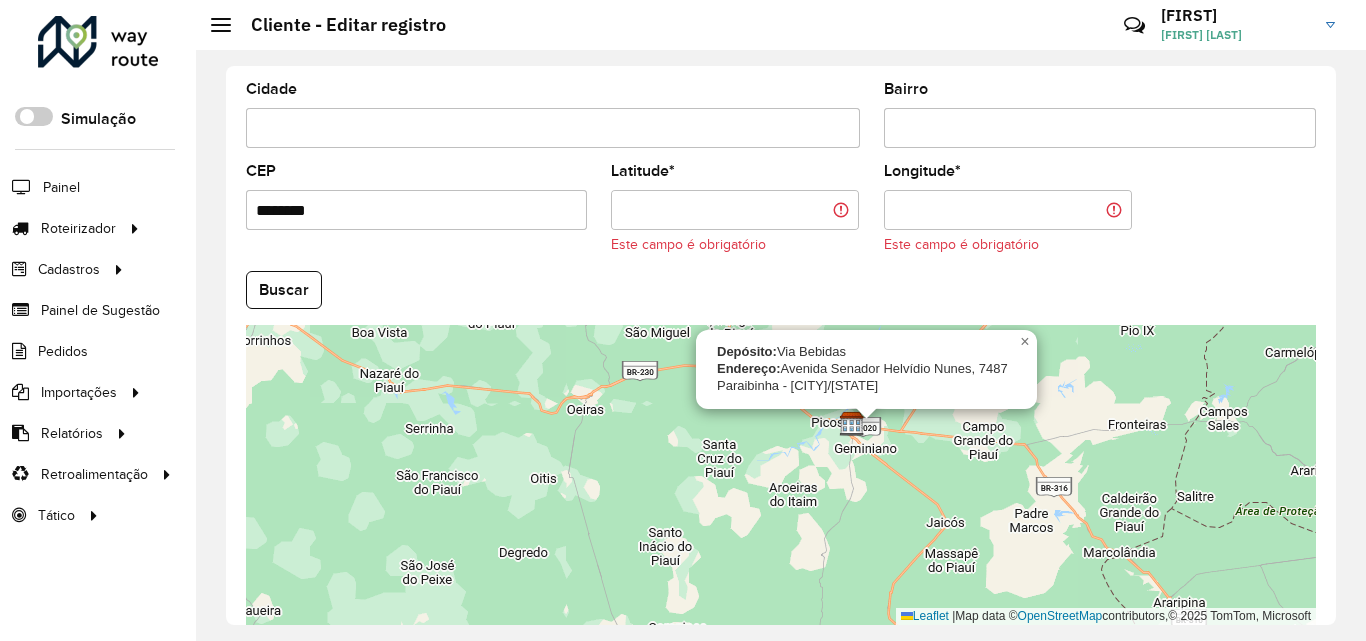 click at bounding box center [852, 424] 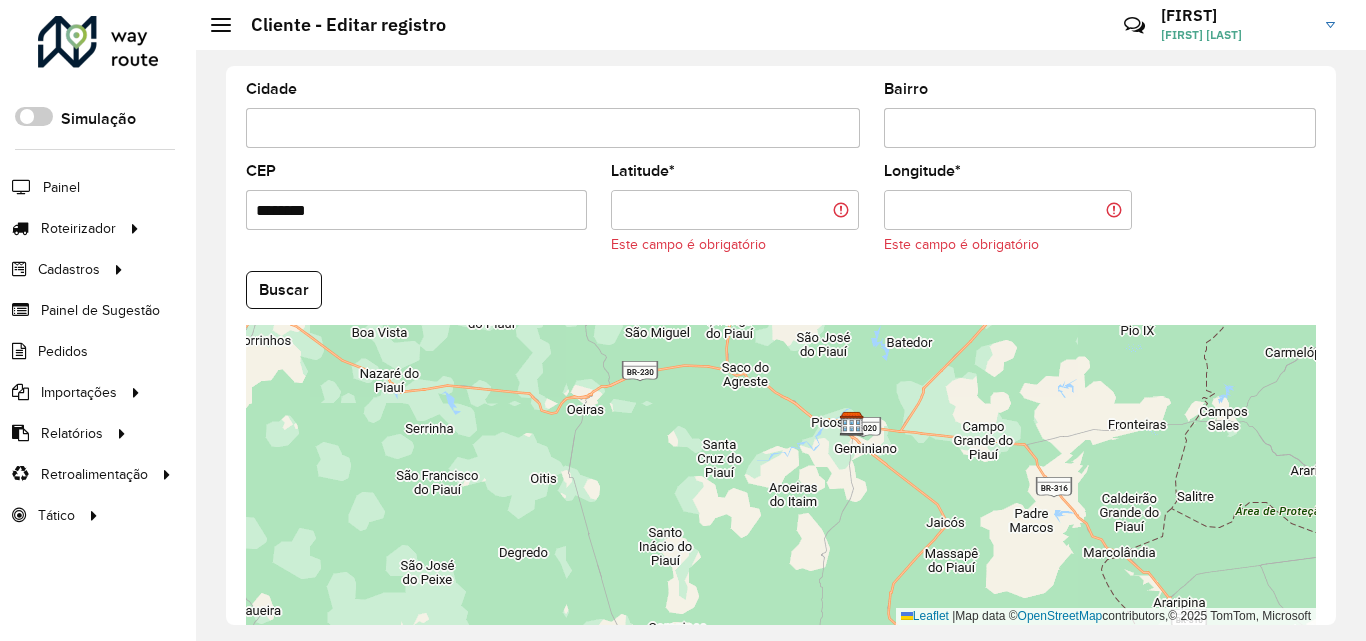 click at bounding box center [852, 424] 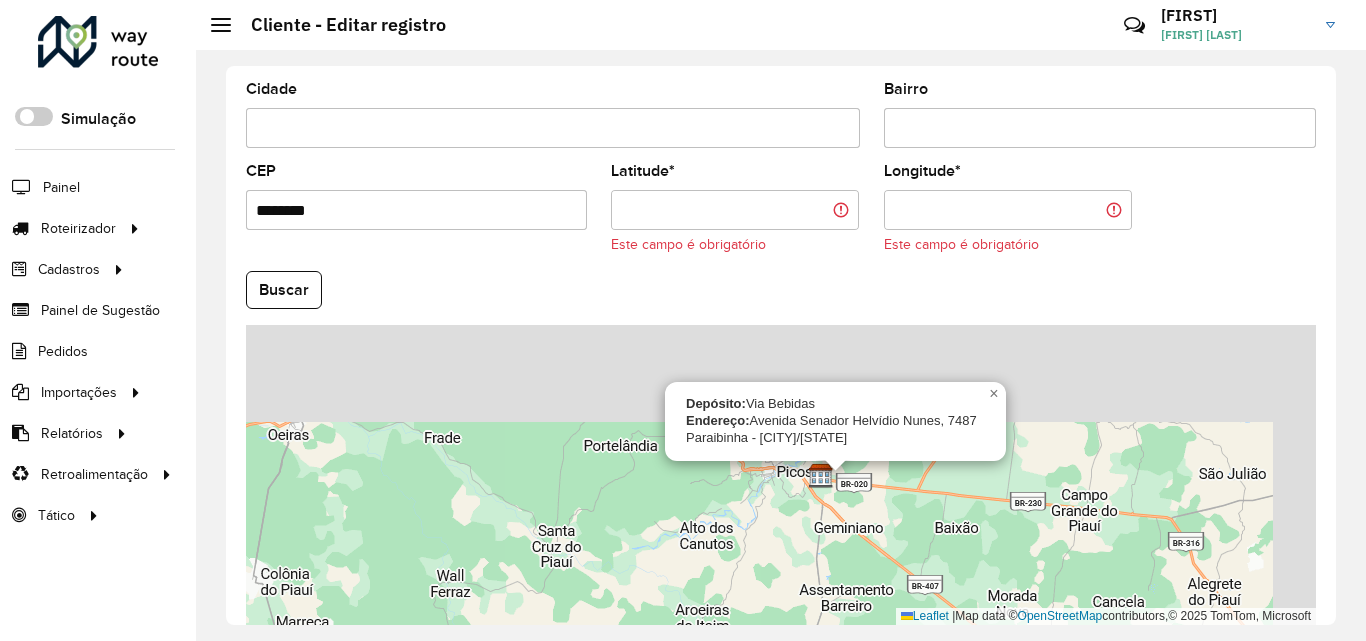 drag, startPoint x: 841, startPoint y: 425, endPoint x: 802, endPoint y: 543, distance: 124.277916 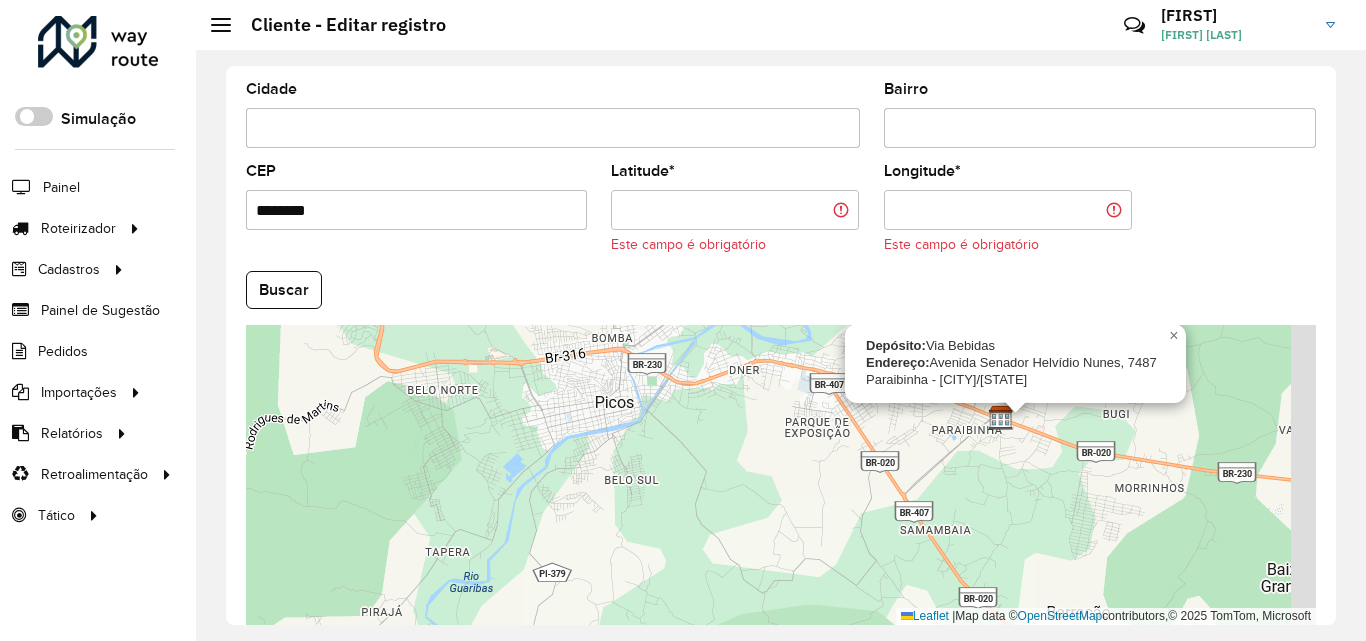 drag, startPoint x: 852, startPoint y: 421, endPoint x: 726, endPoint y: 680, distance: 288.02258 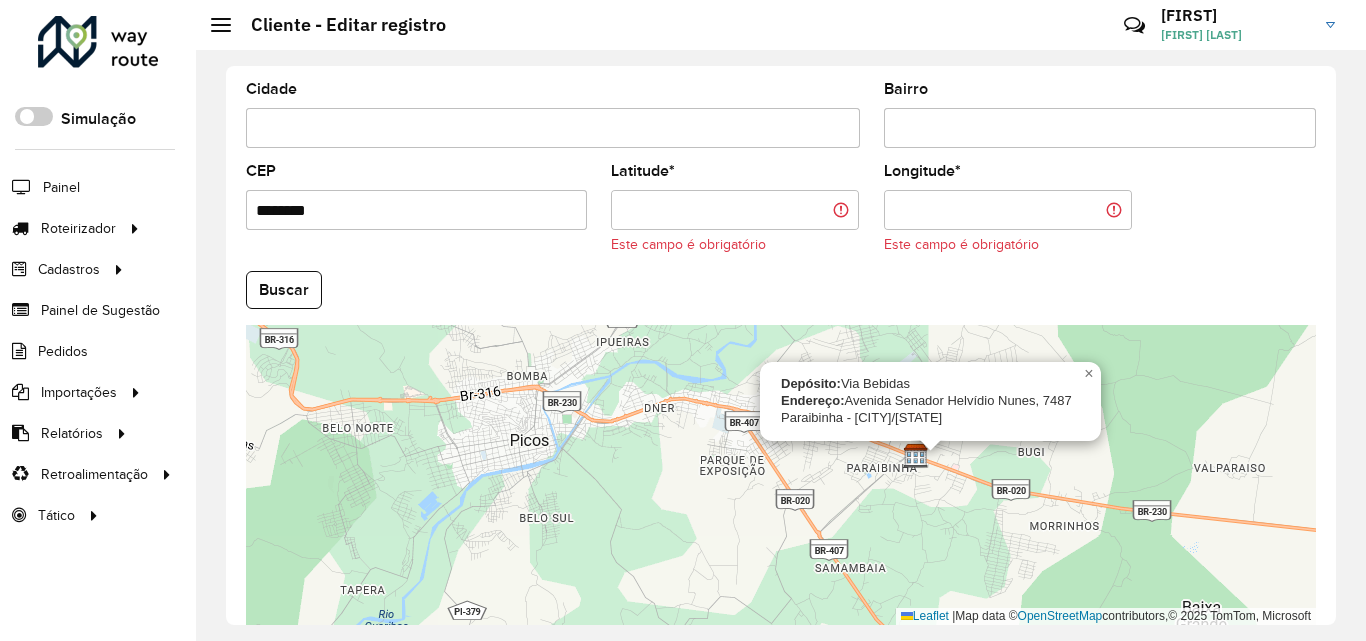 drag, startPoint x: 1126, startPoint y: 546, endPoint x: 1042, endPoint y: 584, distance: 92.19544 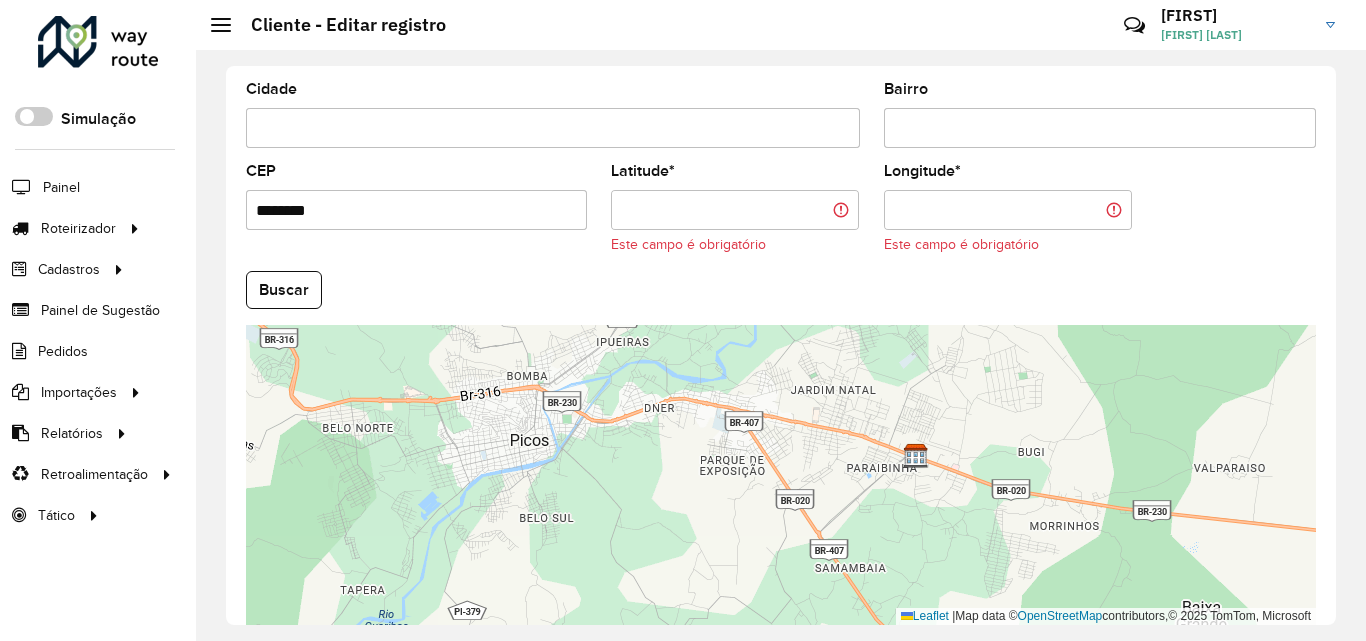 click on "Leaflet   |  Map data ©  OpenStreetMap  contributors,© 2025 TomTom, Microsoft" at bounding box center [781, 475] 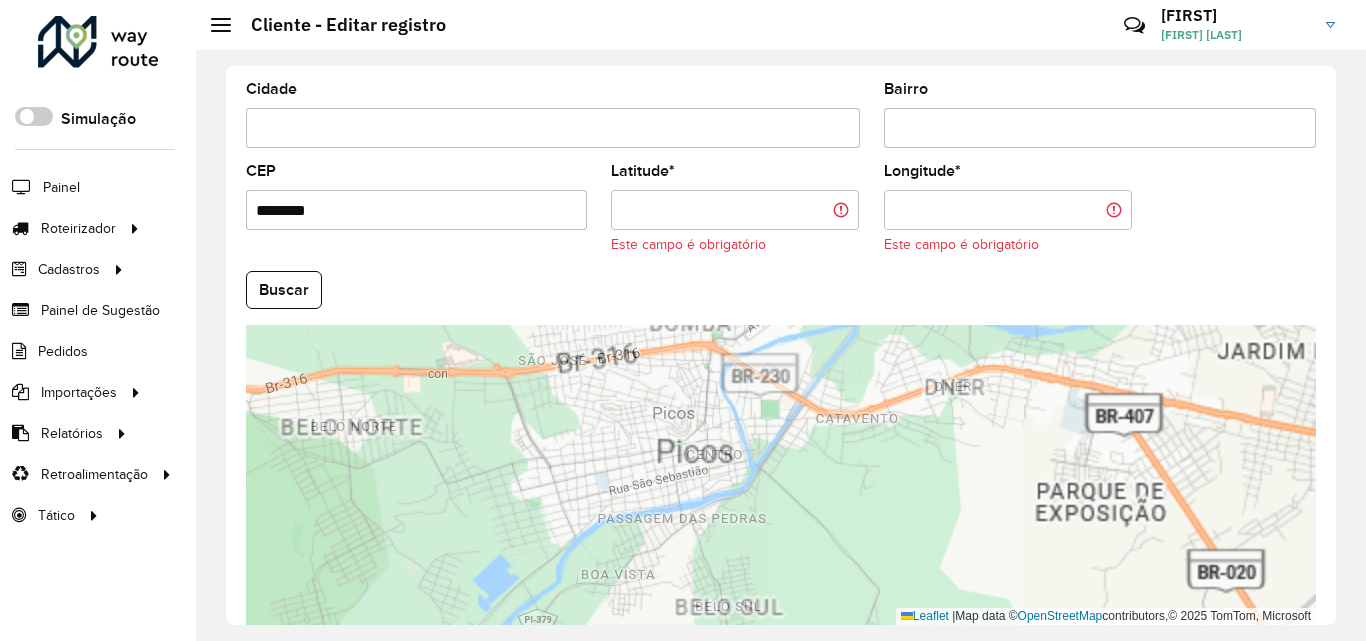 click on "Leaflet   |  Map data ©  OpenStreetMap  contributors,© 2025 TomTom, Microsoft" at bounding box center (781, 475) 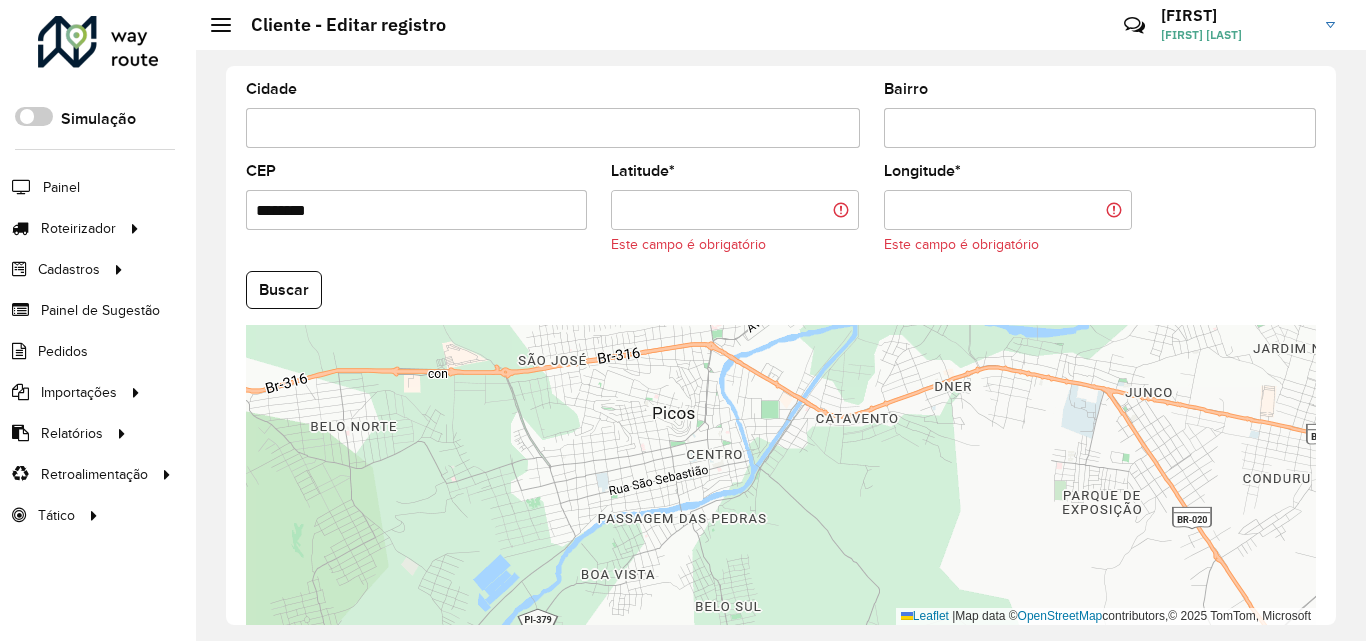 click on "Leaflet   |  Map data ©  OpenStreetMap  contributors,© 2025 TomTom, Microsoft" at bounding box center (781, 475) 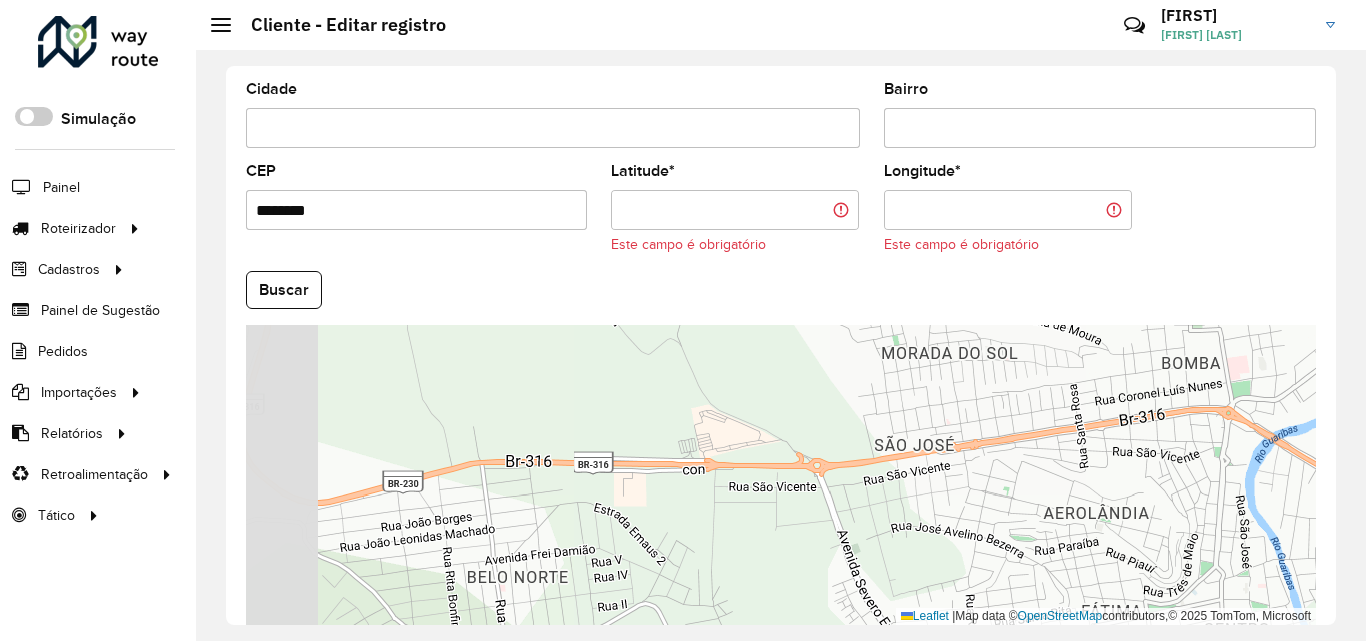 drag, startPoint x: 370, startPoint y: 404, endPoint x: 541, endPoint y: 555, distance: 228.12715 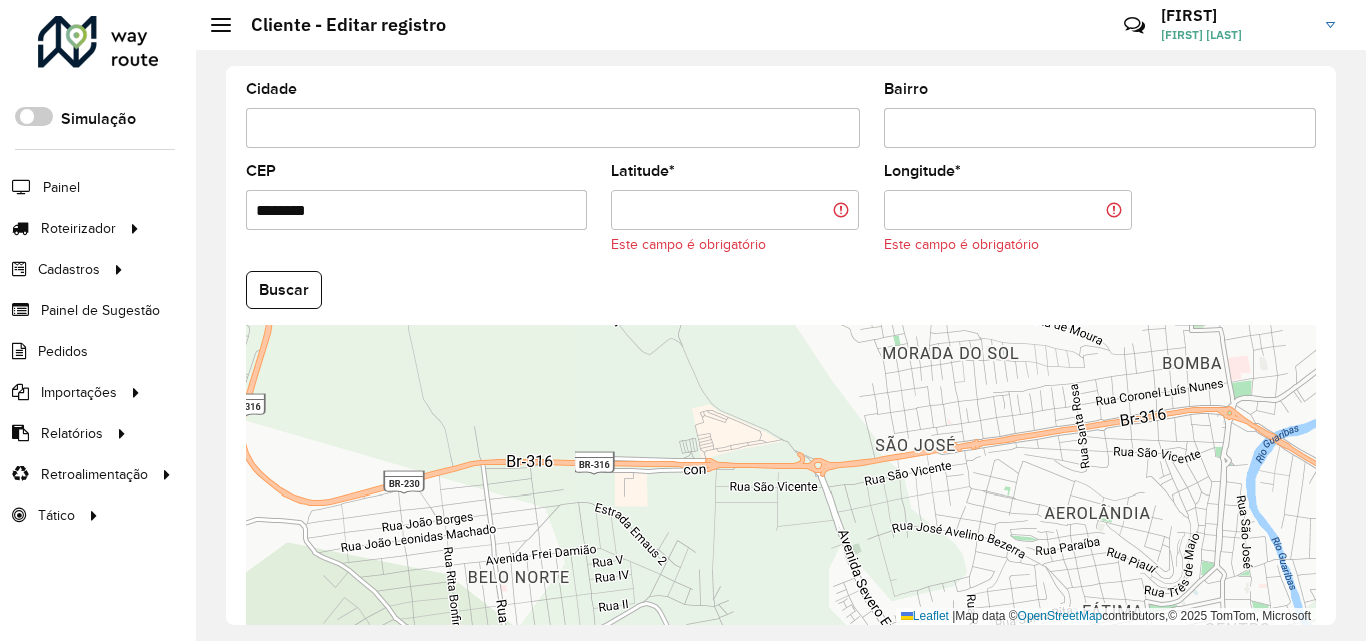 click on "Leaflet   |  Map data ©  OpenStreetMap  contributors,© 2025 TomTom, Microsoft" at bounding box center (781, 475) 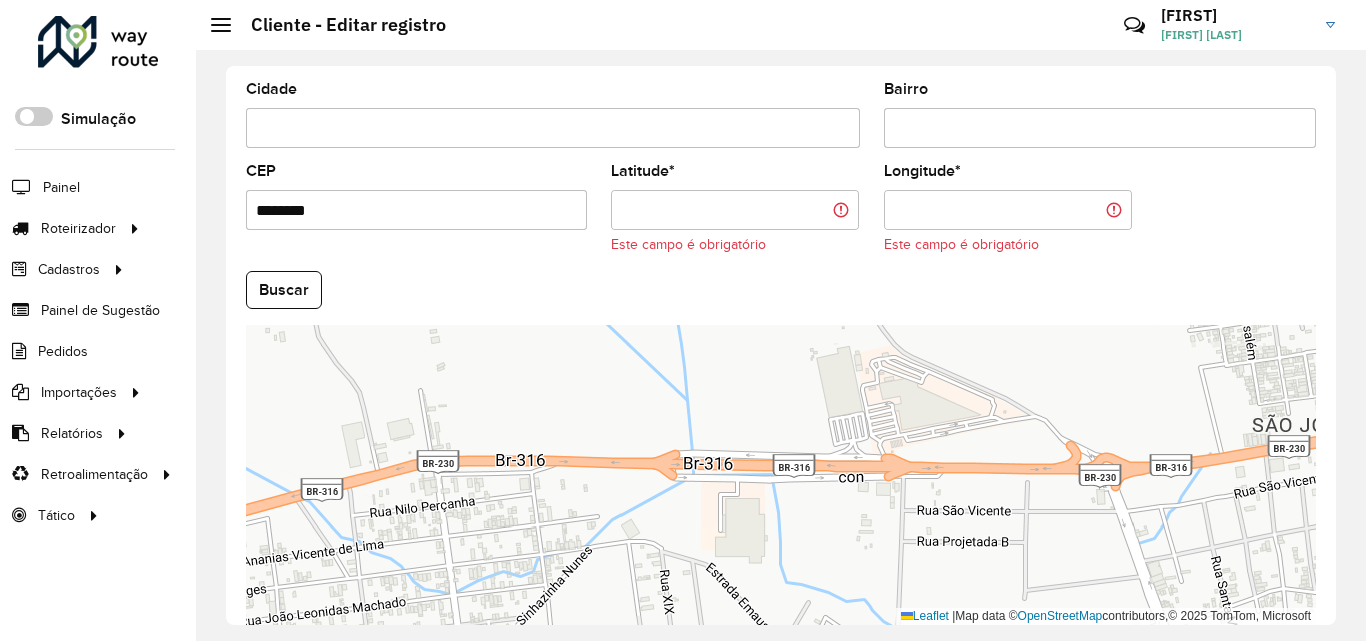 click on "Leaflet   |  Map data ©  OpenStreetMap  contributors,© 2025 TomTom, Microsoft" at bounding box center (781, 475) 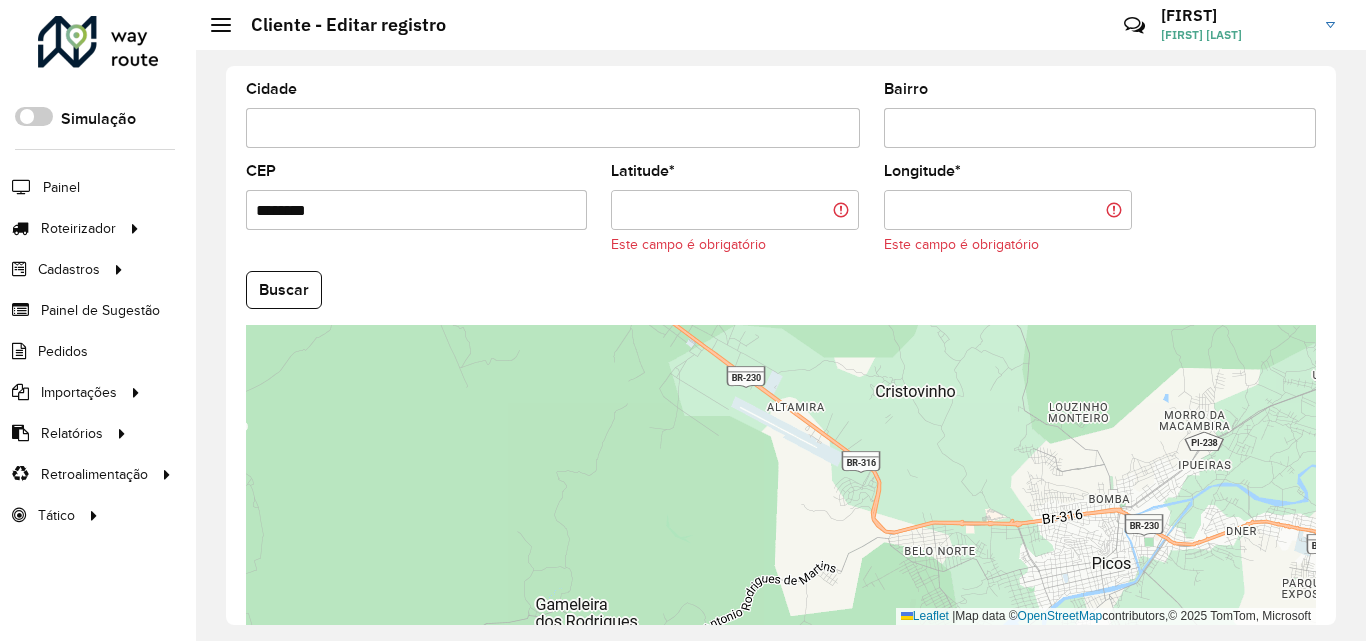 scroll, scrollTop: 872, scrollLeft: 0, axis: vertical 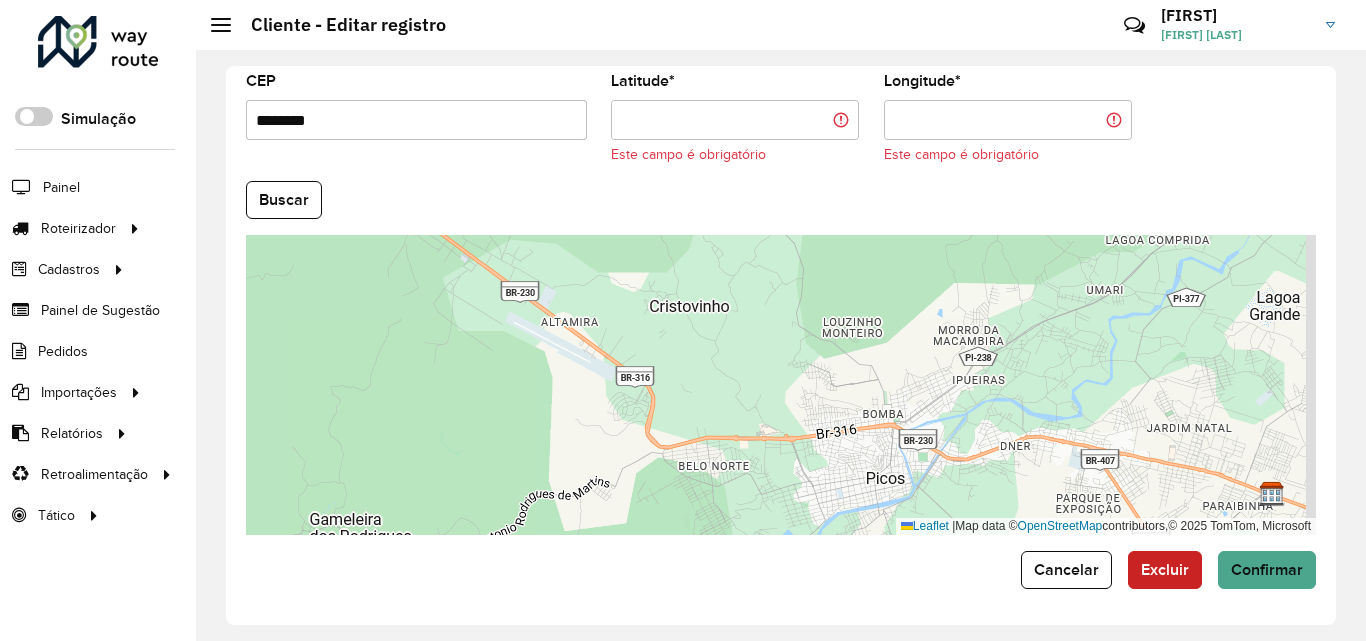 drag, startPoint x: 1050, startPoint y: 459, endPoint x: 844, endPoint y: 466, distance: 206.1189 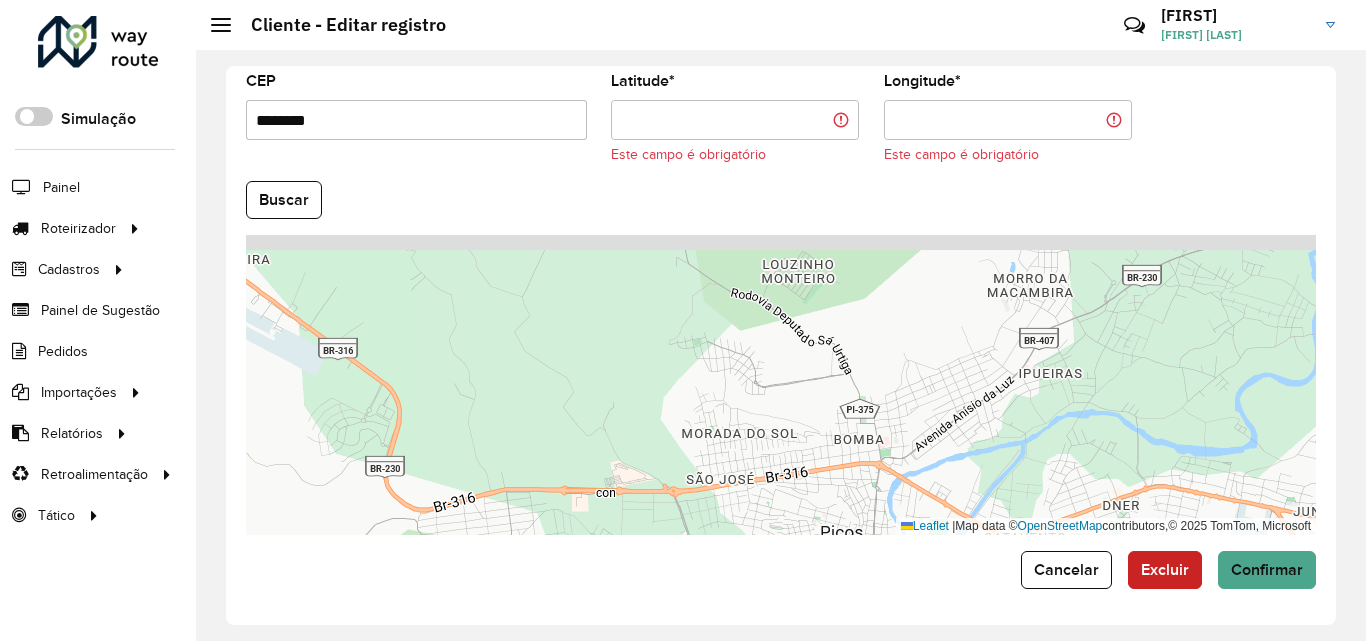 drag, startPoint x: 872, startPoint y: 425, endPoint x: 738, endPoint y: 455, distance: 137.31715 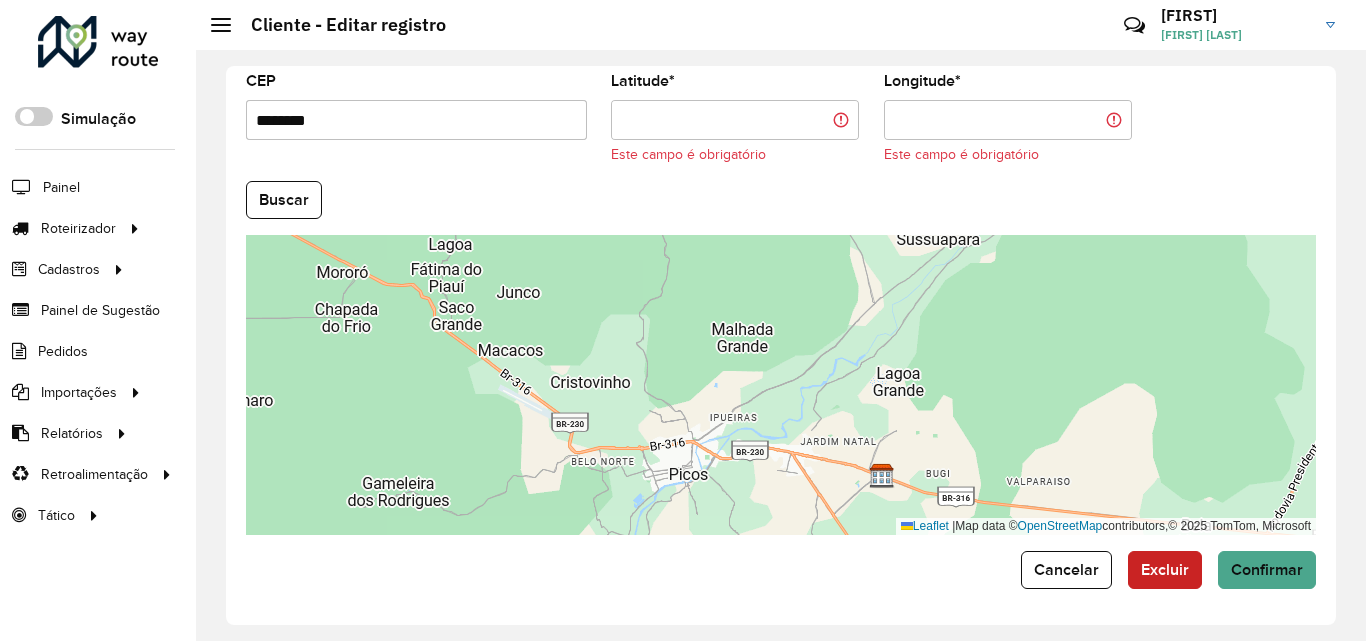 click on "Latitude  *" at bounding box center [735, 120] 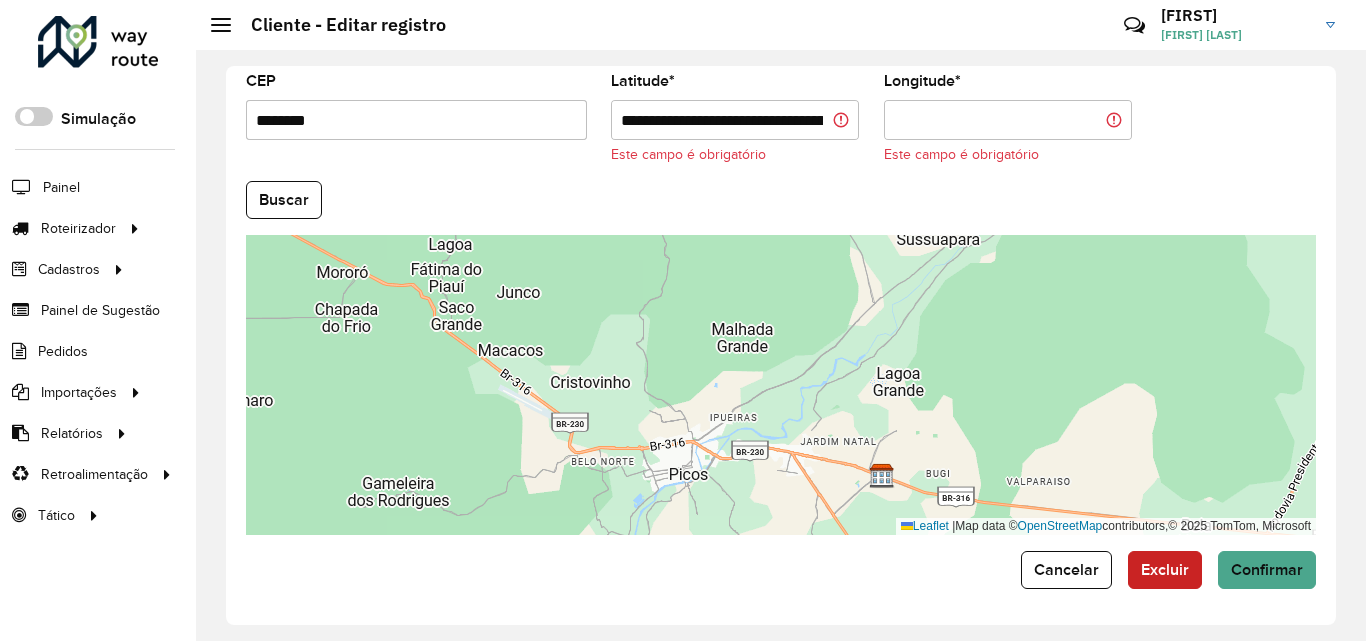 scroll, scrollTop: 0, scrollLeft: 112, axis: horizontal 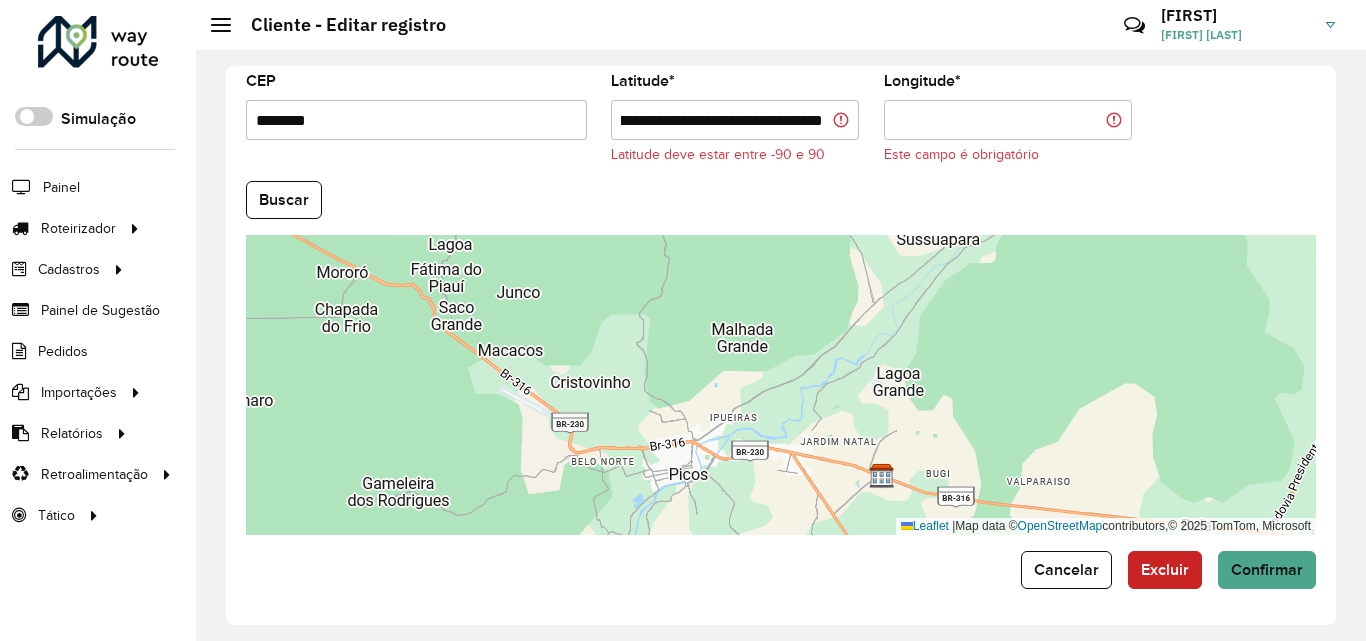 drag, startPoint x: 665, startPoint y: 118, endPoint x: 882, endPoint y: 131, distance: 217.38905 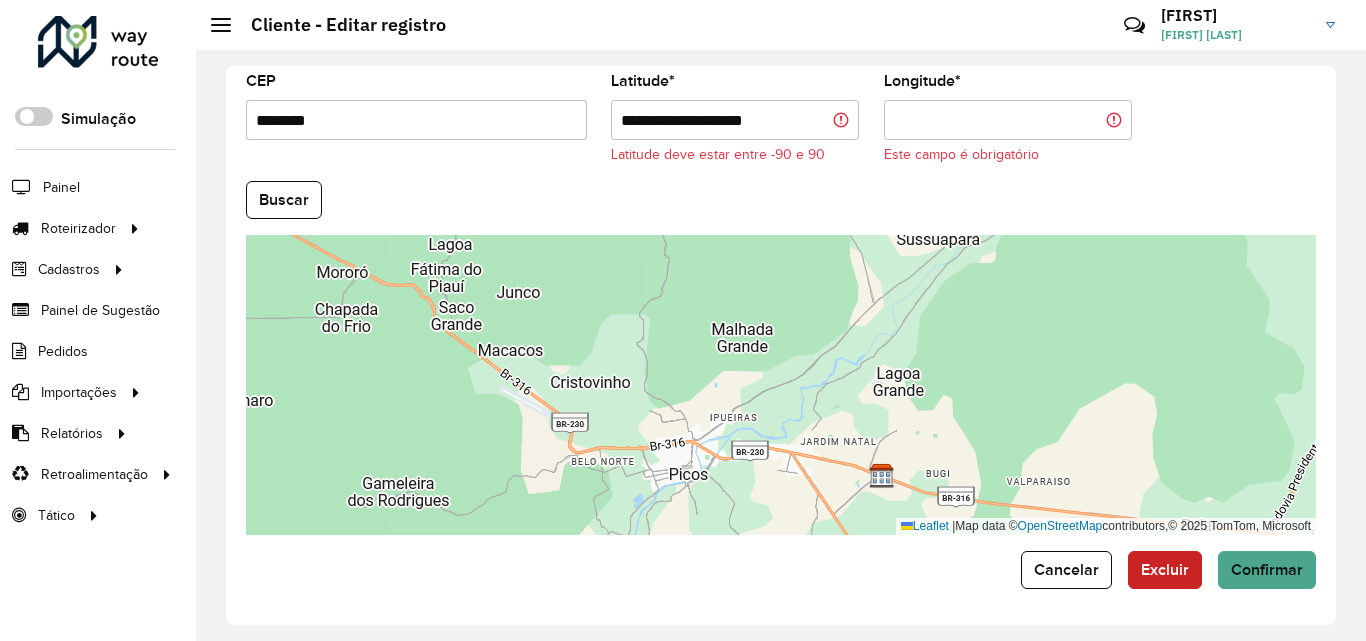 scroll, scrollTop: 0, scrollLeft: 0, axis: both 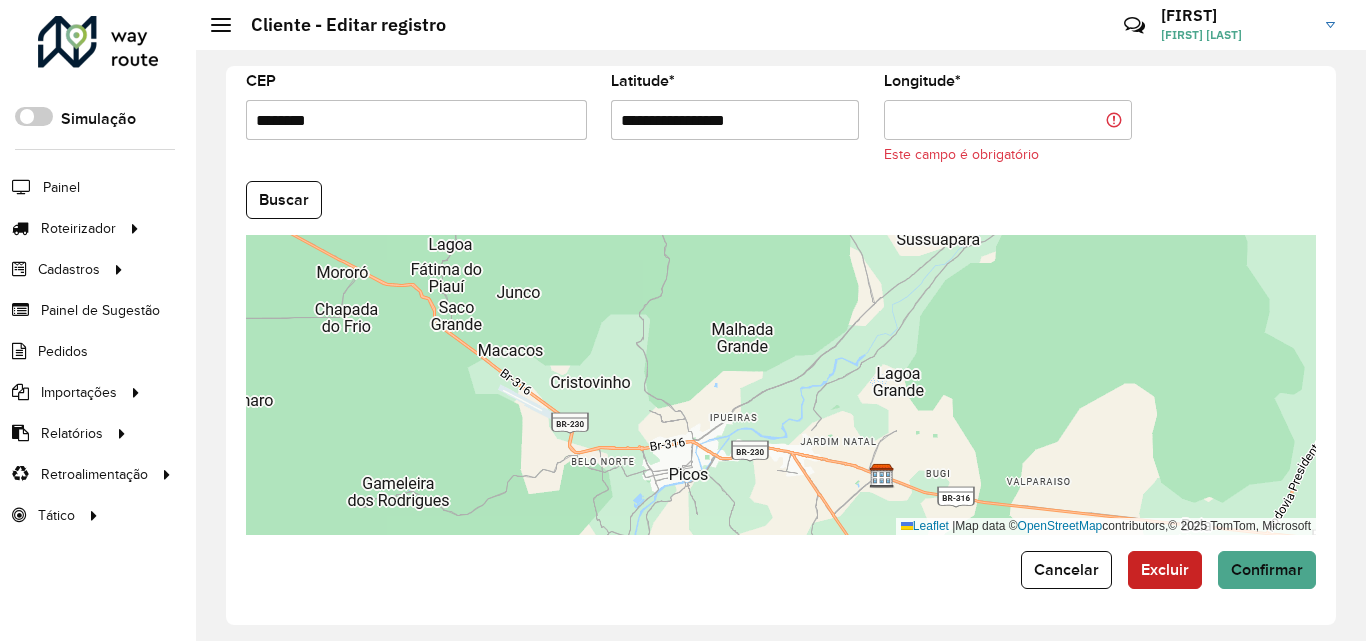 type on "**********" 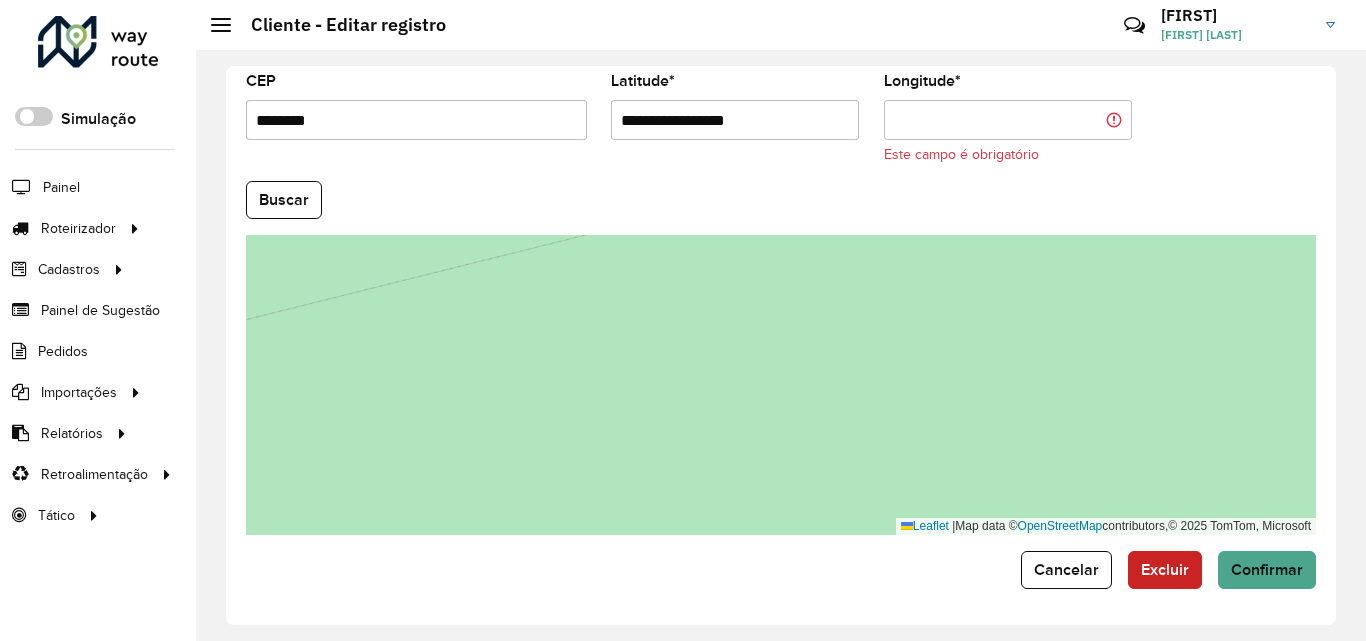 paste on "**********" 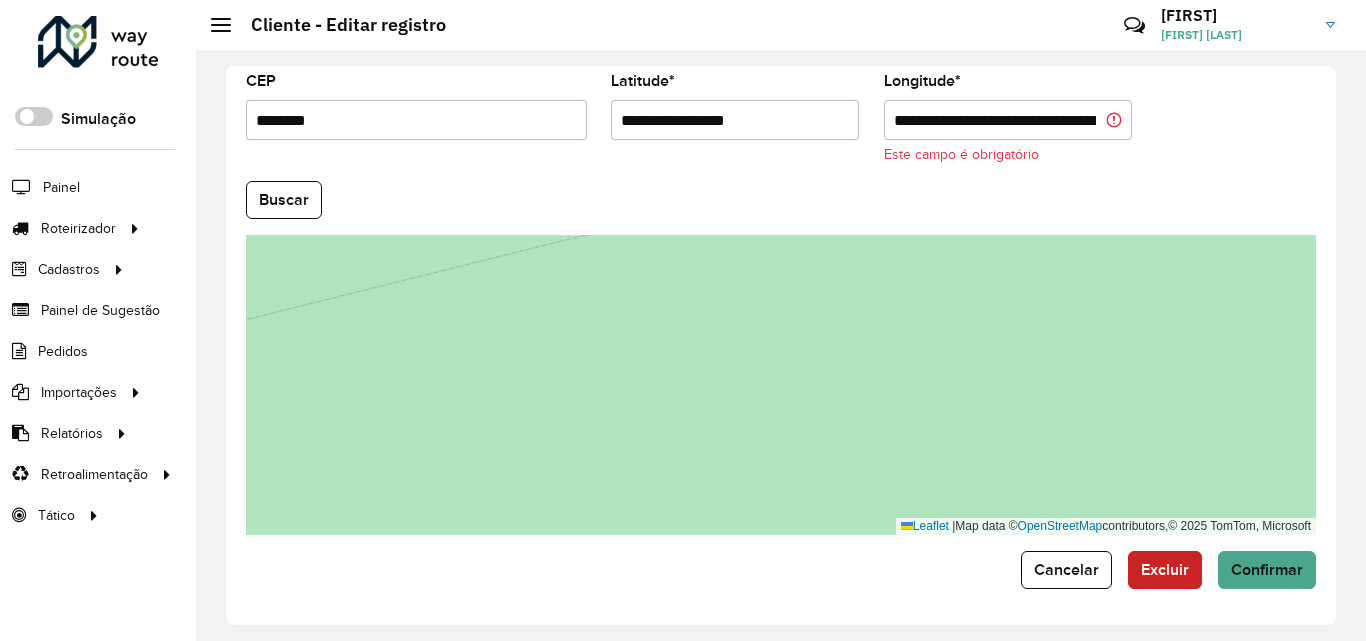 scroll, scrollTop: 0, scrollLeft: 112, axis: horizontal 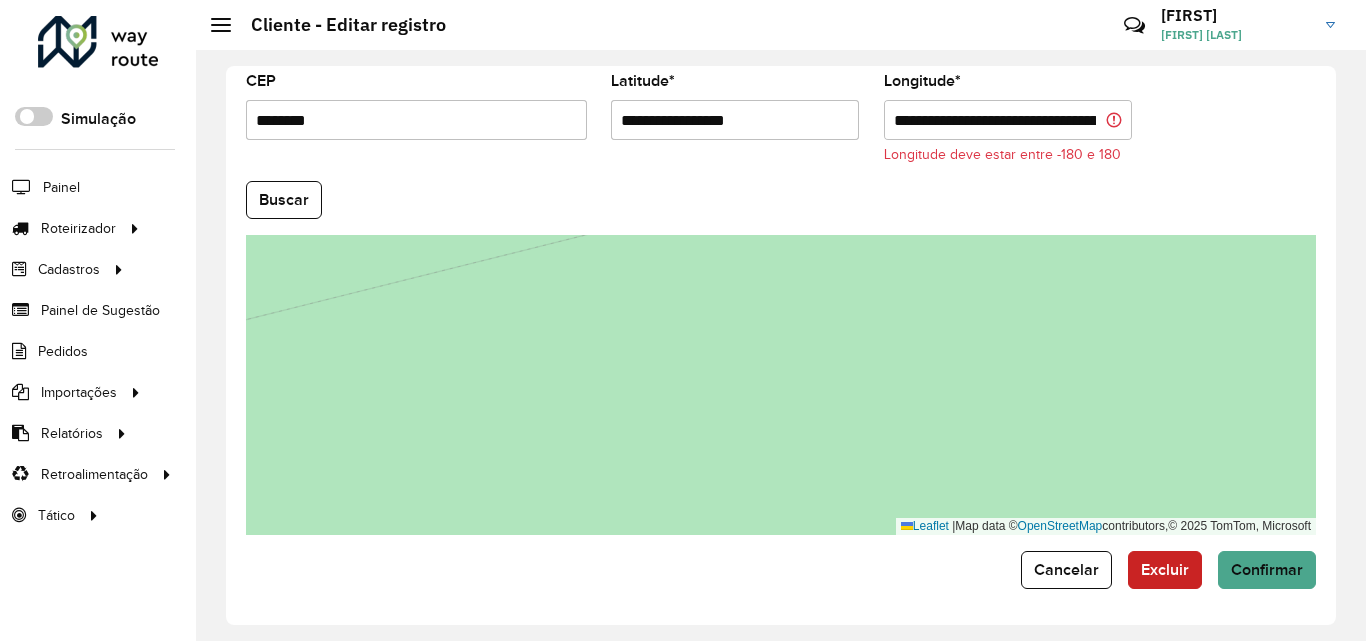 drag, startPoint x: 937, startPoint y: 118, endPoint x: 877, endPoint y: 121, distance: 60.074955 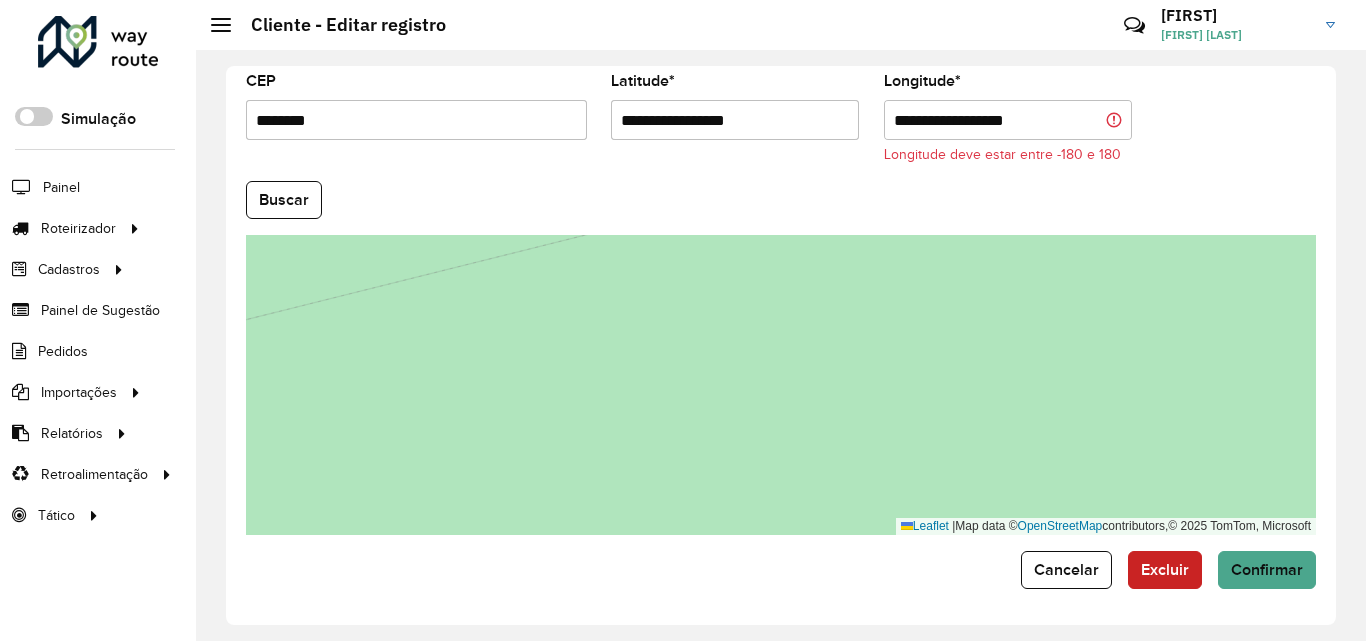 scroll, scrollTop: 847, scrollLeft: 0, axis: vertical 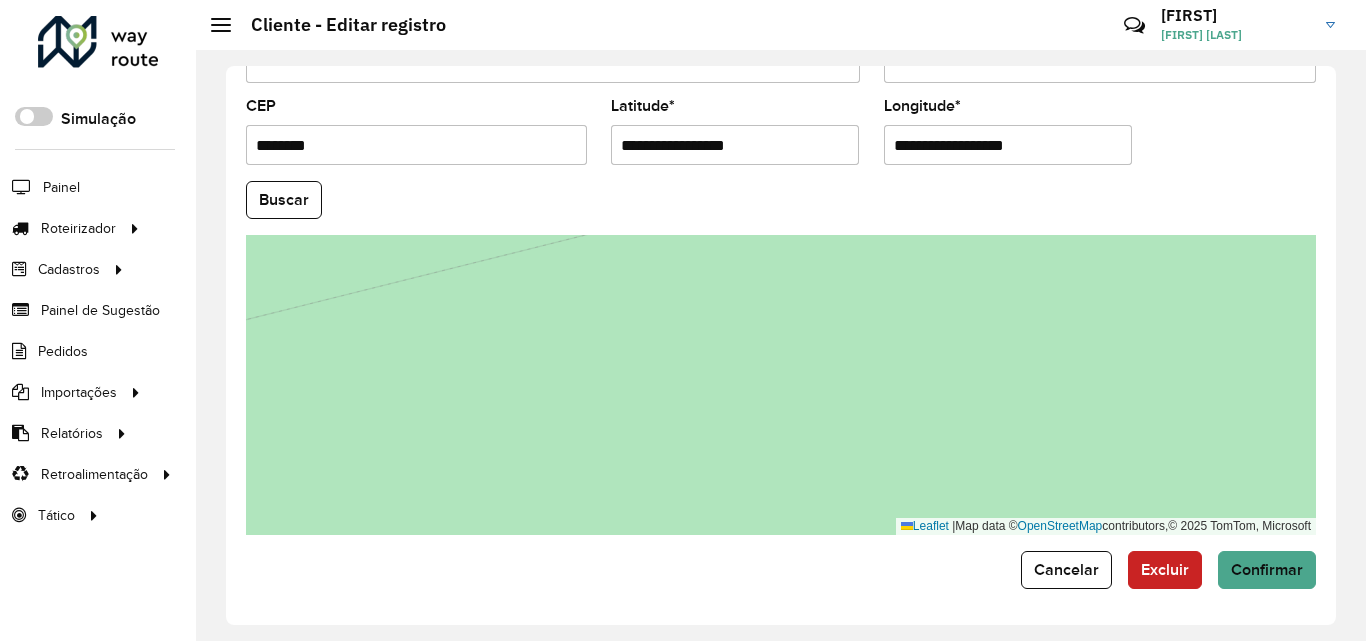 click on "**********" at bounding box center (1008, 145) 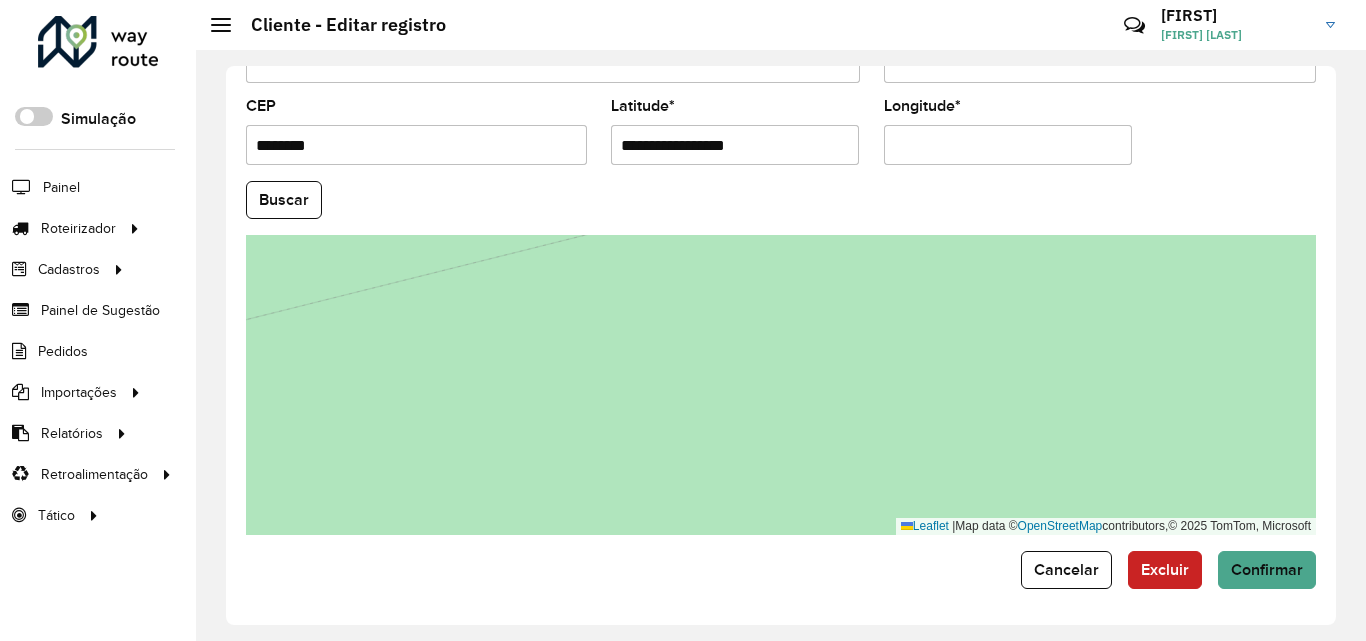 scroll, scrollTop: 872, scrollLeft: 0, axis: vertical 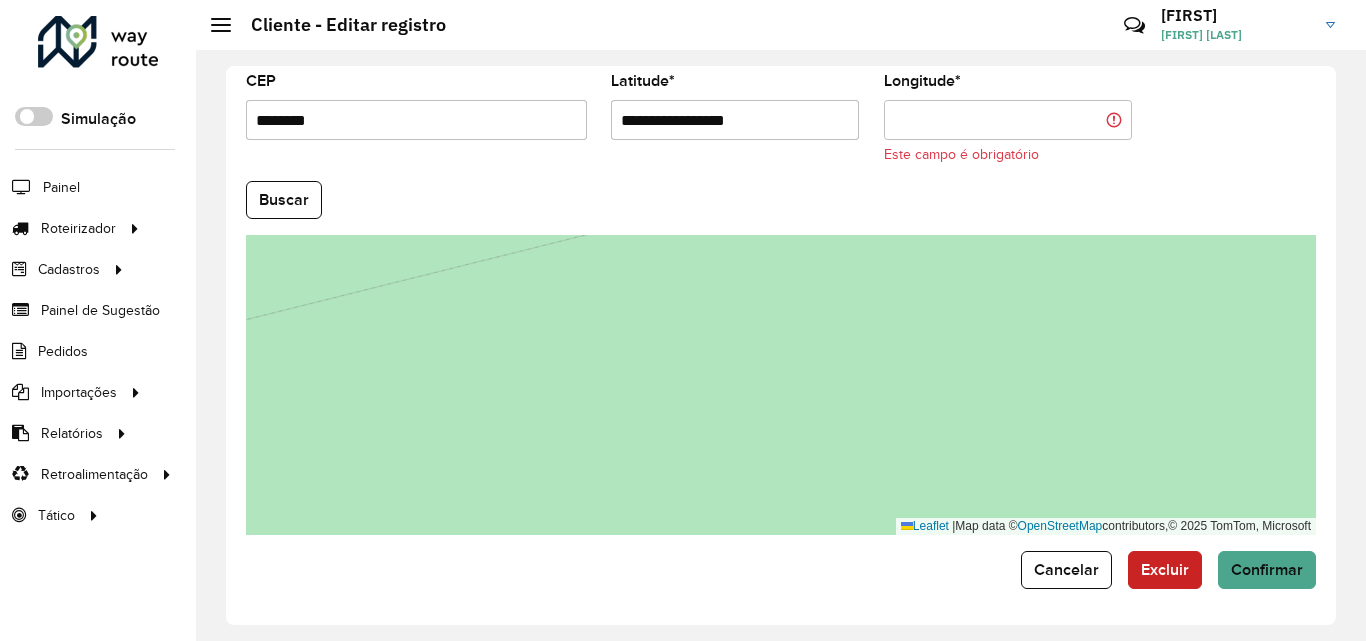 paste on "**********" 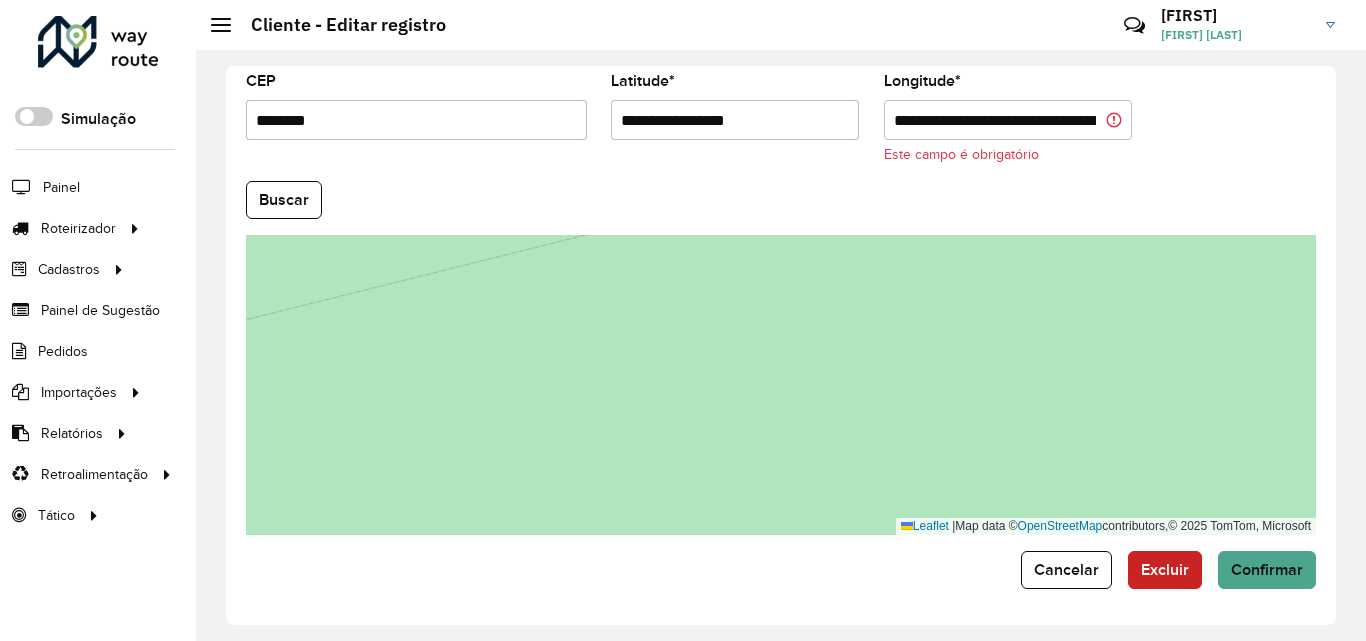 scroll, scrollTop: 0, scrollLeft: 112, axis: horizontal 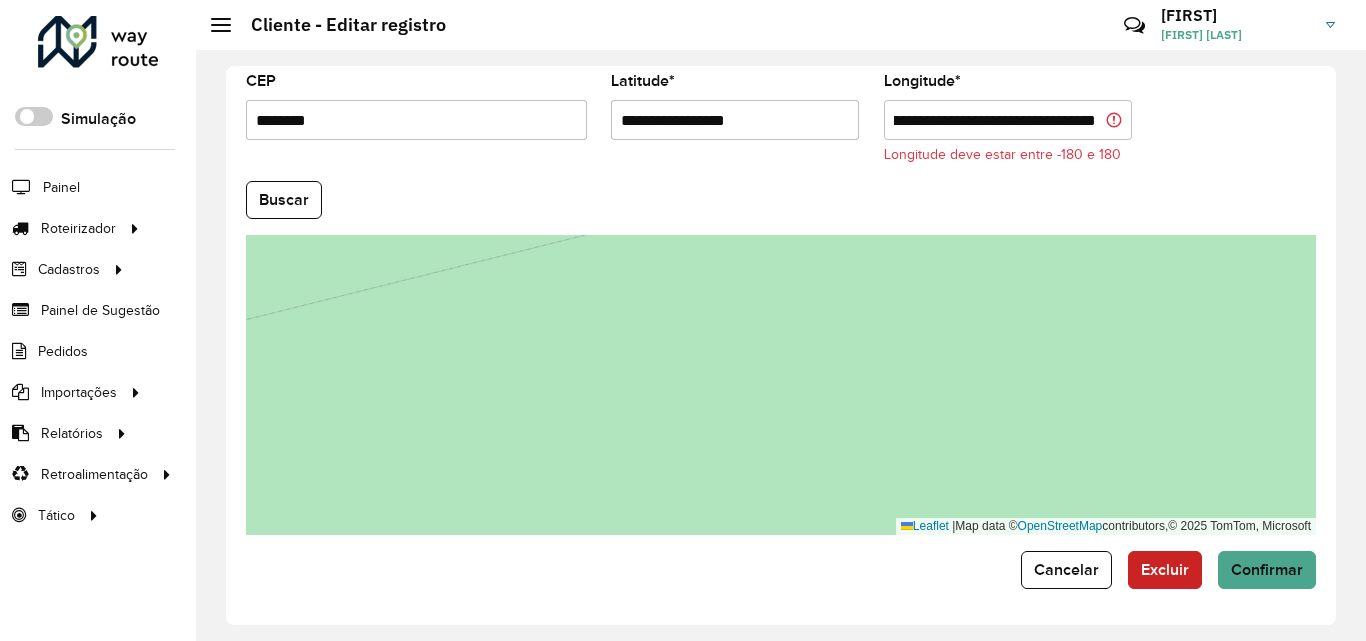click on "**********" at bounding box center (1008, 120) 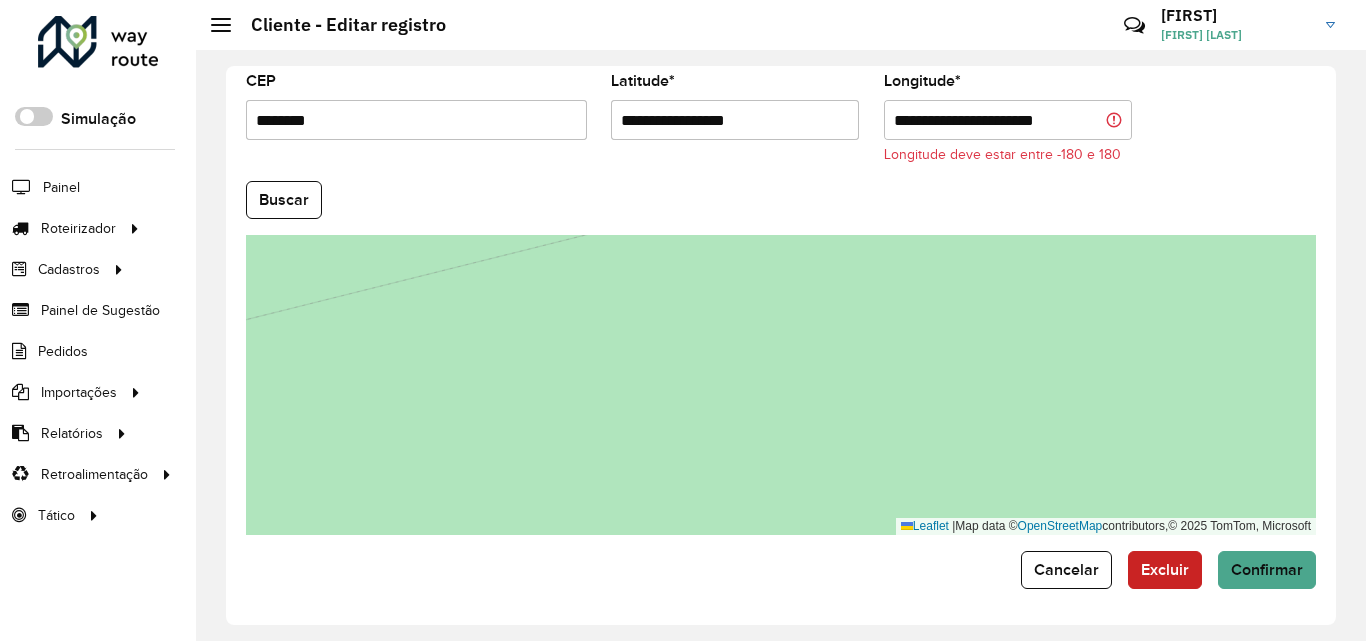 scroll, scrollTop: 0, scrollLeft: 0, axis: both 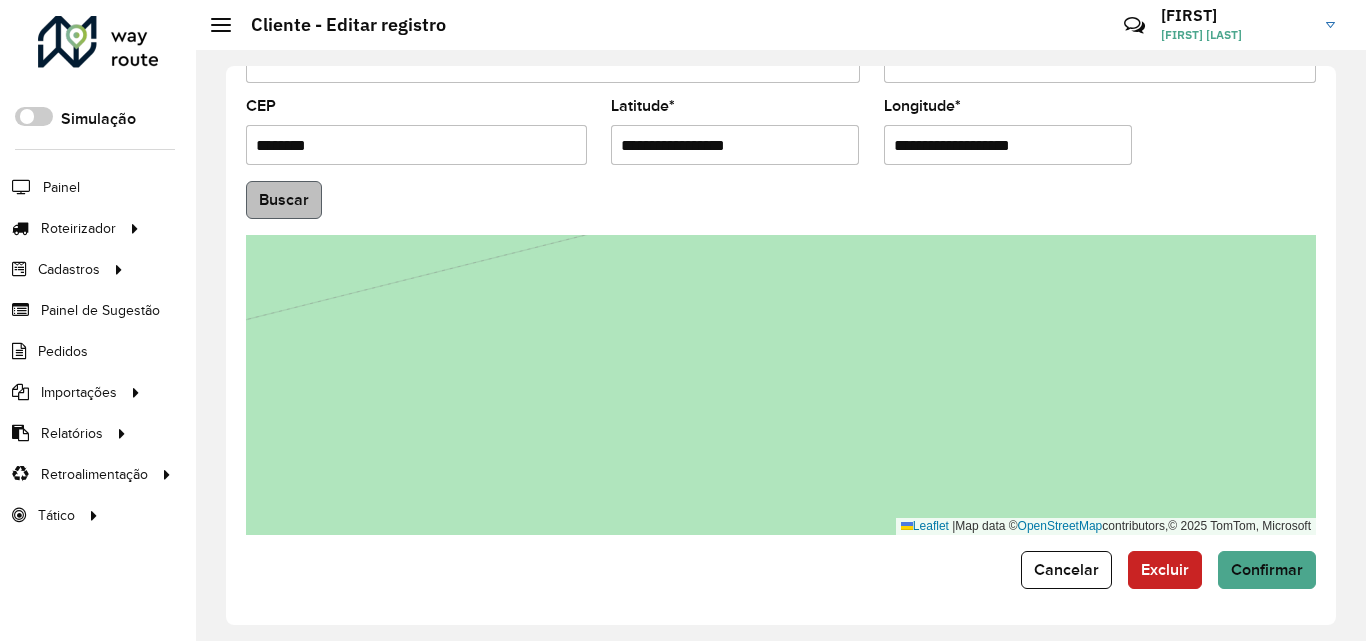type on "**********" 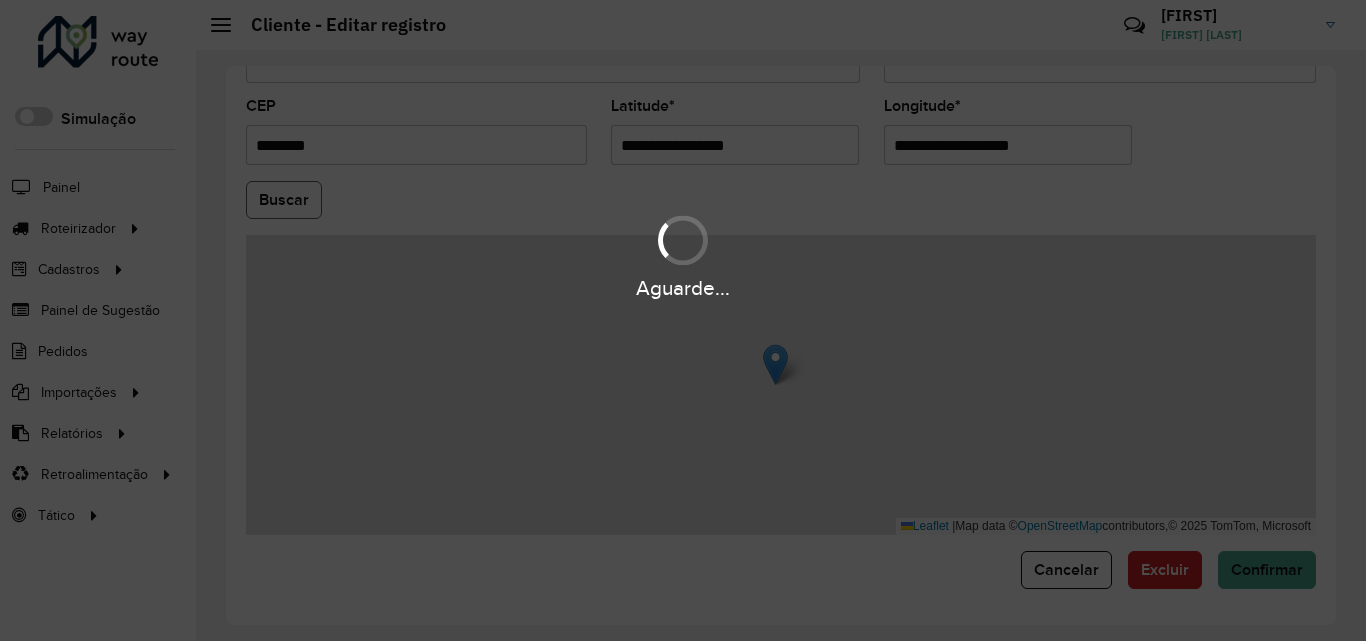 click on "Aguarde...  Pop-up bloqueado!  Seu navegador bloqueou automáticamente a abertura de uma nova janela.   Acesse as configurações e adicione o endereço do sistema a lista de permissão.   Fechar  Roteirizador AmbevTech Simulação Painel Roteirizador Entregas Vendas Cadastros Checkpoint Classificações de venda Cliente Condição de pagamento Consulta de setores Depósito Disponibilidade de veículos Fator tipo de produto Gabarito planner Grupo Rota Fator Tipo Produto Grupo de Depósito Grupo de rotas exclusiva Grupo de setores Jornada Jornada RN Layout integração Modelo Motorista Multi Depósito Painel de sugestão Parada Pedágio Perfil de Vendedor Ponto de apoio Ponto de apoio FAD Prioridade pedido Produto Restrição de Atendimento Planner Rodízio de placa Rota exclusiva FAD Rótulo Setor Setor Planner Tempo de parada de refeição Tipo de cliente Tipo de veículo Tipo de veículo RN Transportadora Usuário Vendedor Veículo Painel de Sugestão Pedidos Importações Classificação e volume de venda" at bounding box center [683, 320] 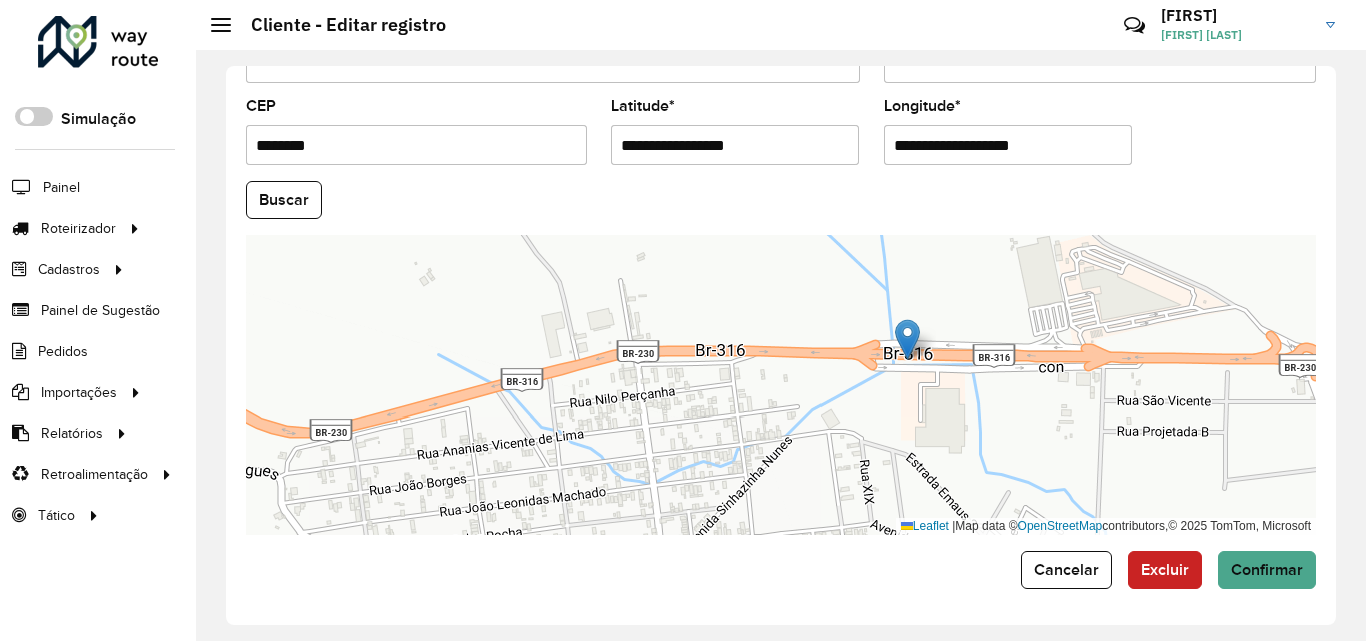 drag, startPoint x: 827, startPoint y: 316, endPoint x: 911, endPoint y: 342, distance: 87.93179 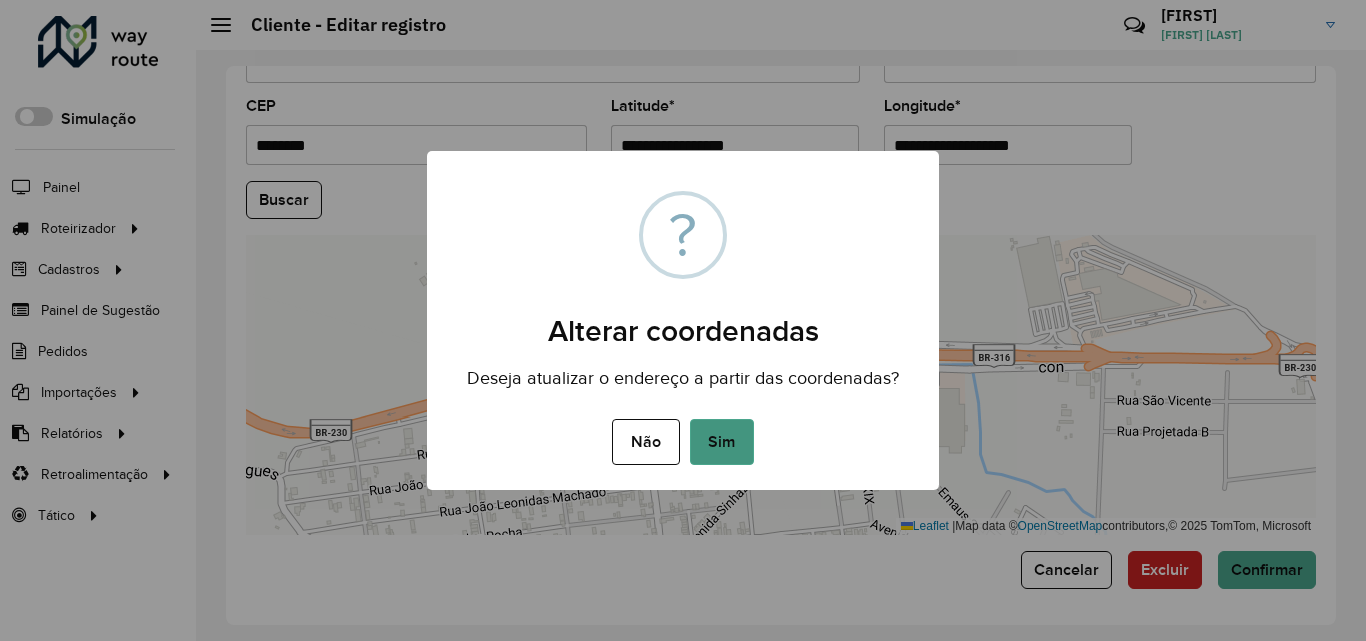 click on "Sim" at bounding box center (722, 442) 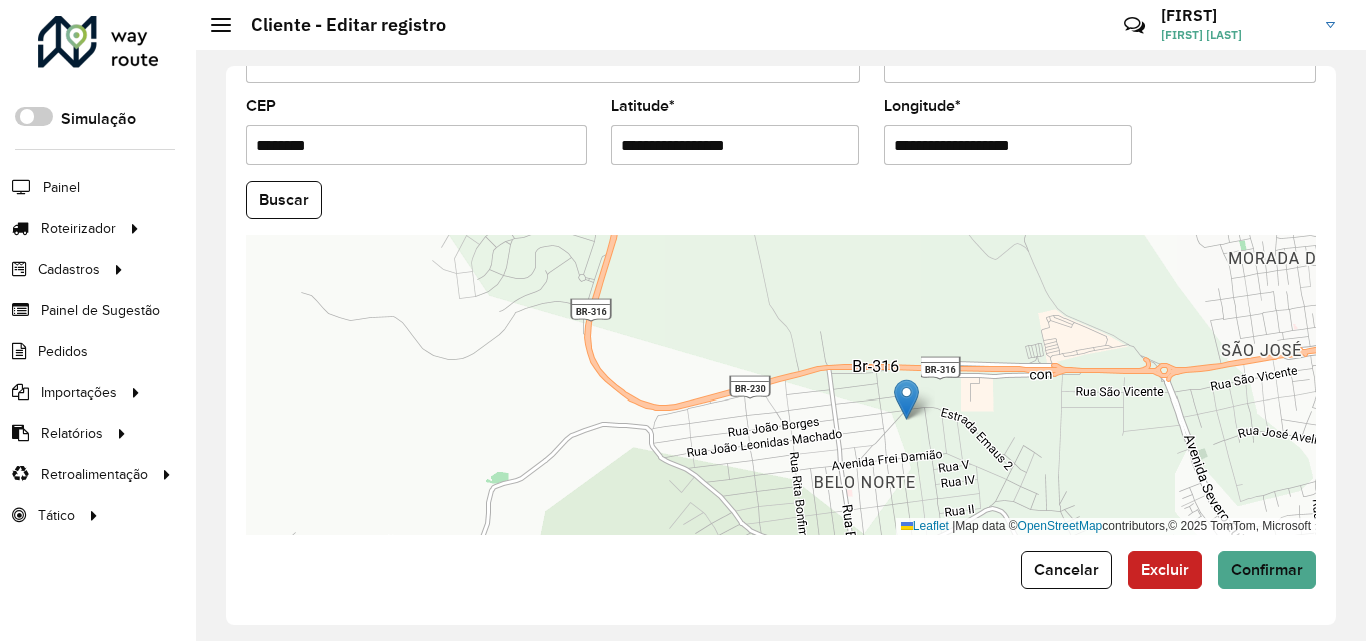 drag, startPoint x: 962, startPoint y: 353, endPoint x: 894, endPoint y: 405, distance: 85.60374 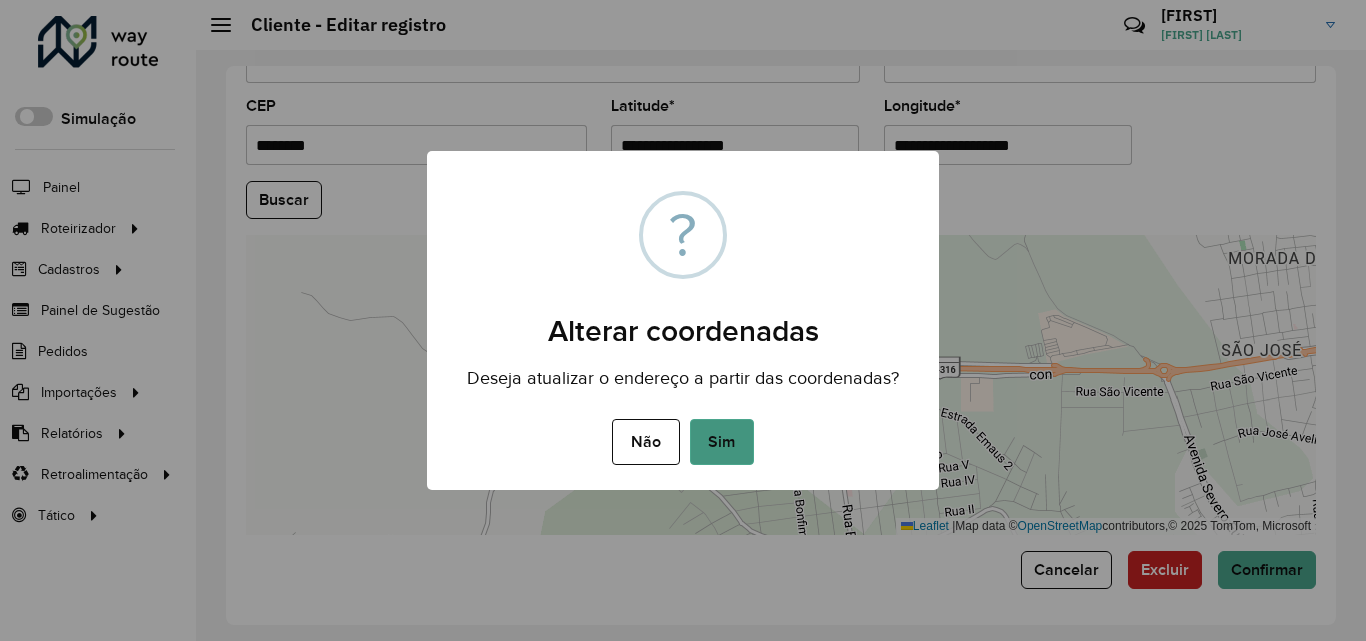 click on "Sim" at bounding box center [722, 442] 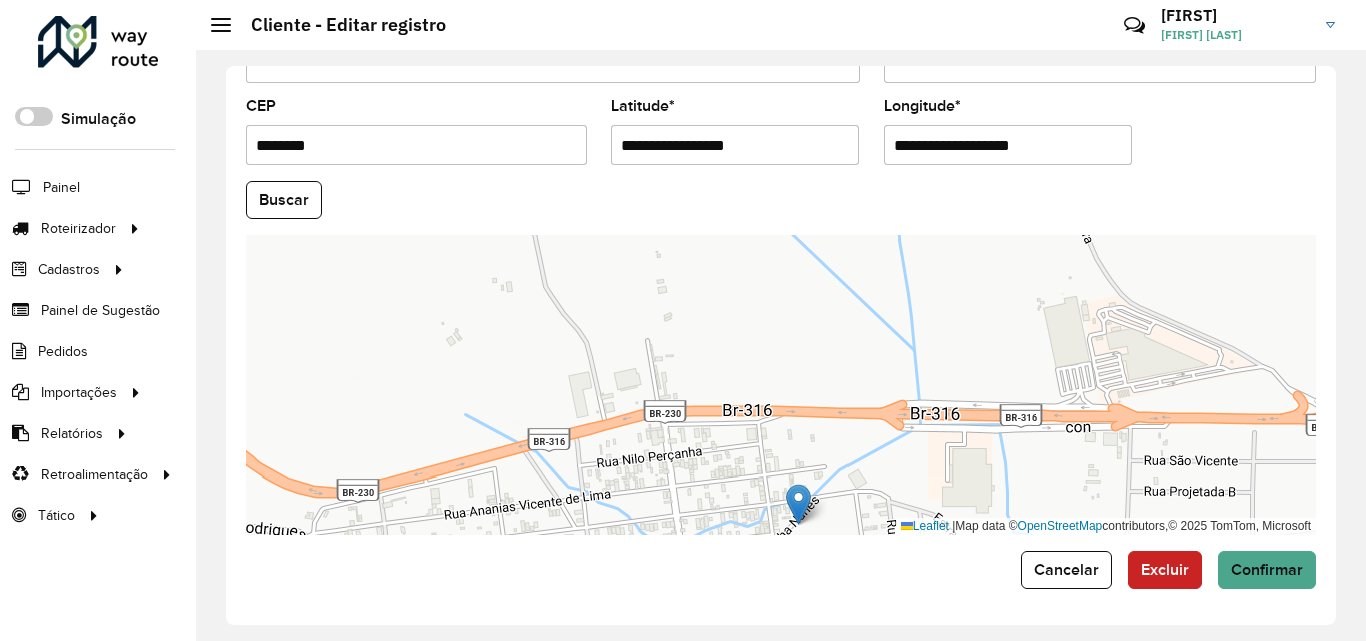 drag, startPoint x: 781, startPoint y: 315, endPoint x: 769, endPoint y: 468, distance: 153.46986 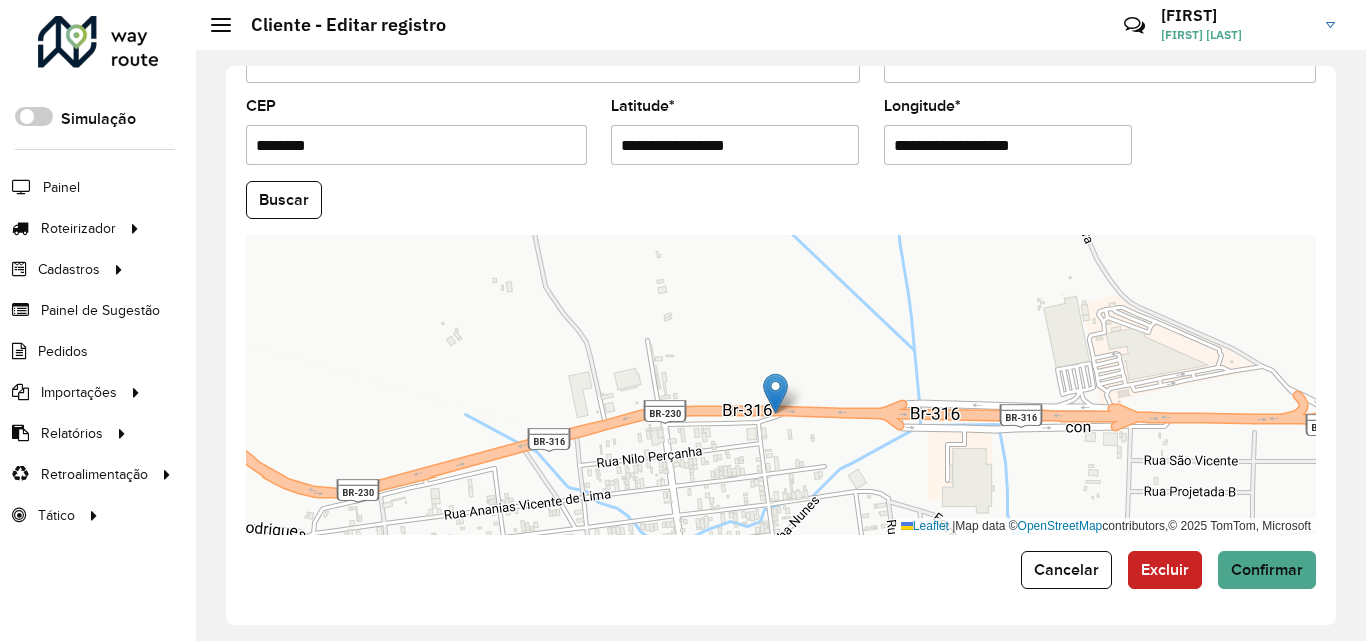 drag, startPoint x: 805, startPoint y: 503, endPoint x: 782, endPoint y: 392, distance: 113.35784 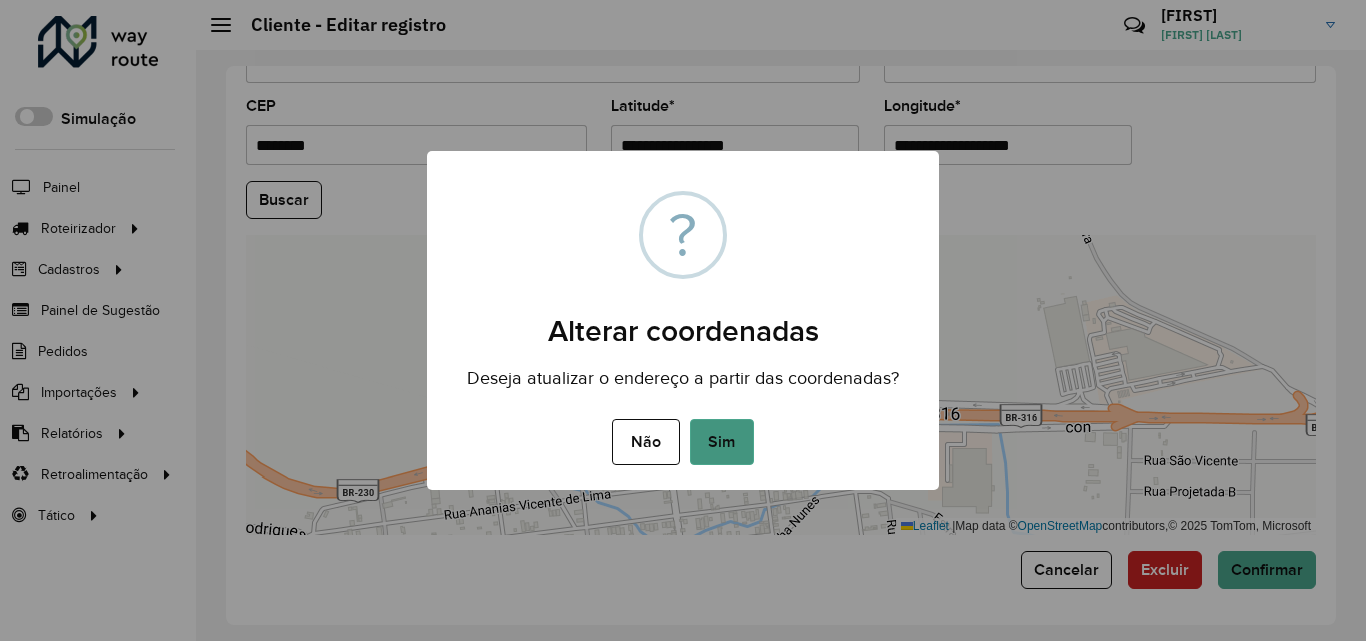 click on "Sim" at bounding box center (722, 442) 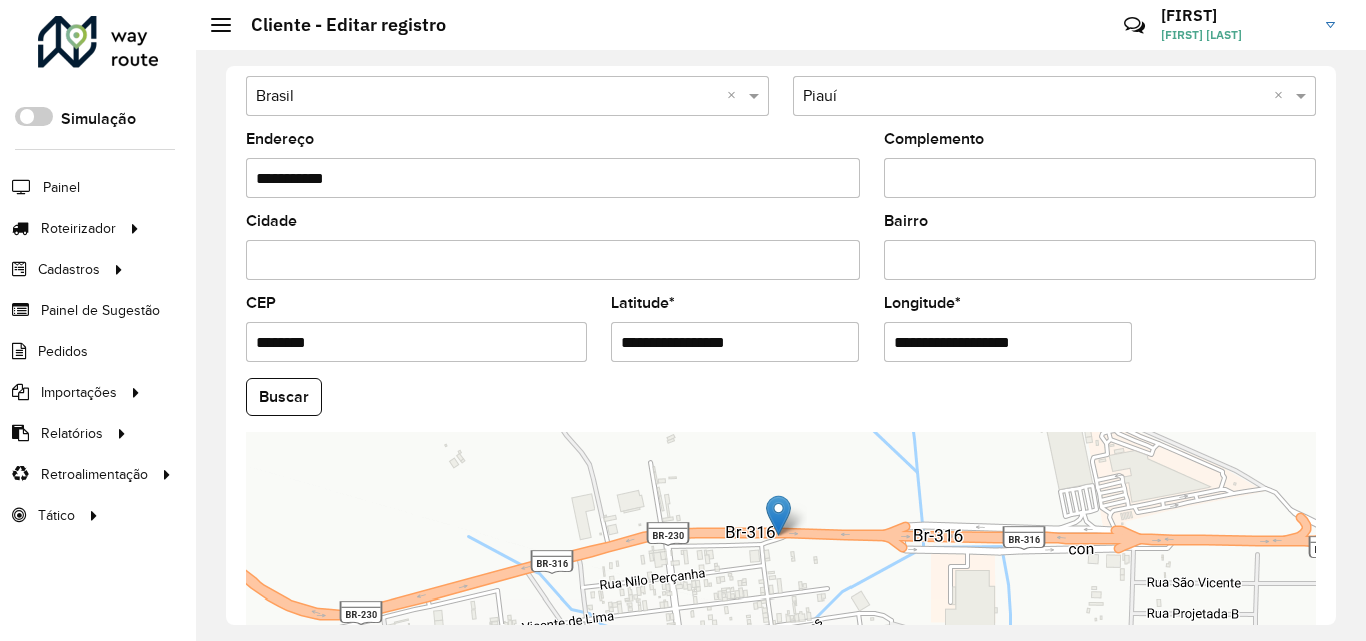 scroll, scrollTop: 747, scrollLeft: 0, axis: vertical 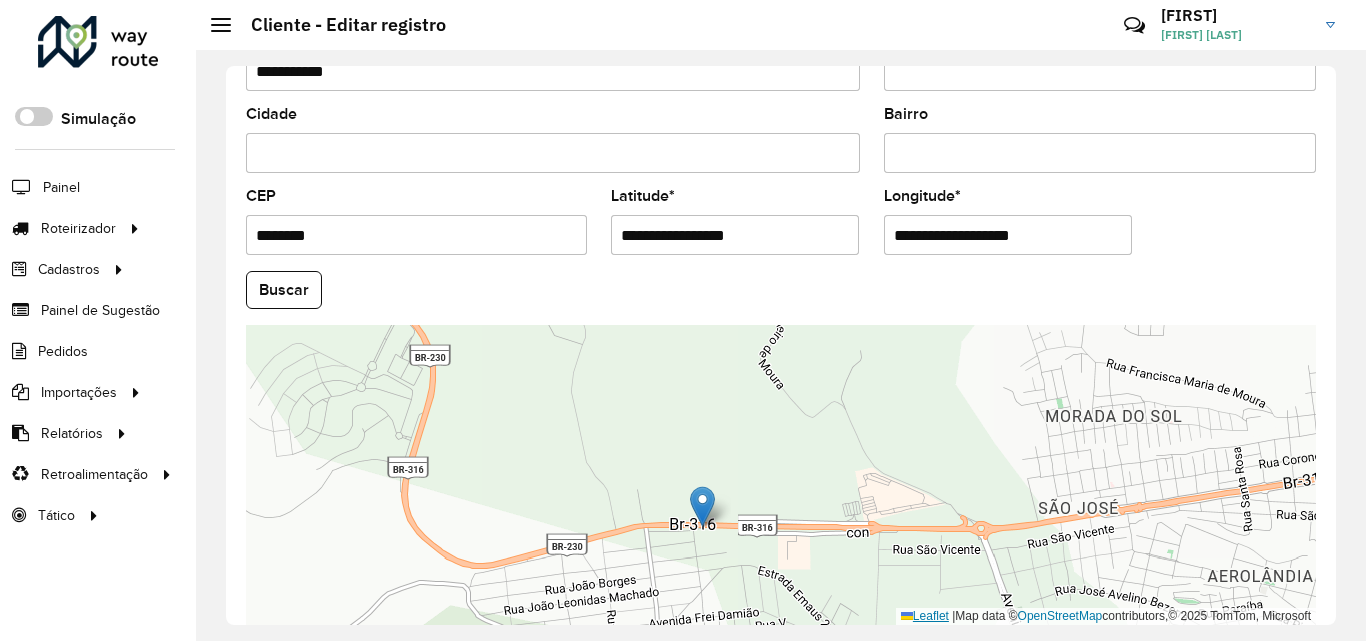 drag, startPoint x: 983, startPoint y: 549, endPoint x: 888, endPoint y: 613, distance: 114.546936 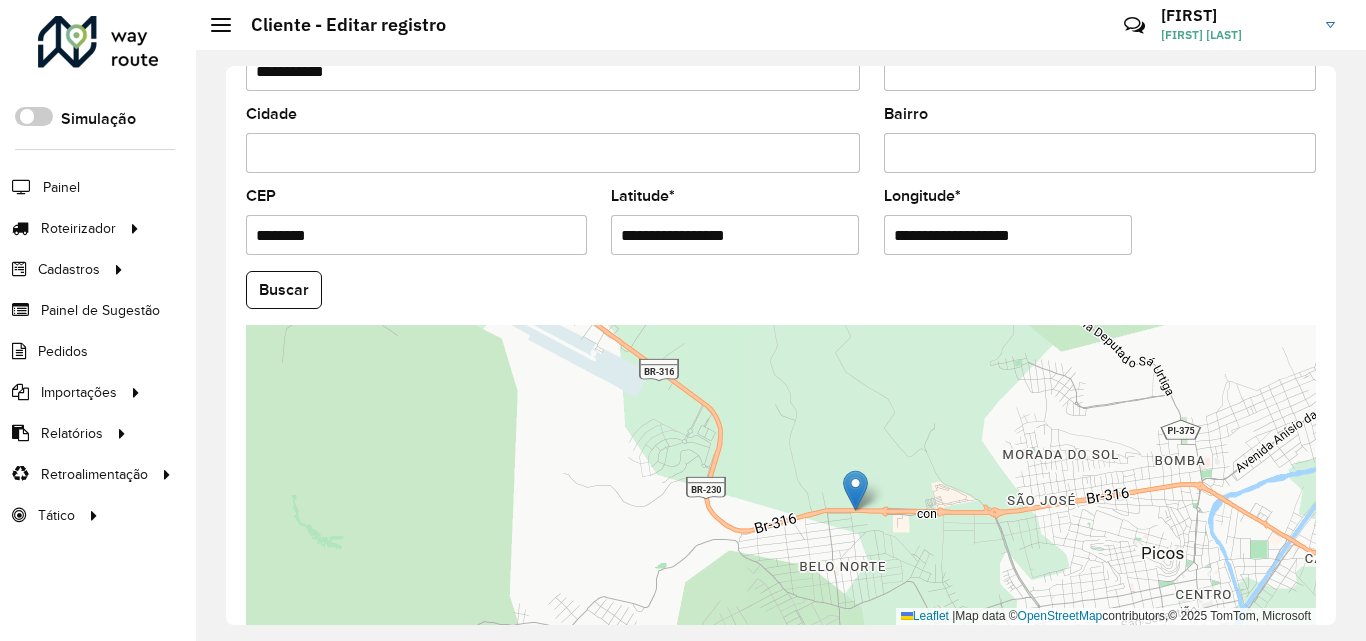 drag, startPoint x: 782, startPoint y: 547, endPoint x: 907, endPoint y: 567, distance: 126.58989 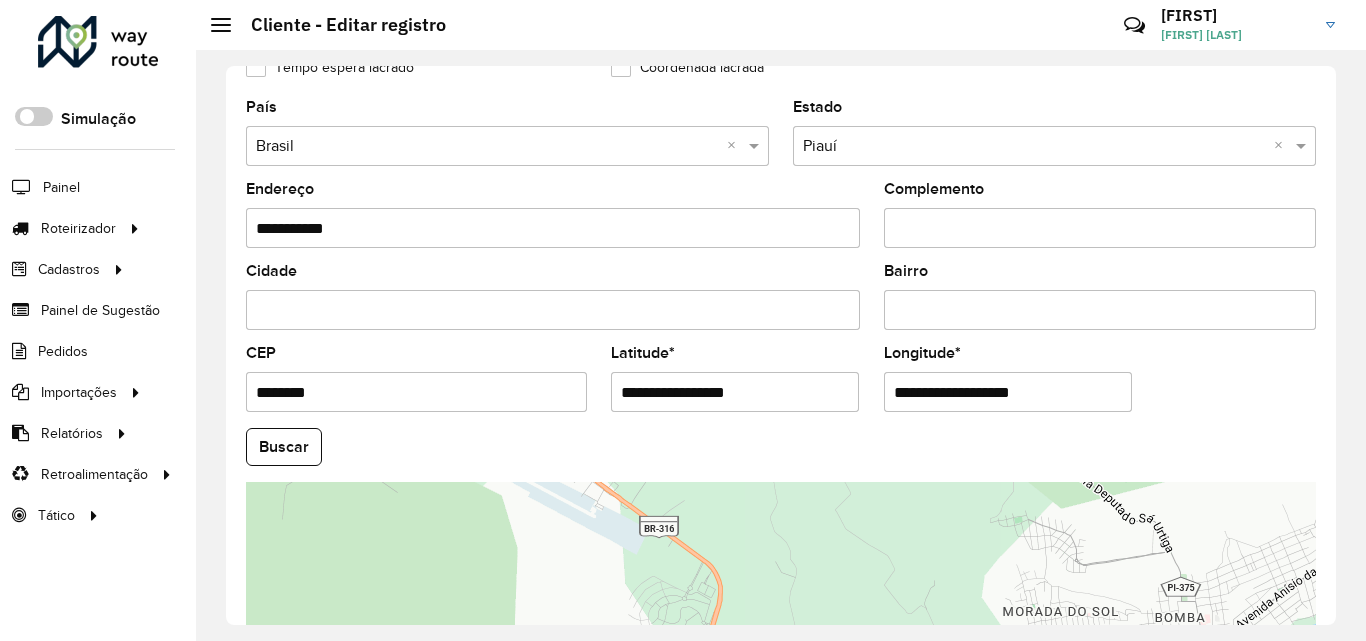 scroll, scrollTop: 700, scrollLeft: 0, axis: vertical 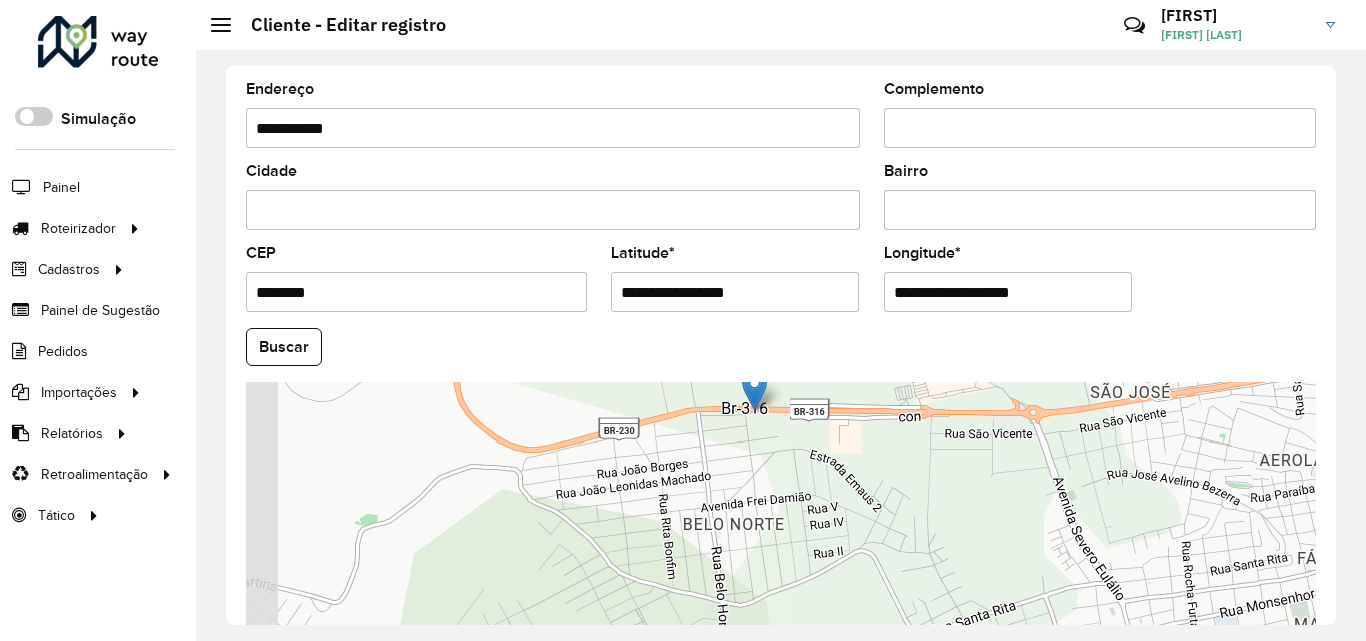 drag, startPoint x: 658, startPoint y: 571, endPoint x: 743, endPoint y: 455, distance: 143.8089 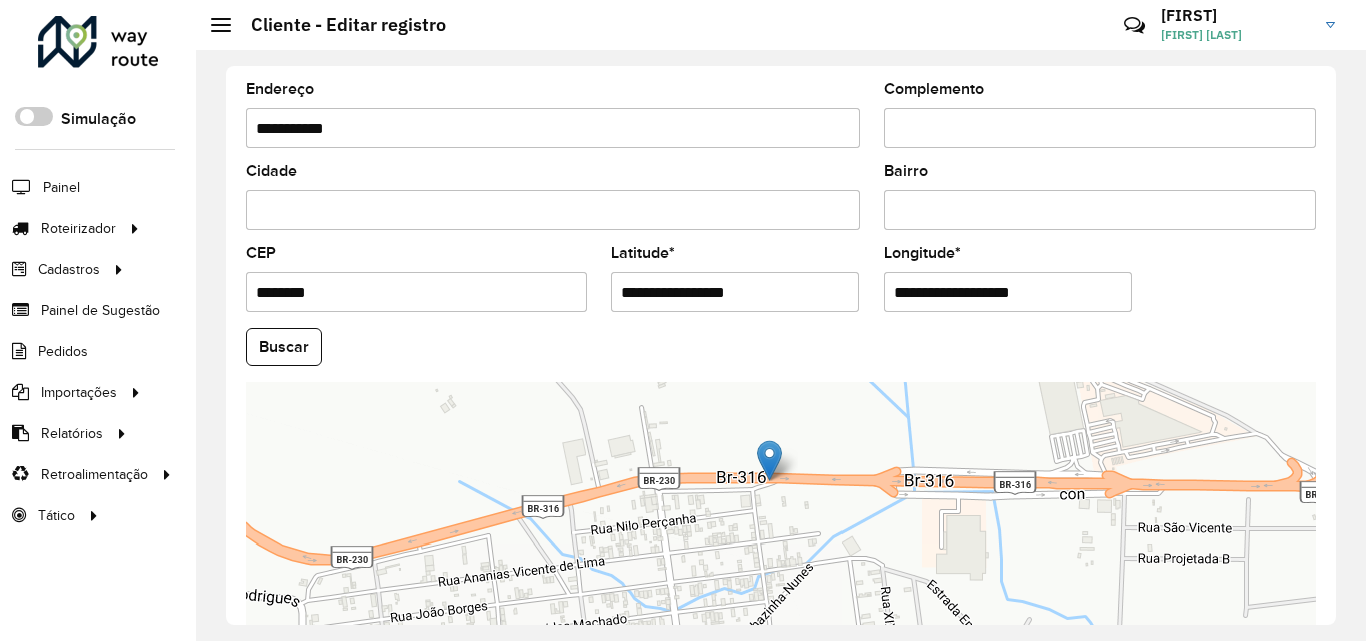 drag, startPoint x: 761, startPoint y: 511, endPoint x: 759, endPoint y: 559, distance: 48.04165 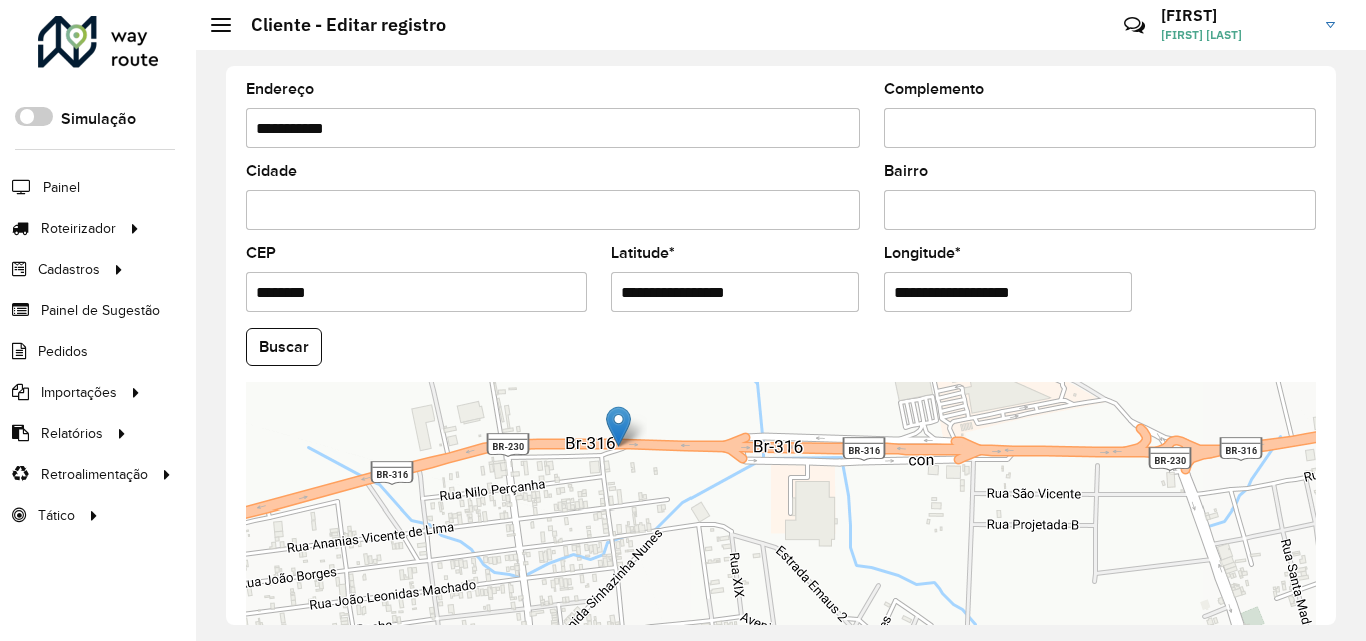 drag, startPoint x: 668, startPoint y: 532, endPoint x: 512, endPoint y: 498, distance: 159.66214 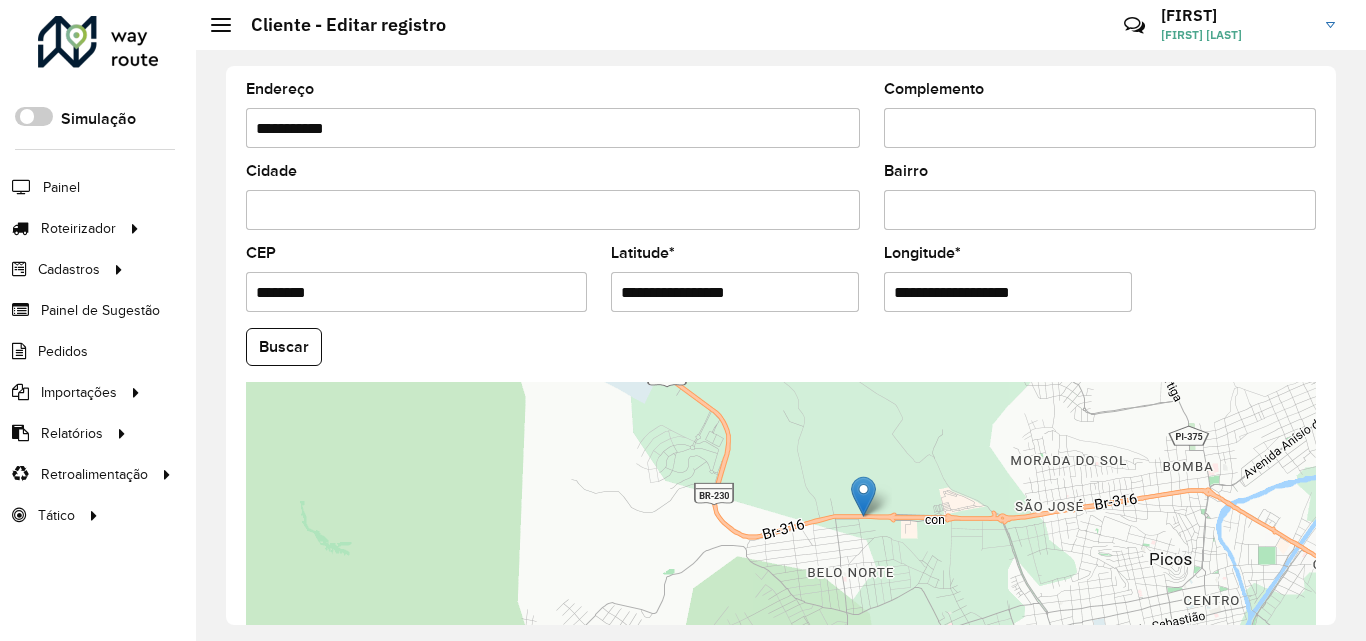 drag, startPoint x: 1103, startPoint y: 519, endPoint x: 978, endPoint y: 541, distance: 126.921234 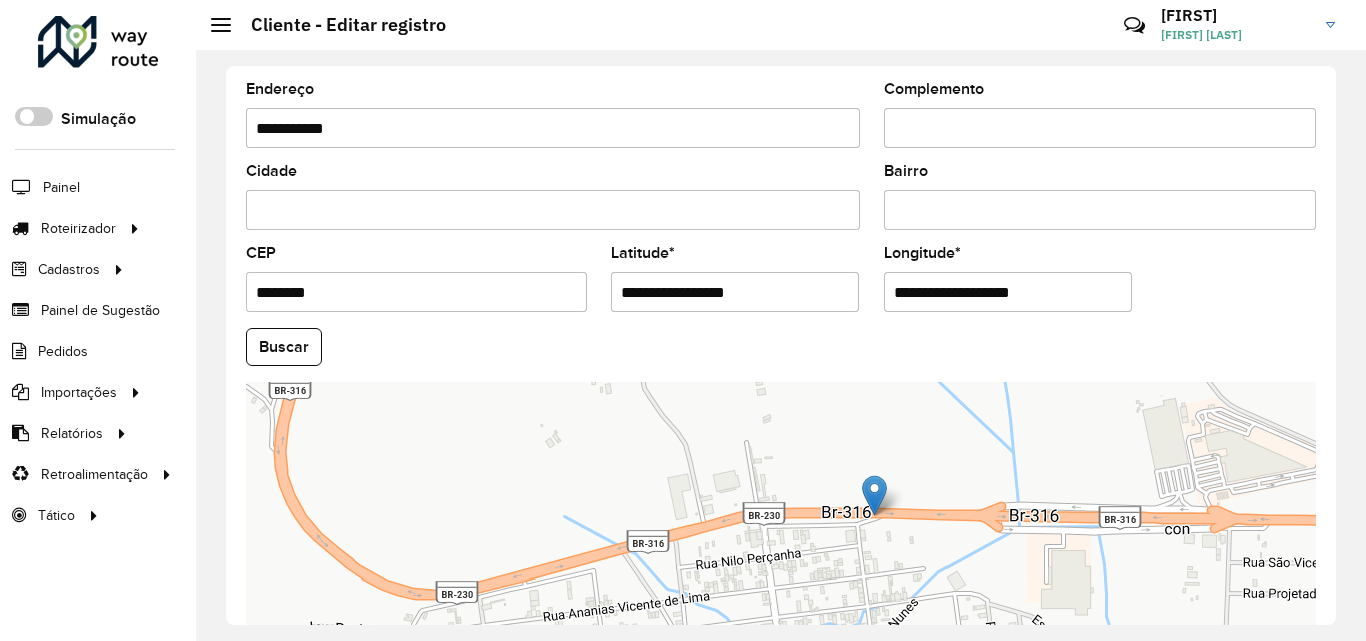 drag, startPoint x: 980, startPoint y: 549, endPoint x: 863, endPoint y: 537, distance: 117.61378 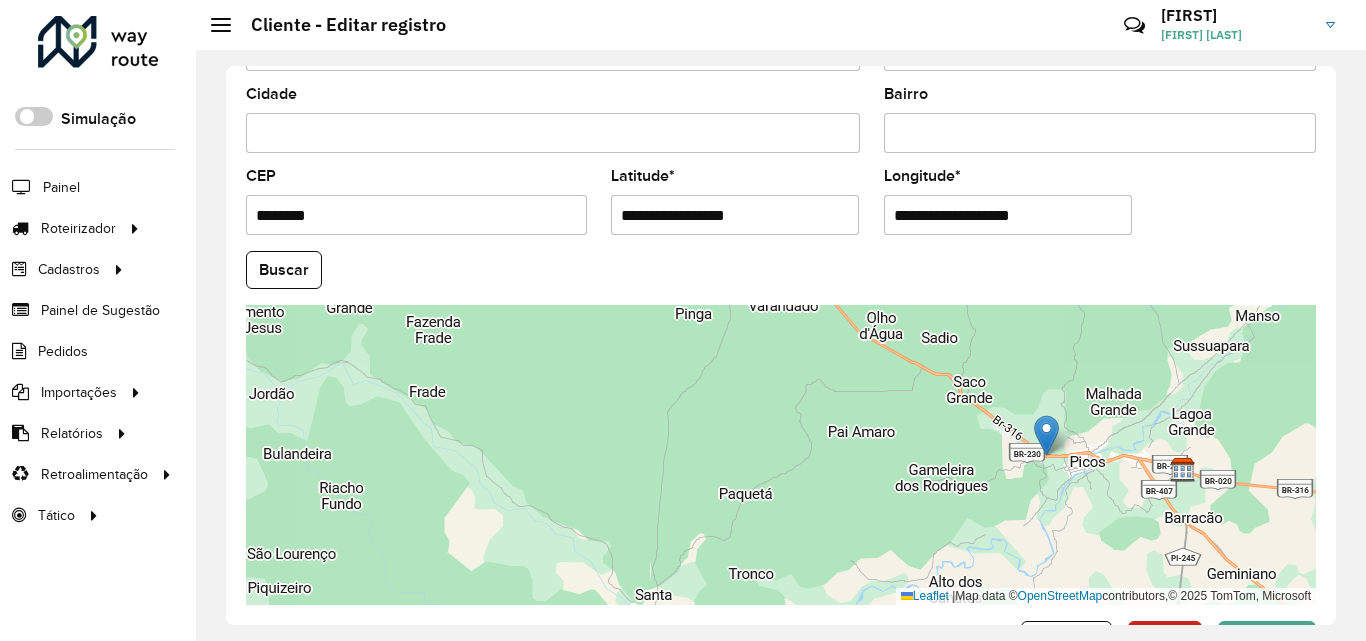 scroll, scrollTop: 847, scrollLeft: 0, axis: vertical 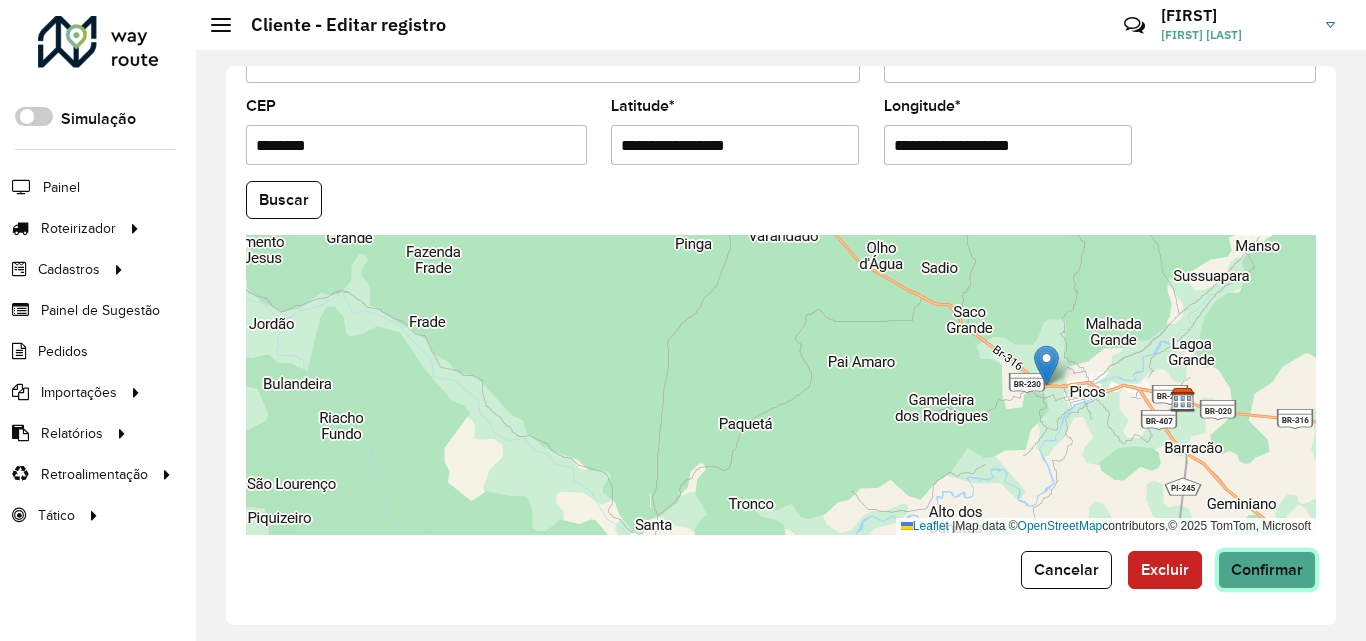 click on "Confirmar" 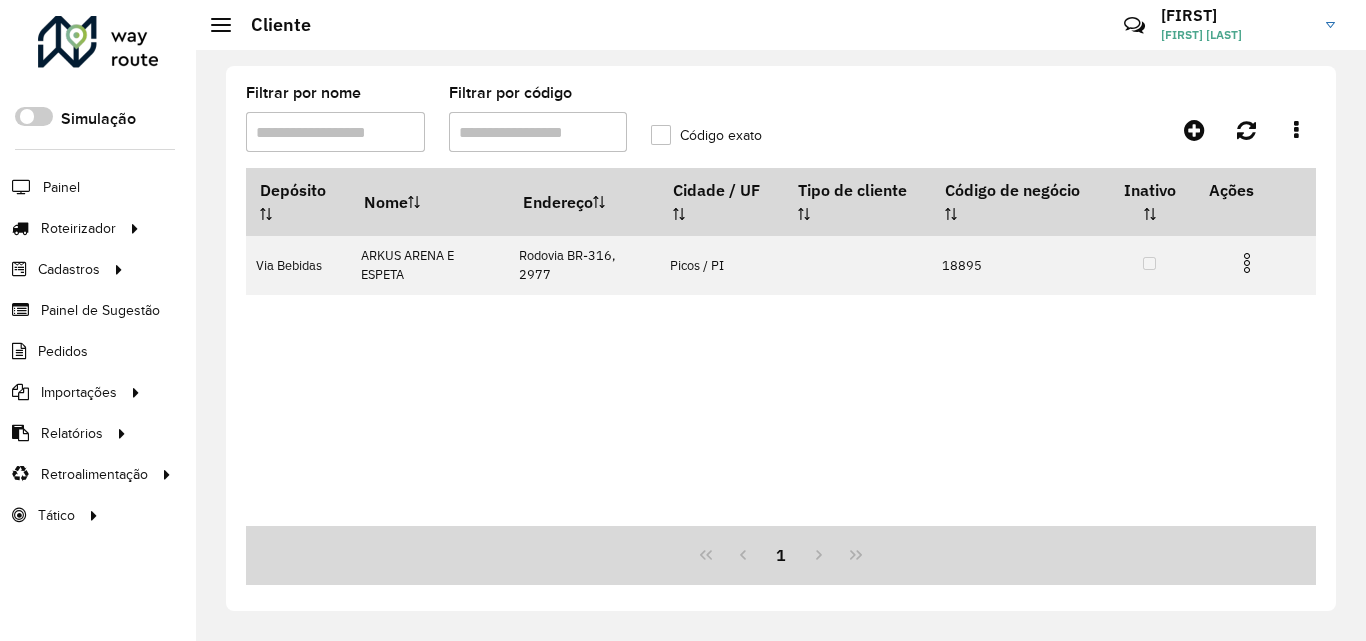 click on "Filtrar por código" at bounding box center [538, 132] 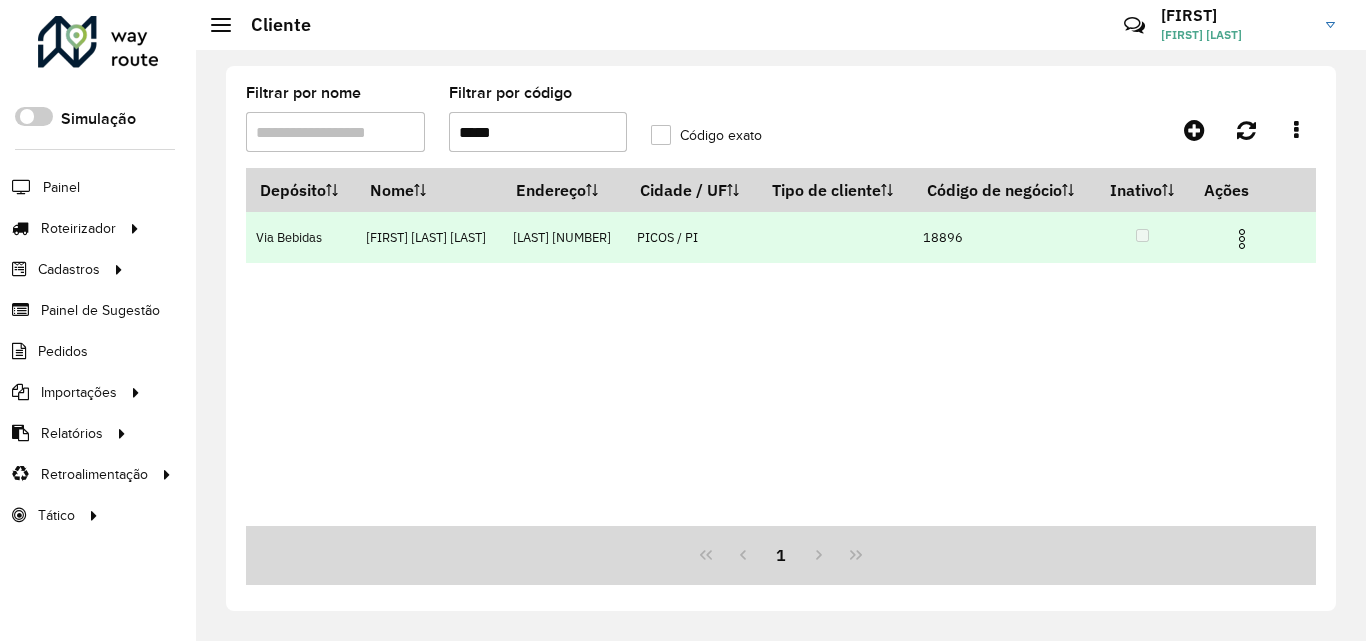 type on "*****" 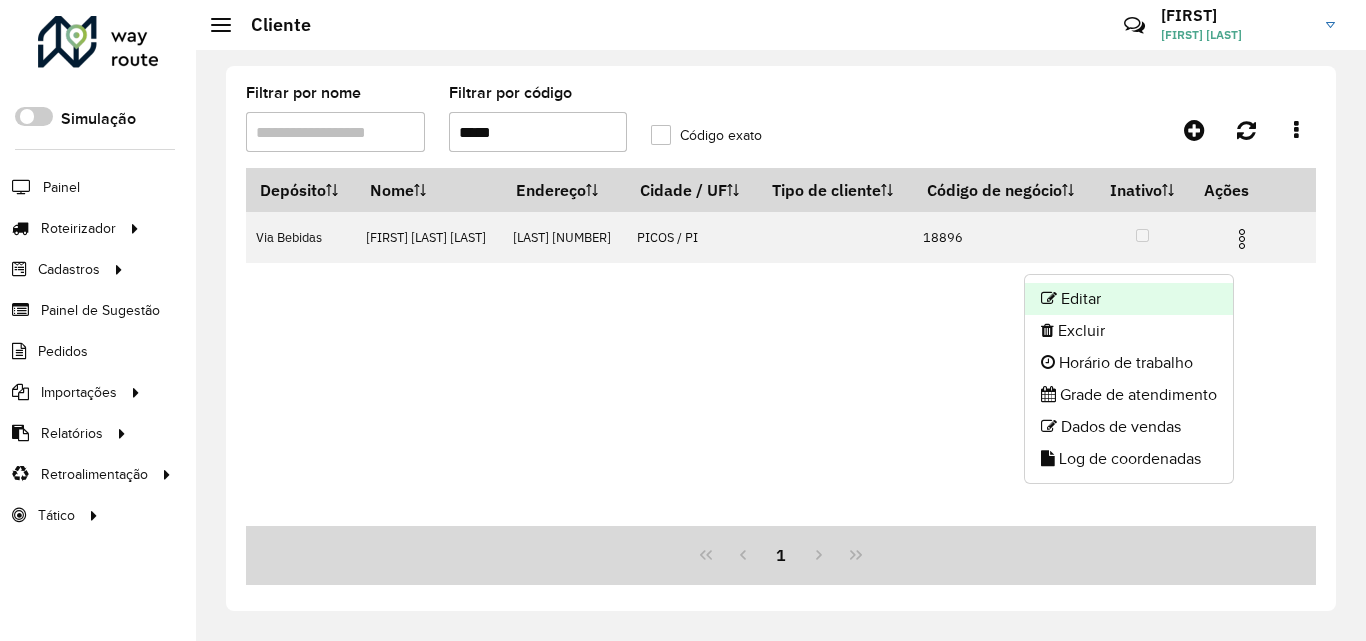 click on "Editar" 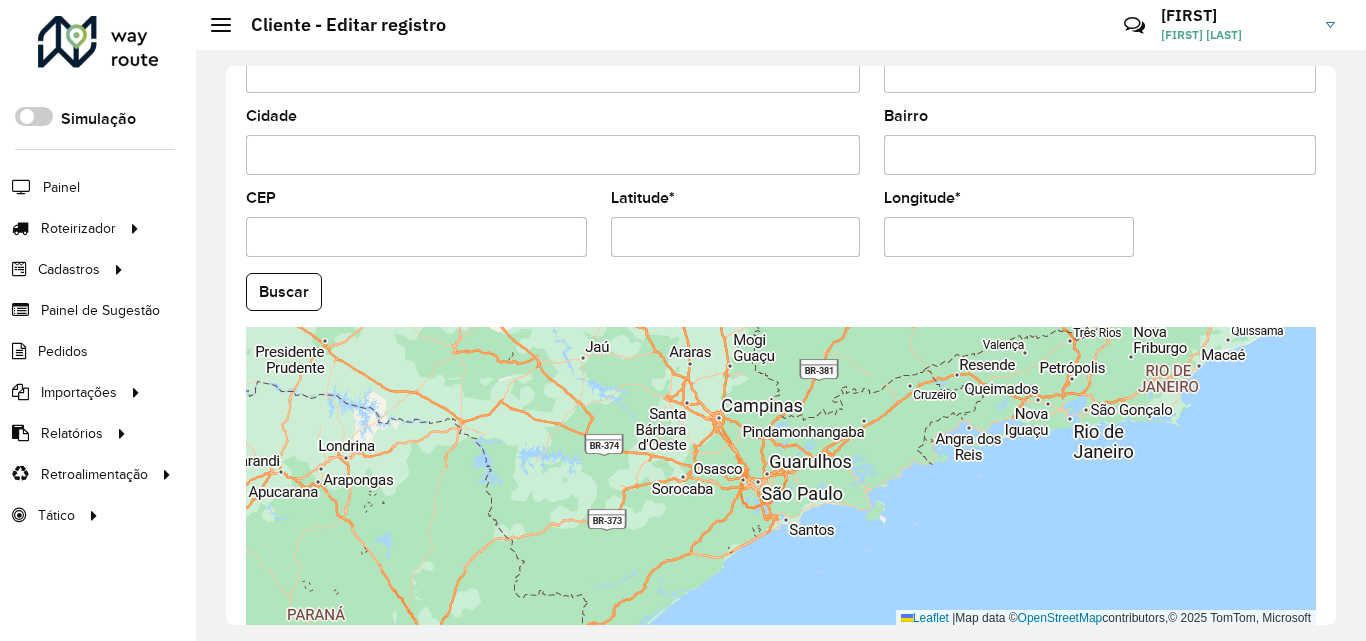 scroll, scrollTop: 800, scrollLeft: 0, axis: vertical 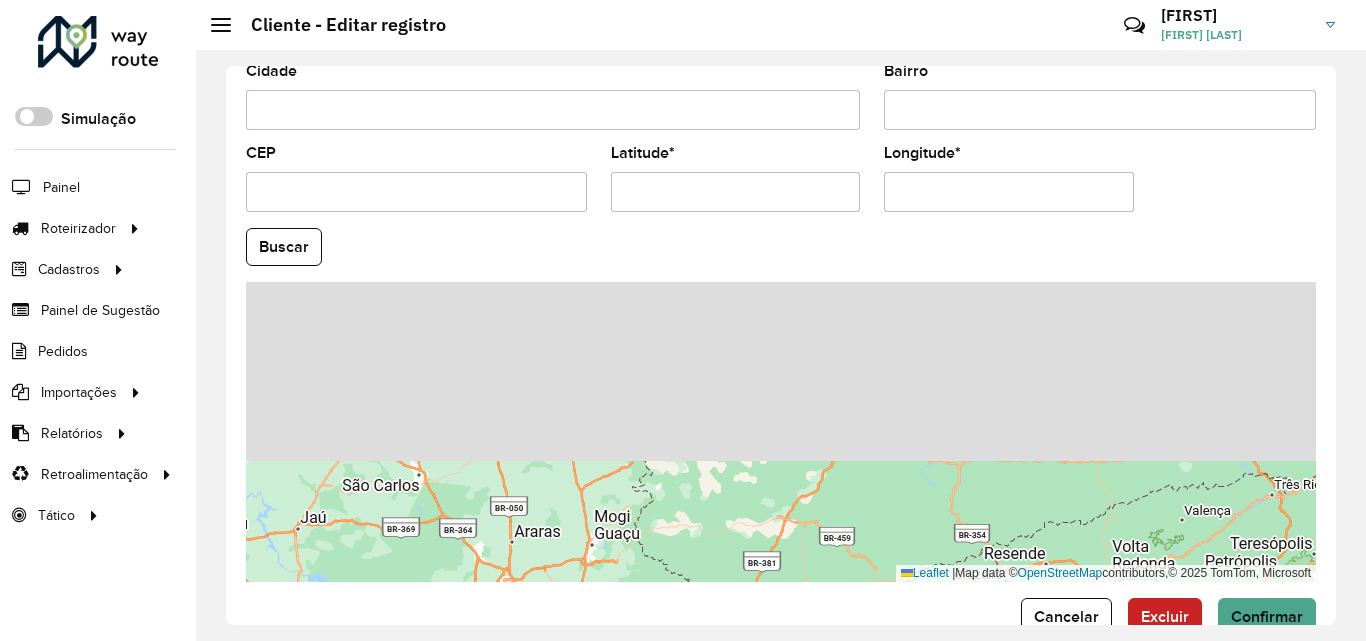drag, startPoint x: 789, startPoint y: 450, endPoint x: 753, endPoint y: 665, distance: 217.99312 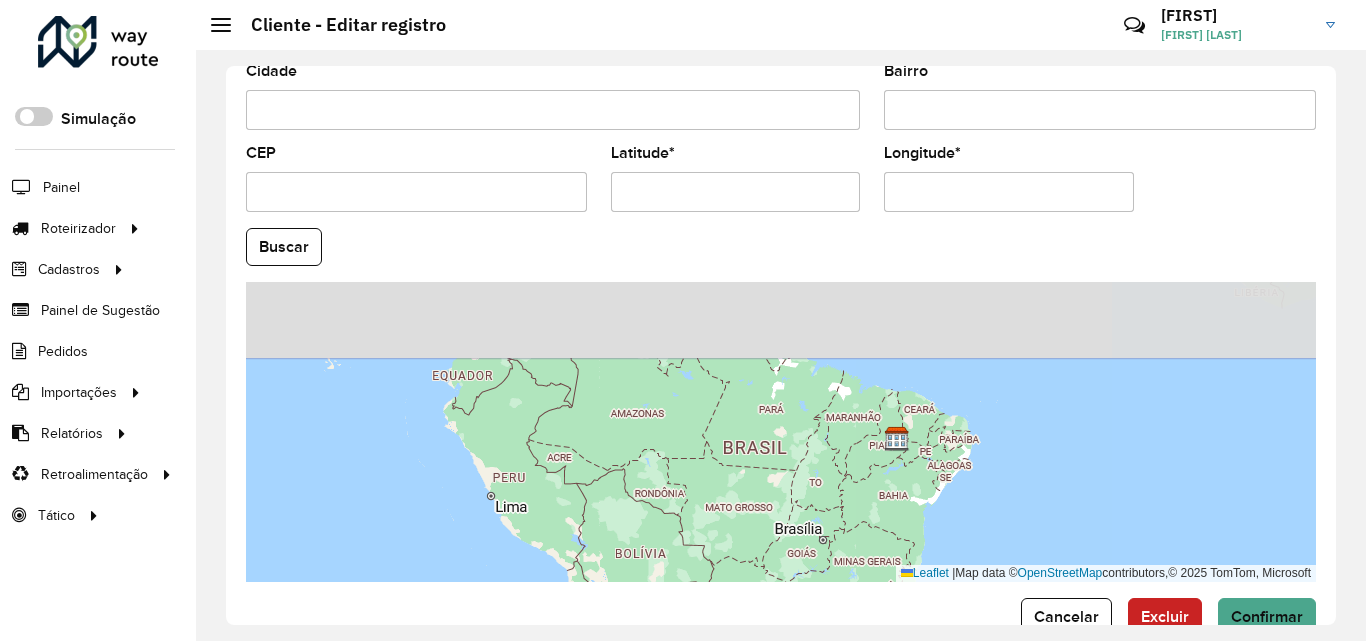 drag, startPoint x: 936, startPoint y: 349, endPoint x: 923, endPoint y: 512, distance: 163.51758 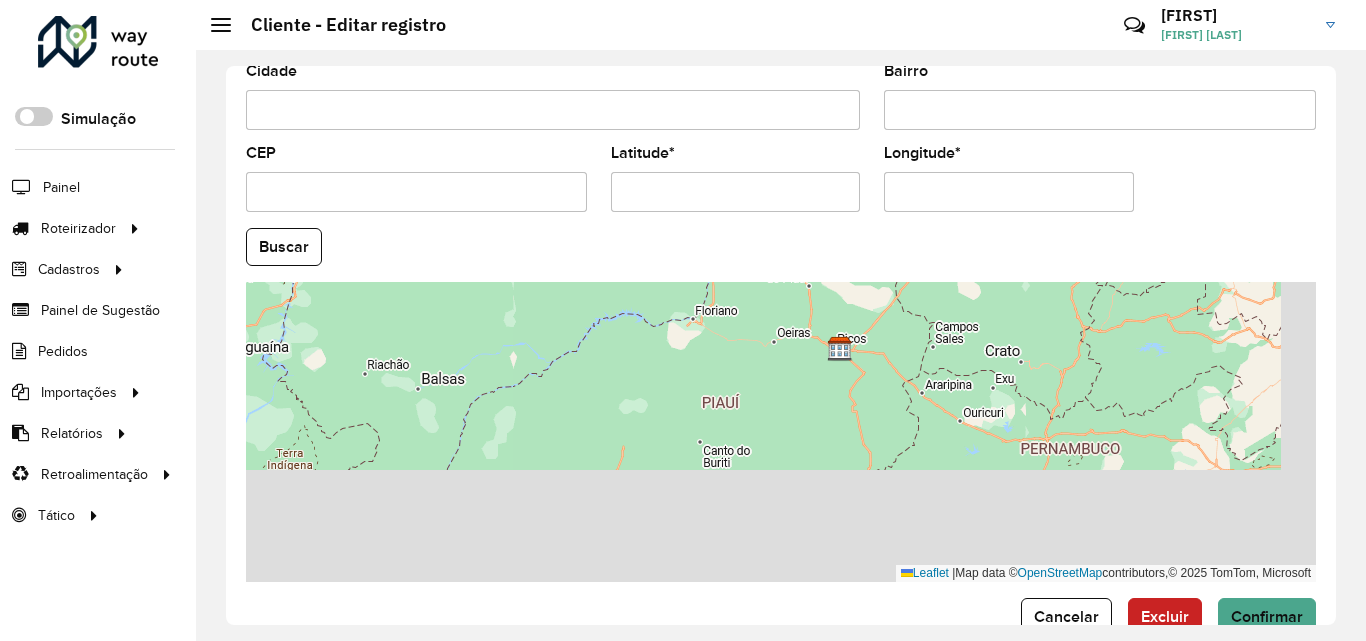 drag, startPoint x: 989, startPoint y: 518, endPoint x: 849, endPoint y: 295, distance: 263.30402 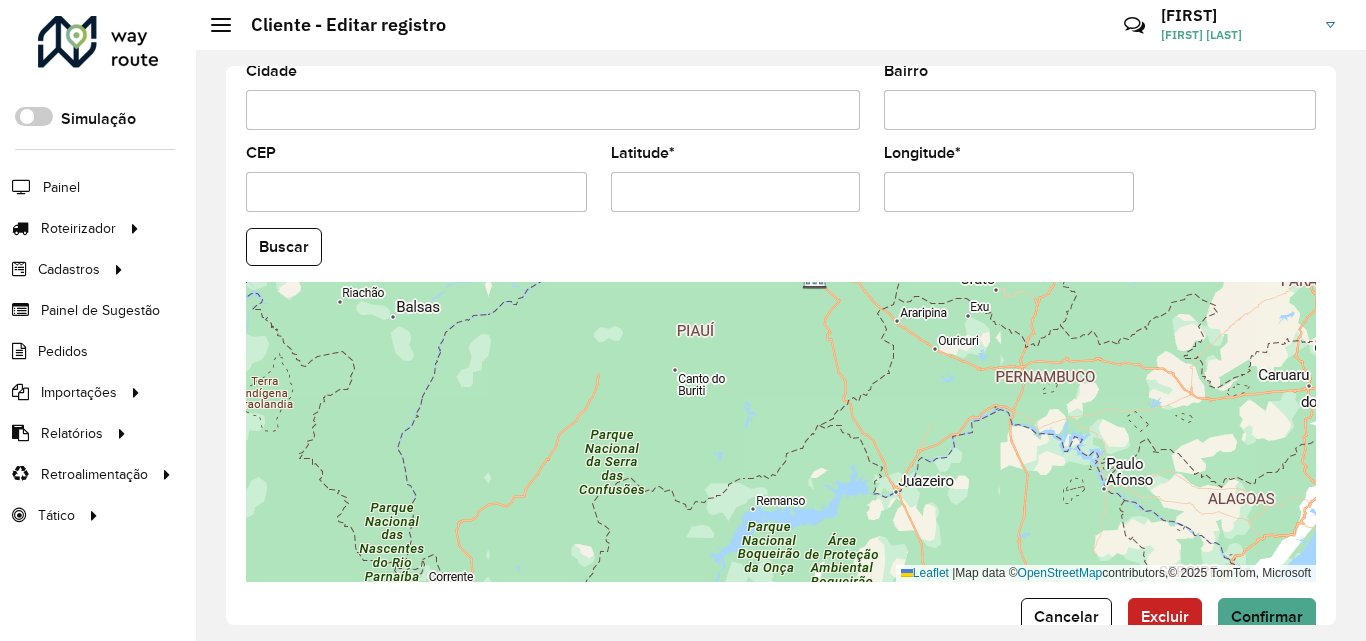 drag, startPoint x: 876, startPoint y: 424, endPoint x: 849, endPoint y: 349, distance: 79.71198 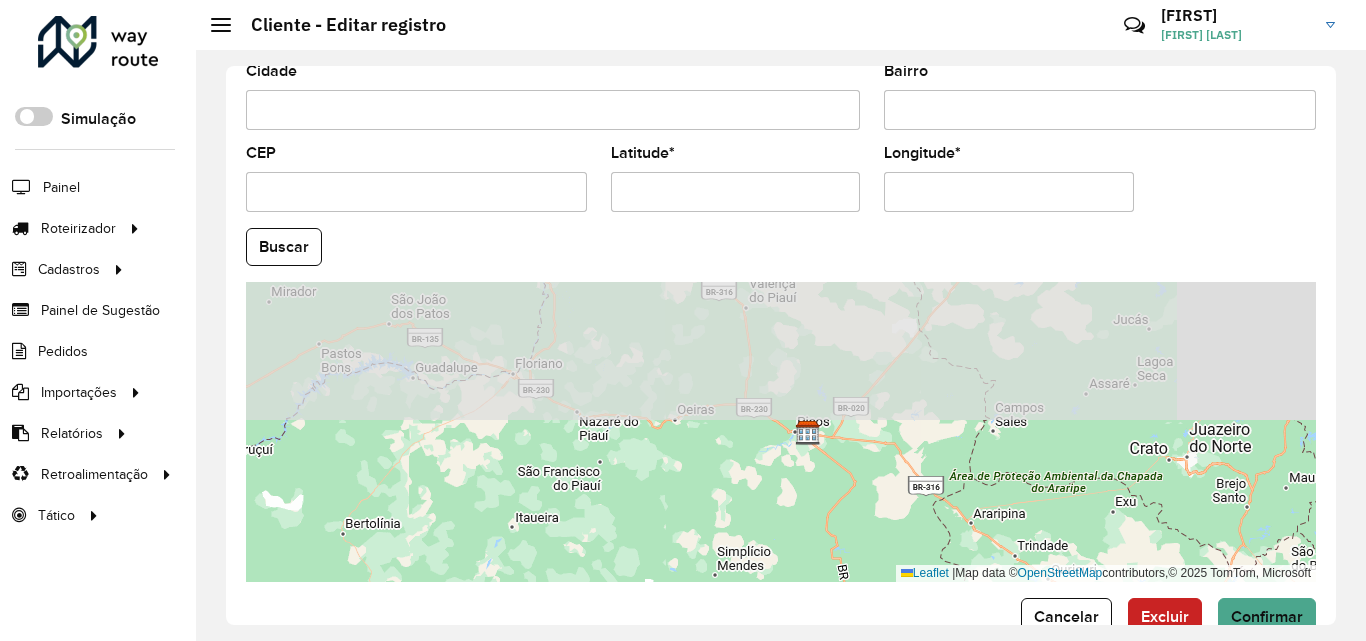 drag, startPoint x: 812, startPoint y: 306, endPoint x: 809, endPoint y: 557, distance: 251.01793 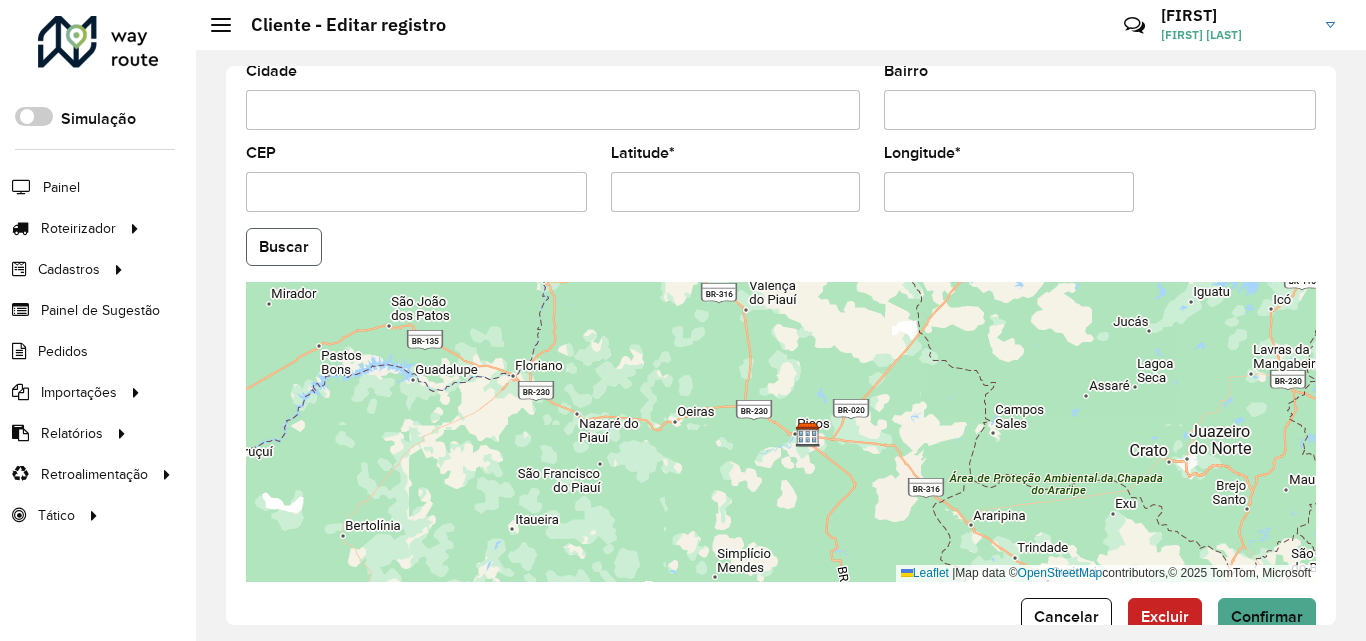click on "Buscar" 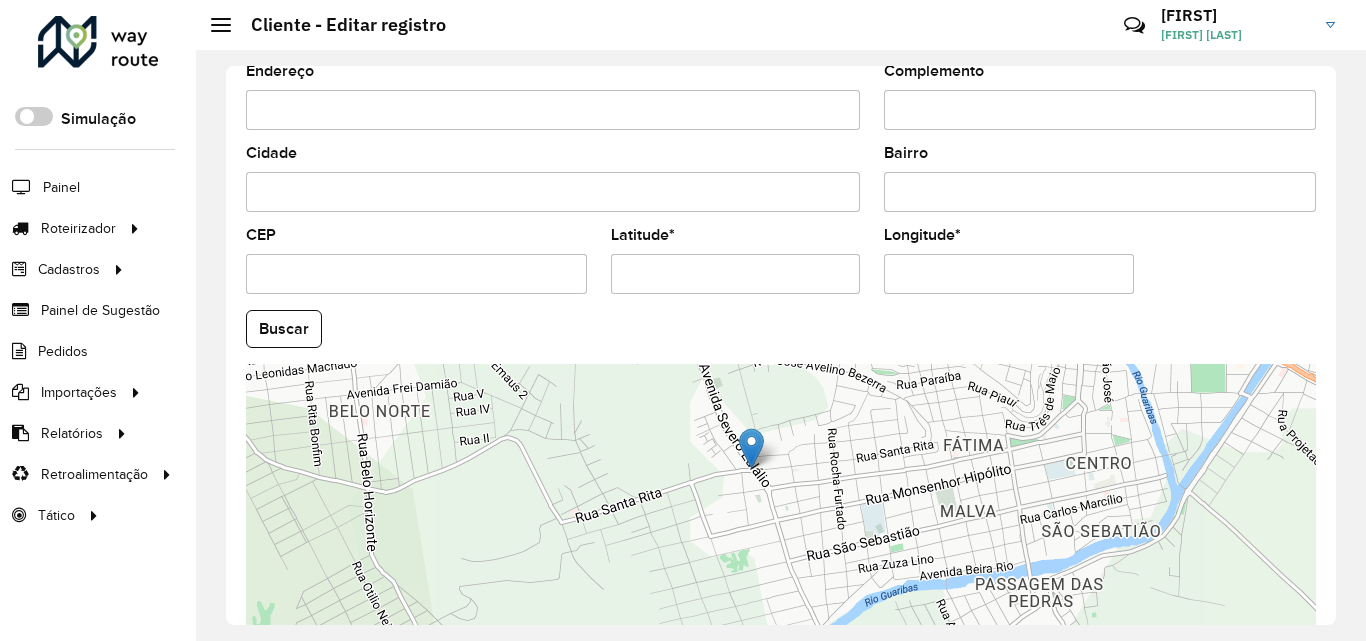 scroll, scrollTop: 847, scrollLeft: 0, axis: vertical 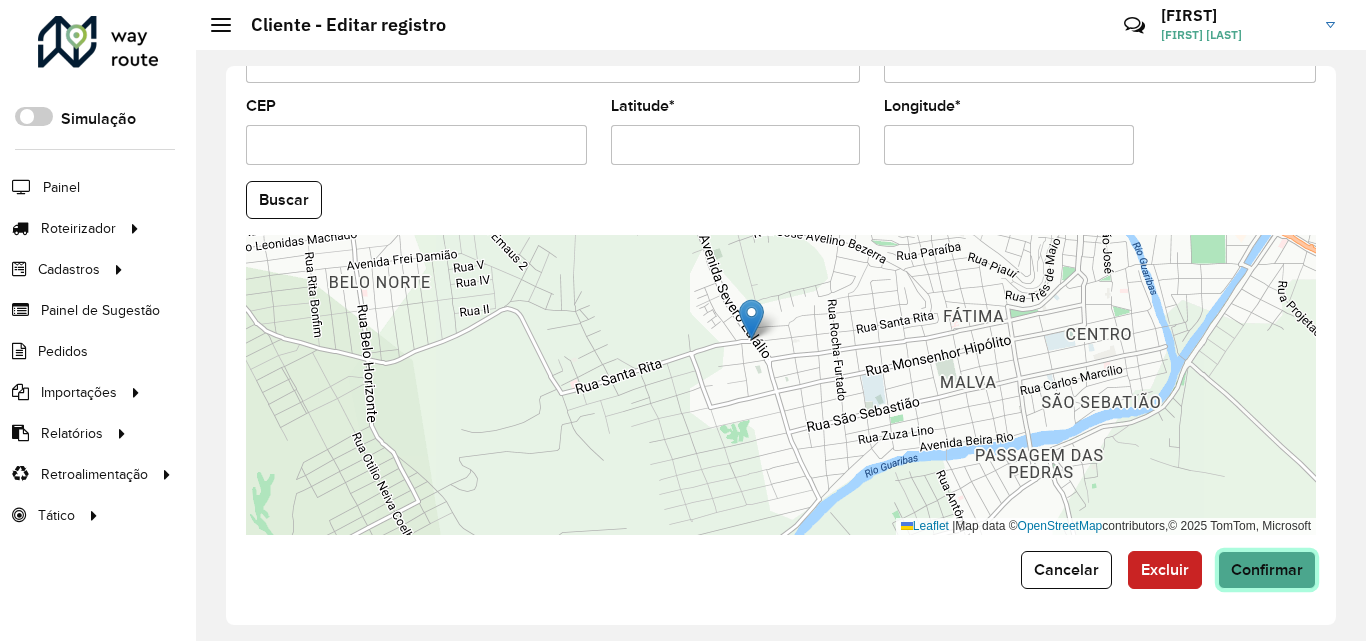 click on "Confirmar" 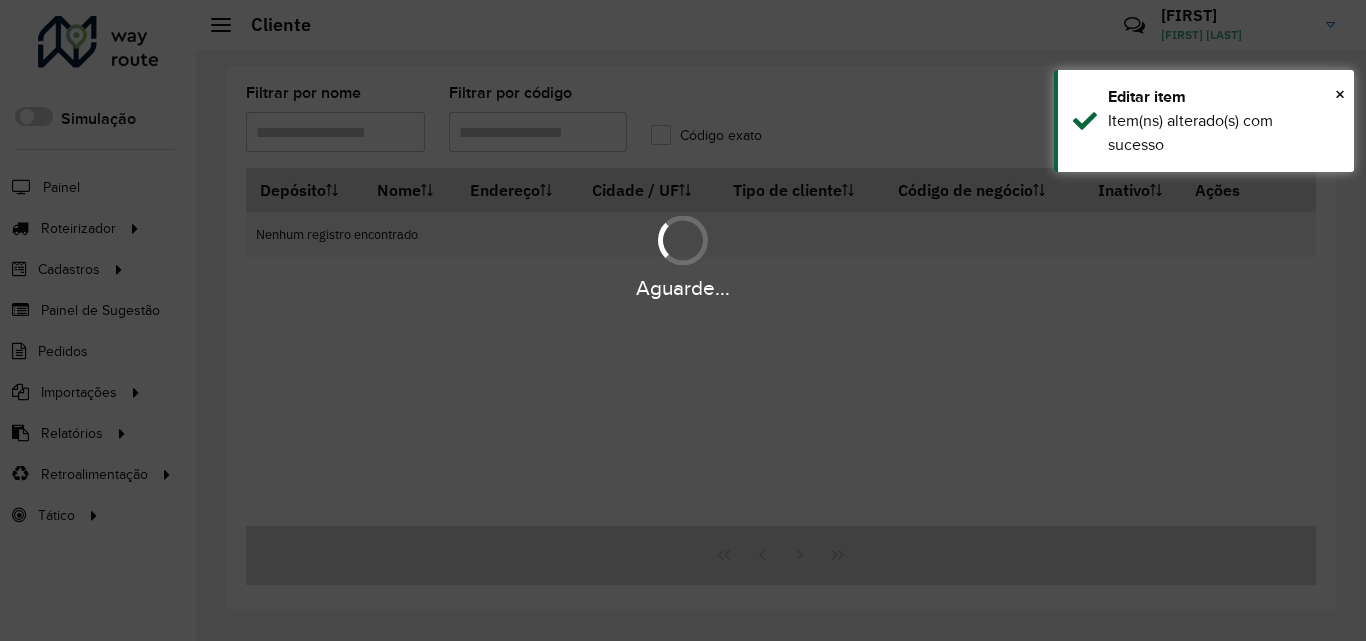 click on "Aguarde..." at bounding box center (683, 320) 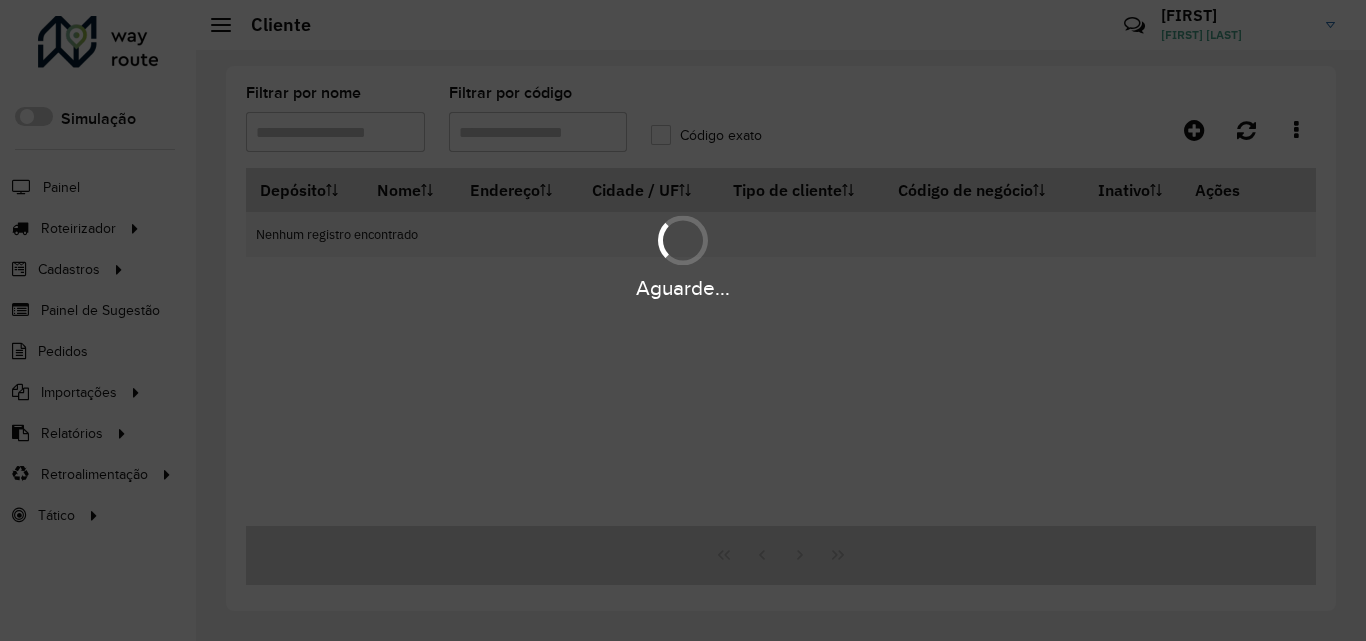 click on "Aguarde..." at bounding box center [683, 320] 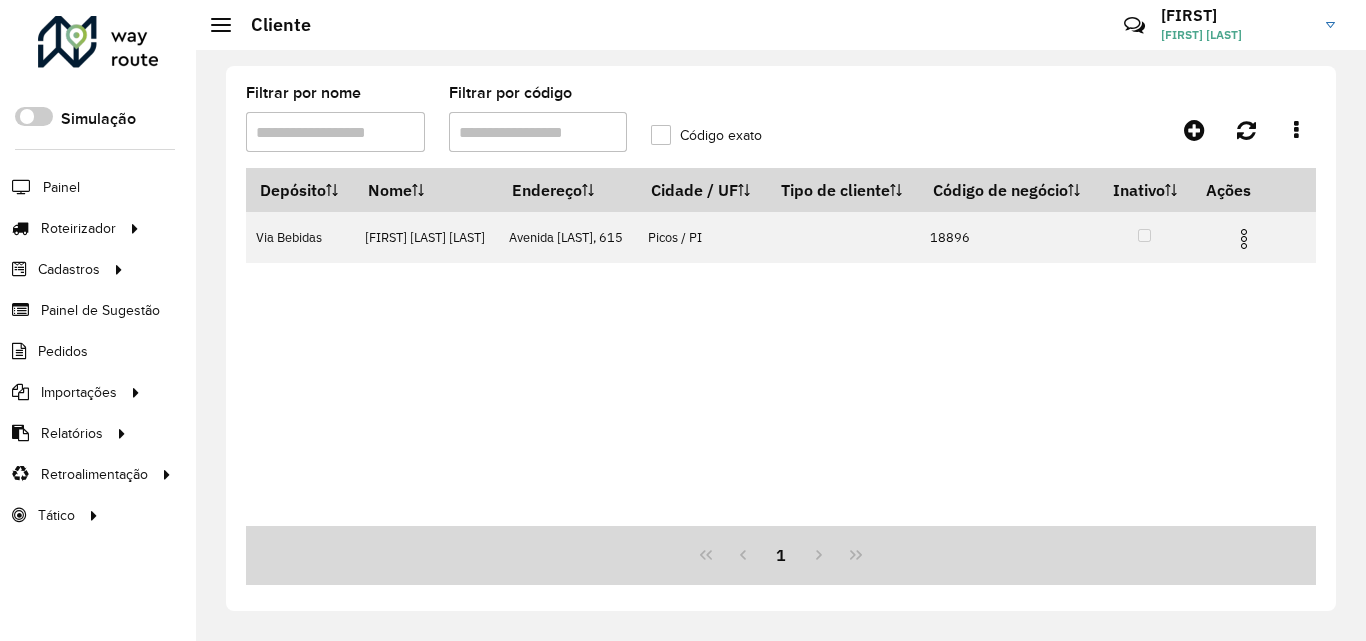 click on "Filtrar por código" at bounding box center [538, 132] 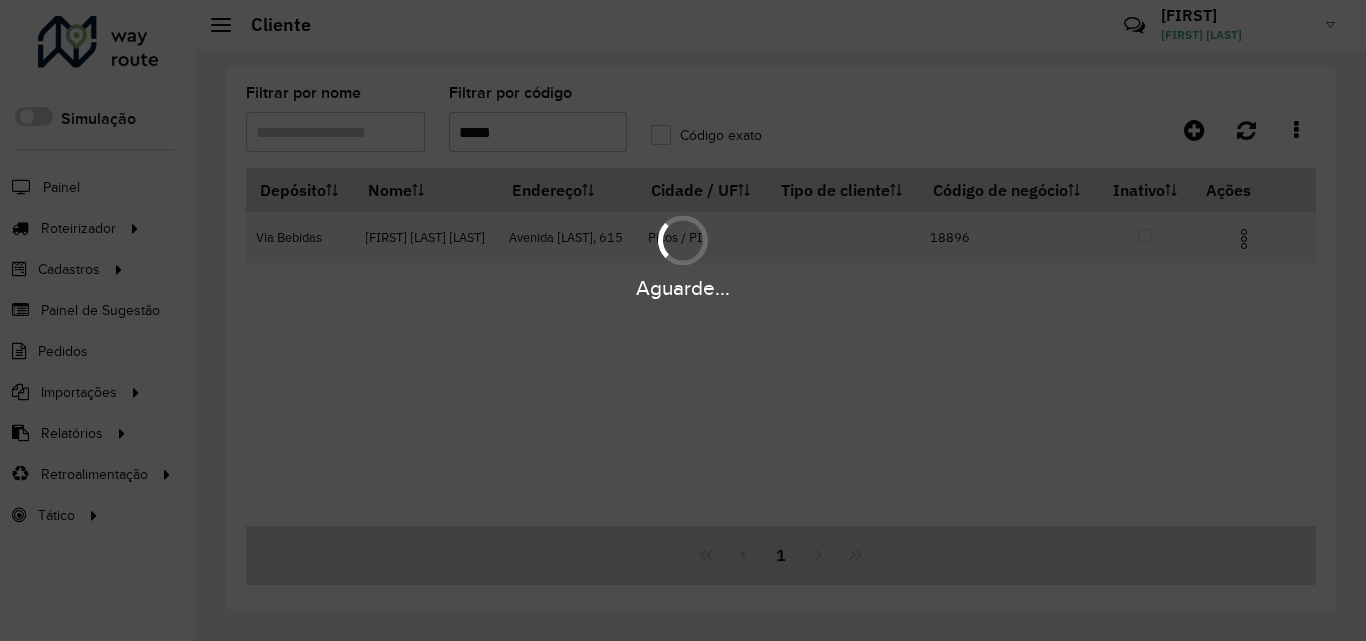 type on "*****" 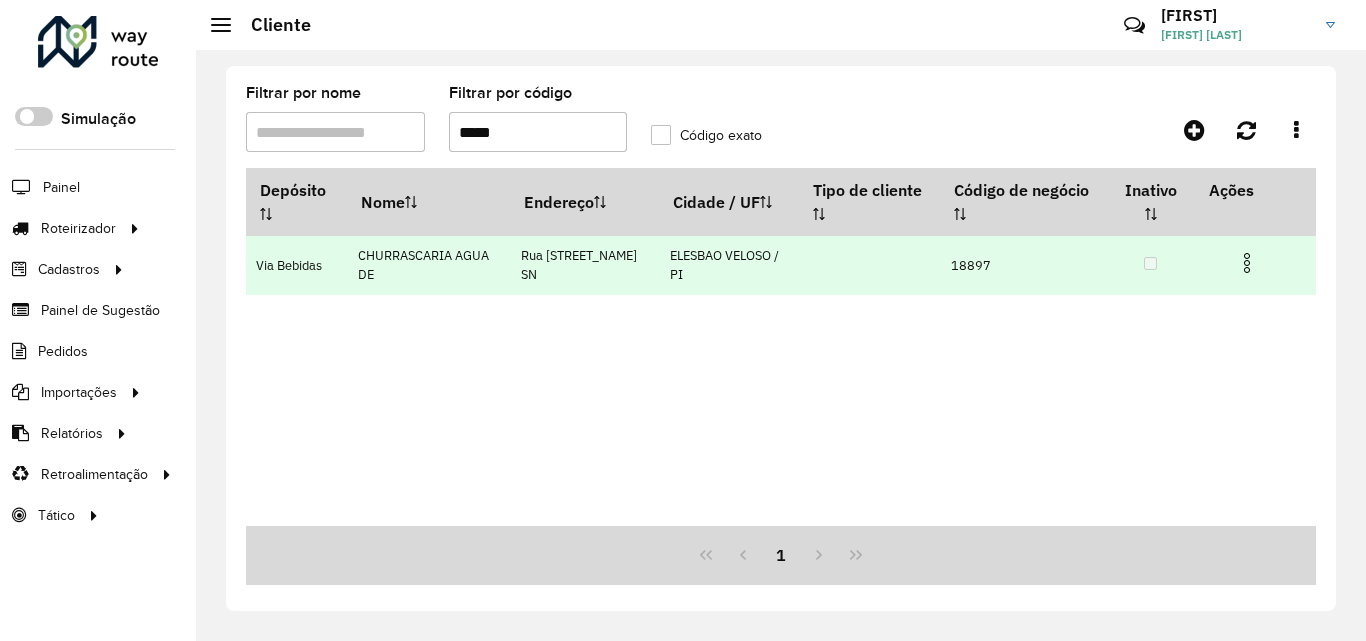 click at bounding box center (1247, 263) 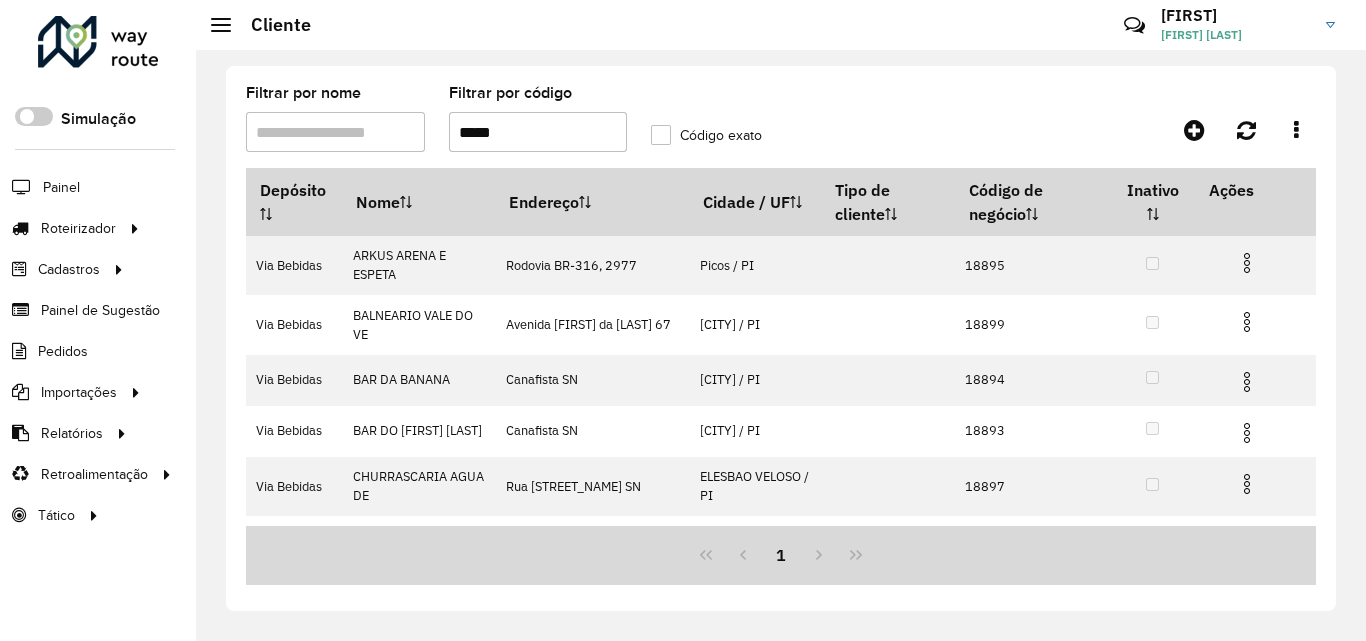 click on "Código exato" 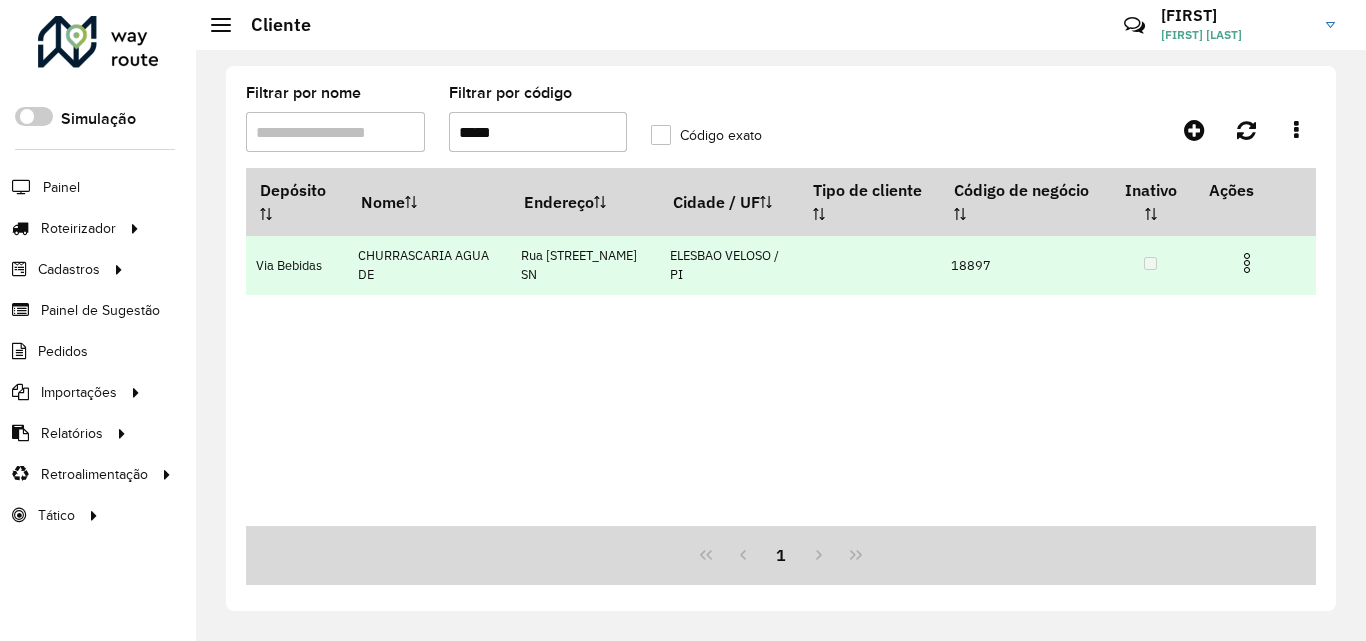 click at bounding box center [1247, 263] 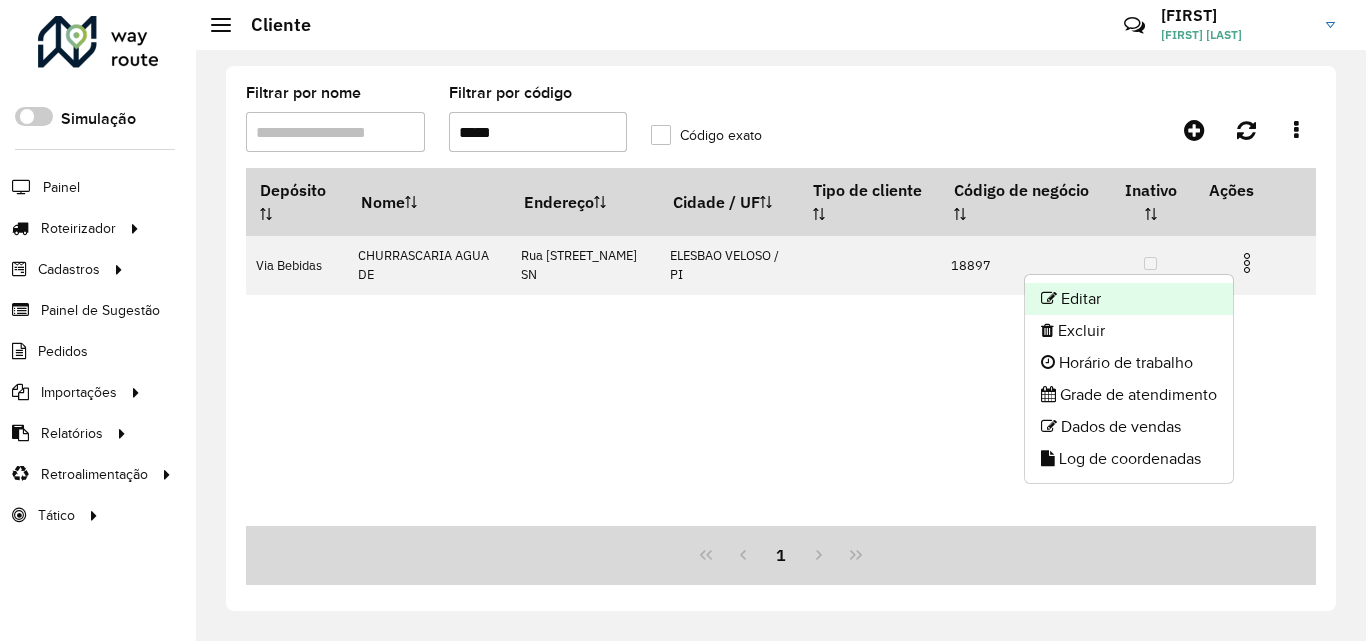 click on "Editar" 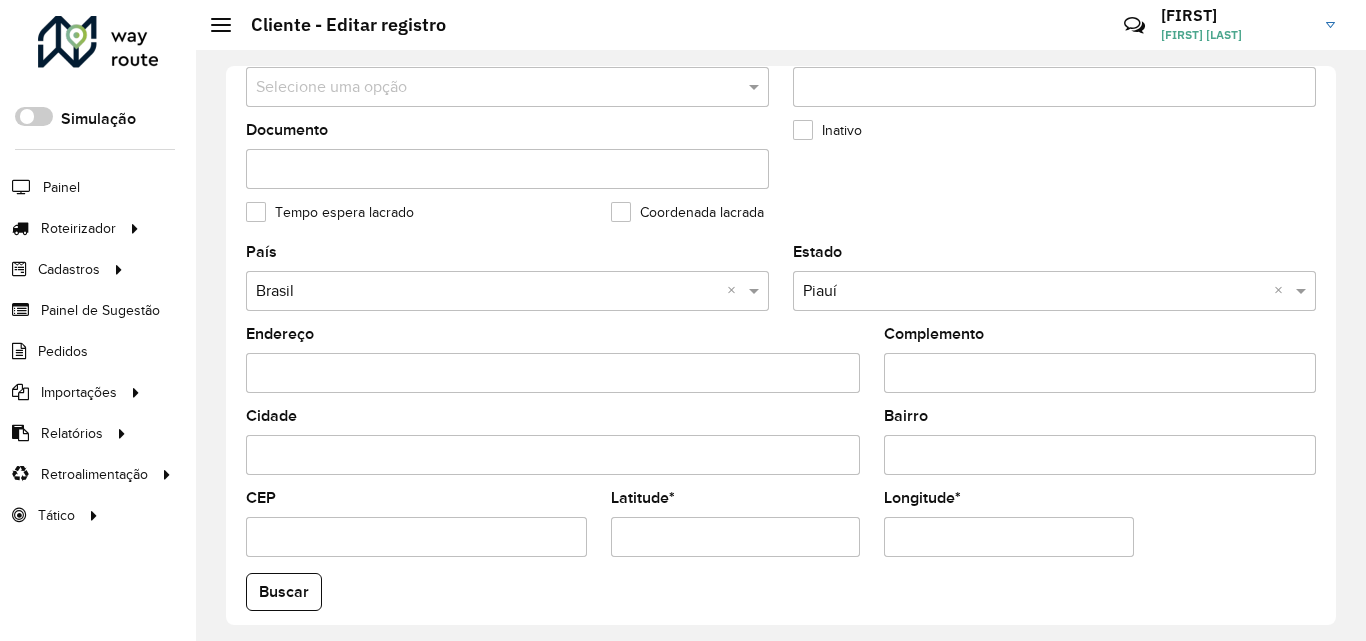 scroll, scrollTop: 847, scrollLeft: 0, axis: vertical 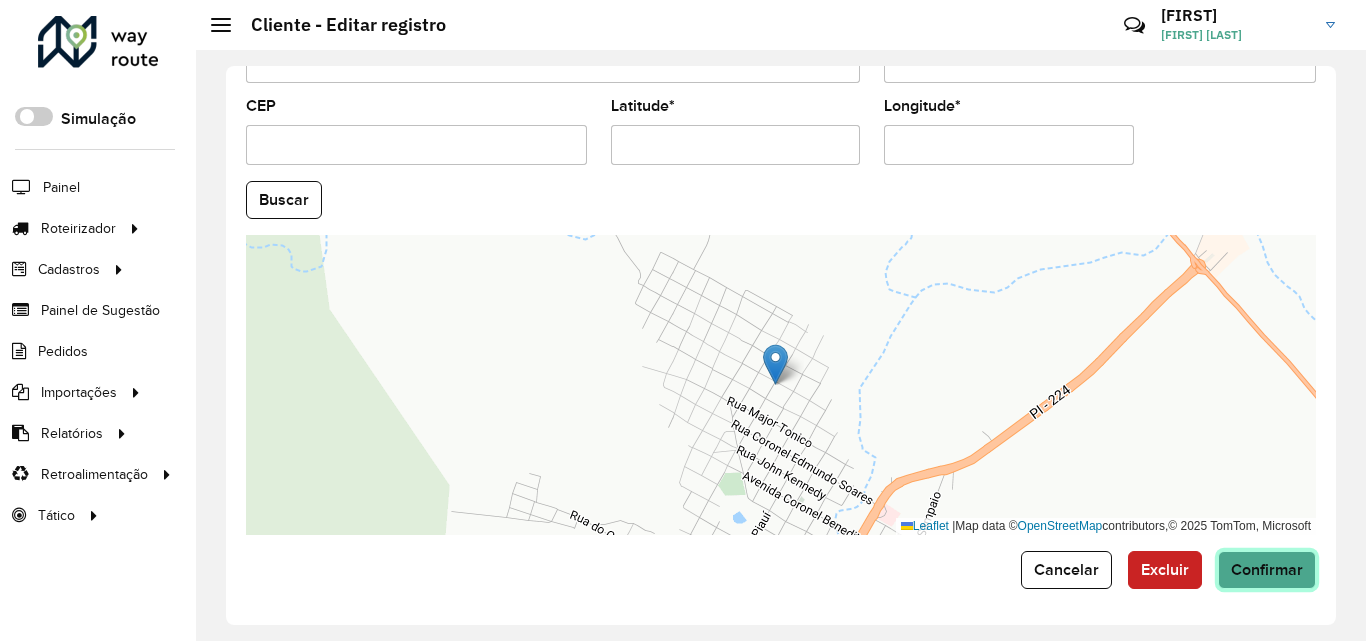 click on "Confirmar" 